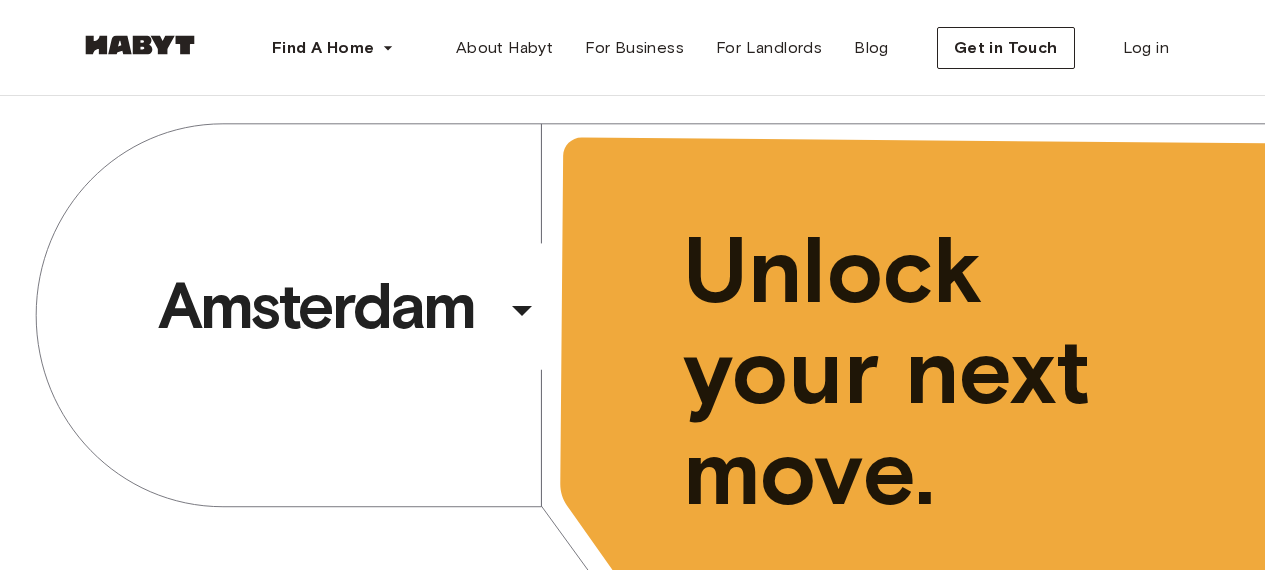 scroll, scrollTop: 0, scrollLeft: 0, axis: both 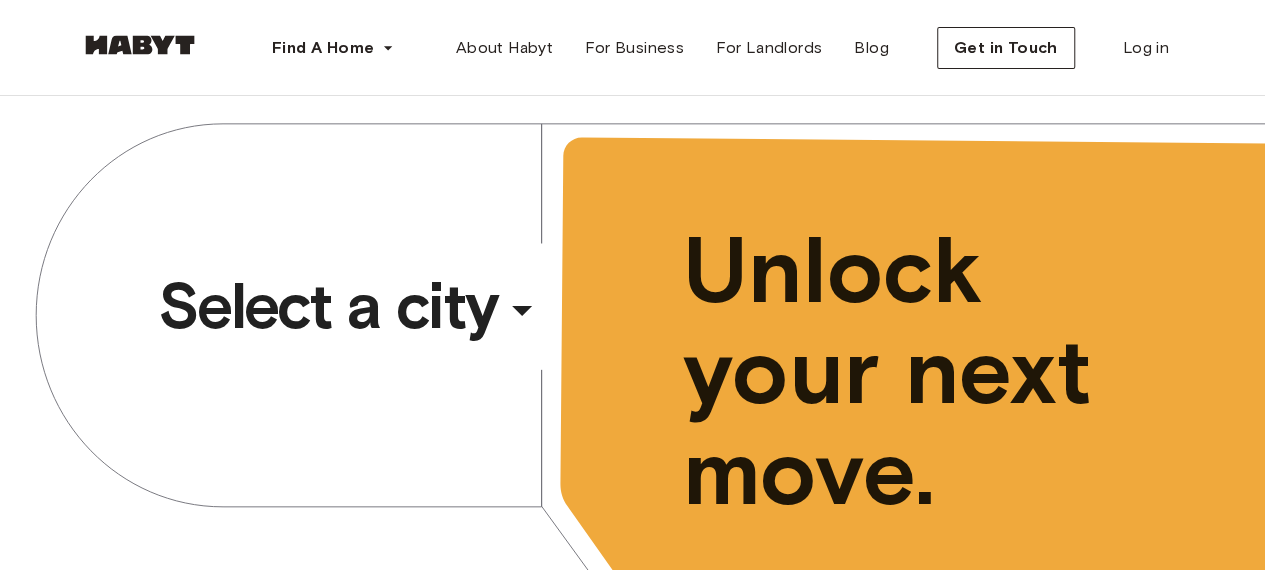 click on "Select a city" at bounding box center (328, 306) 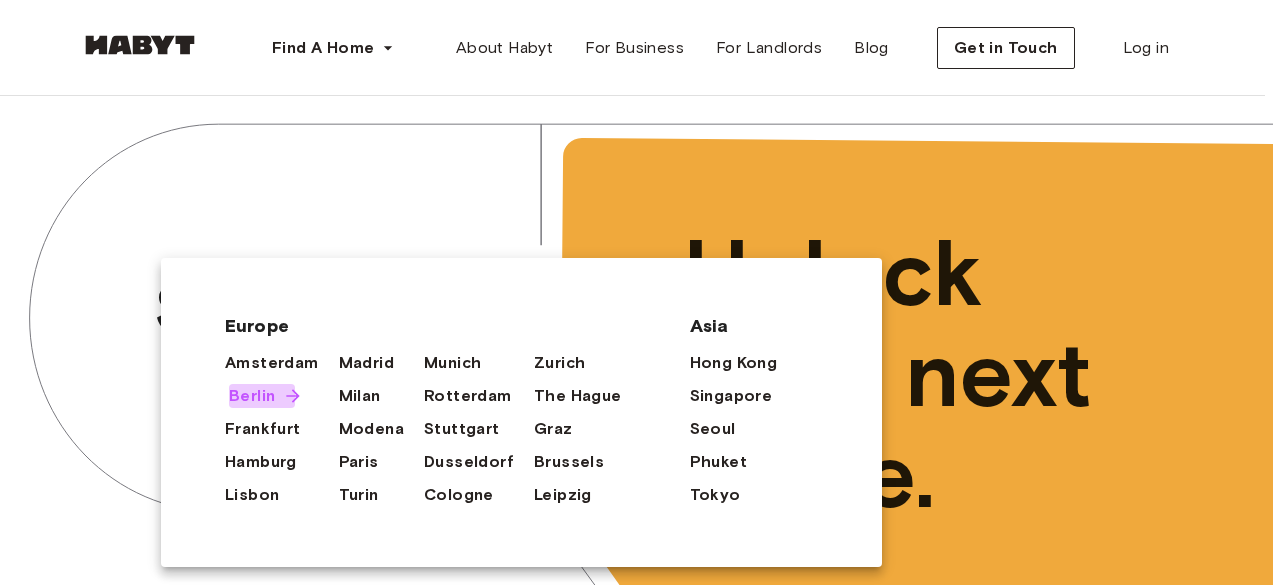 click on "Berlin" at bounding box center [252, 396] 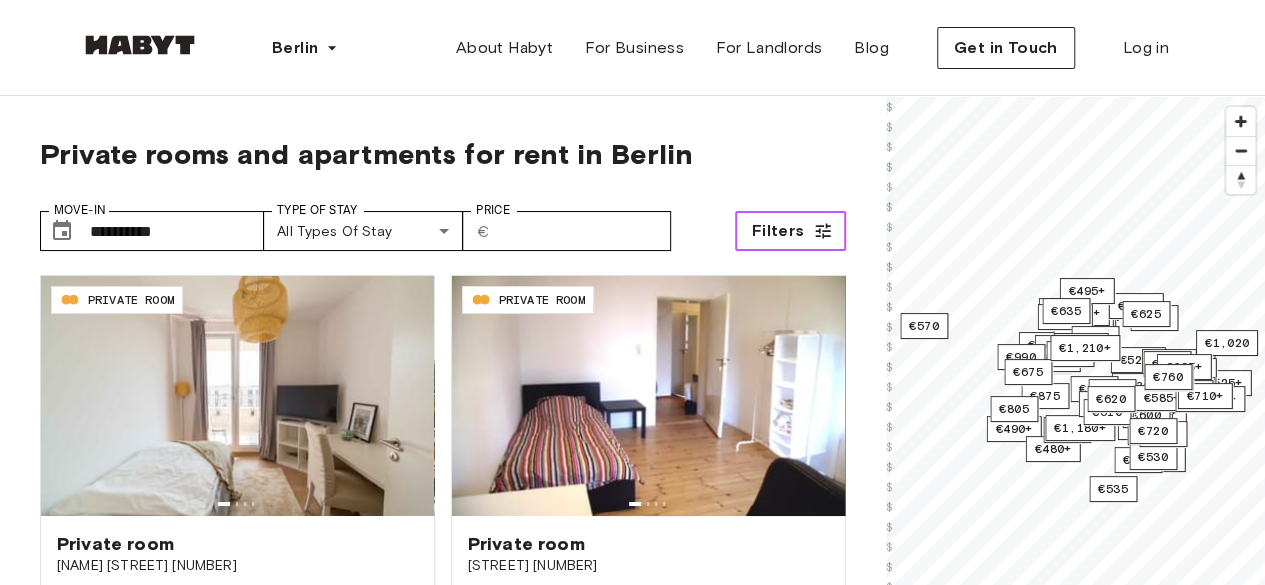 click on "Filters" at bounding box center (778, 231) 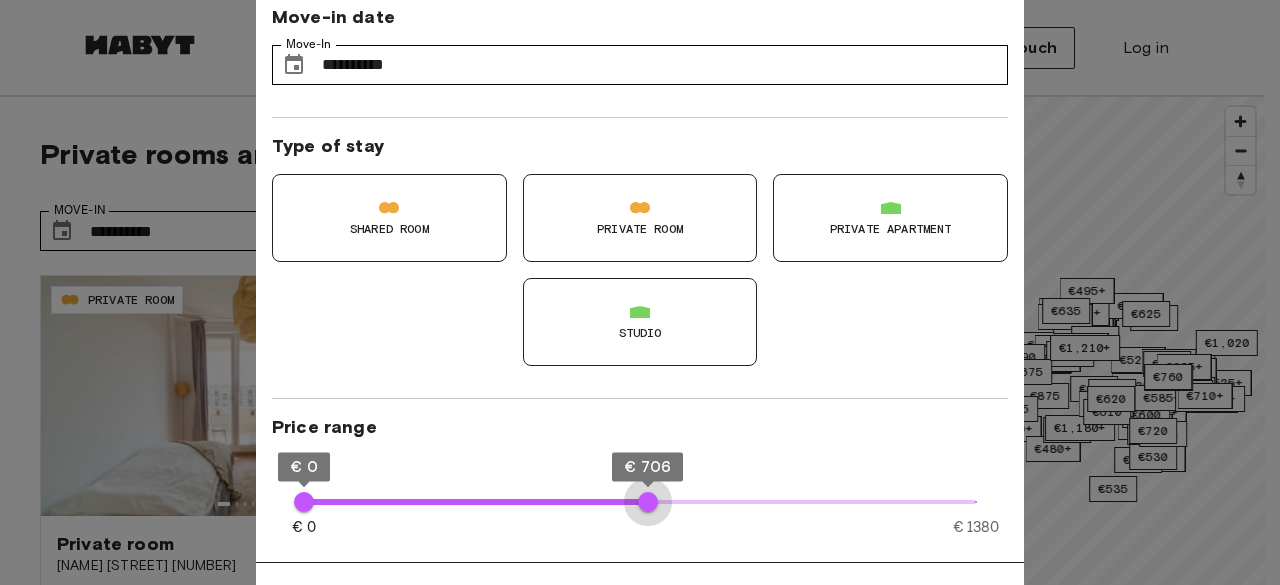 type on "***" 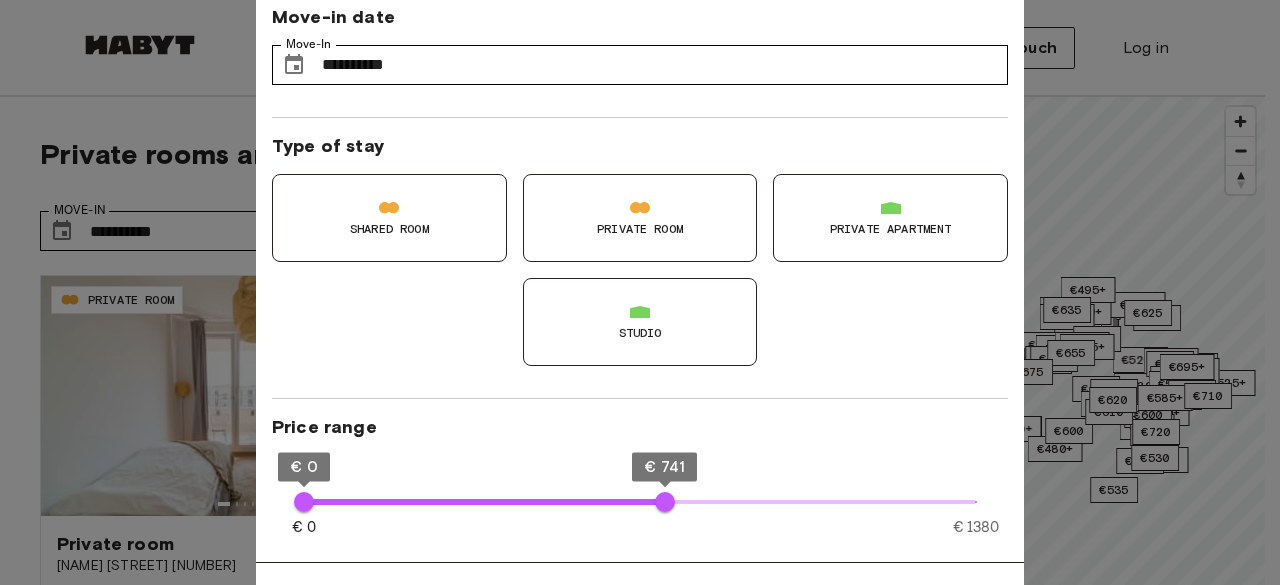 type on "**" 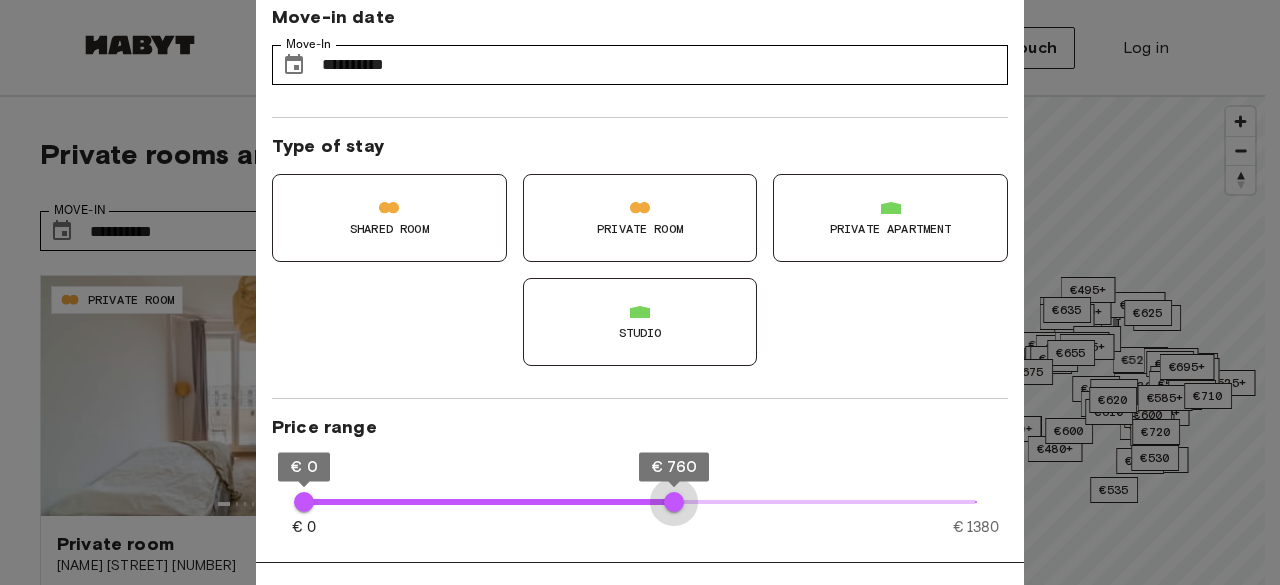 type on "***" 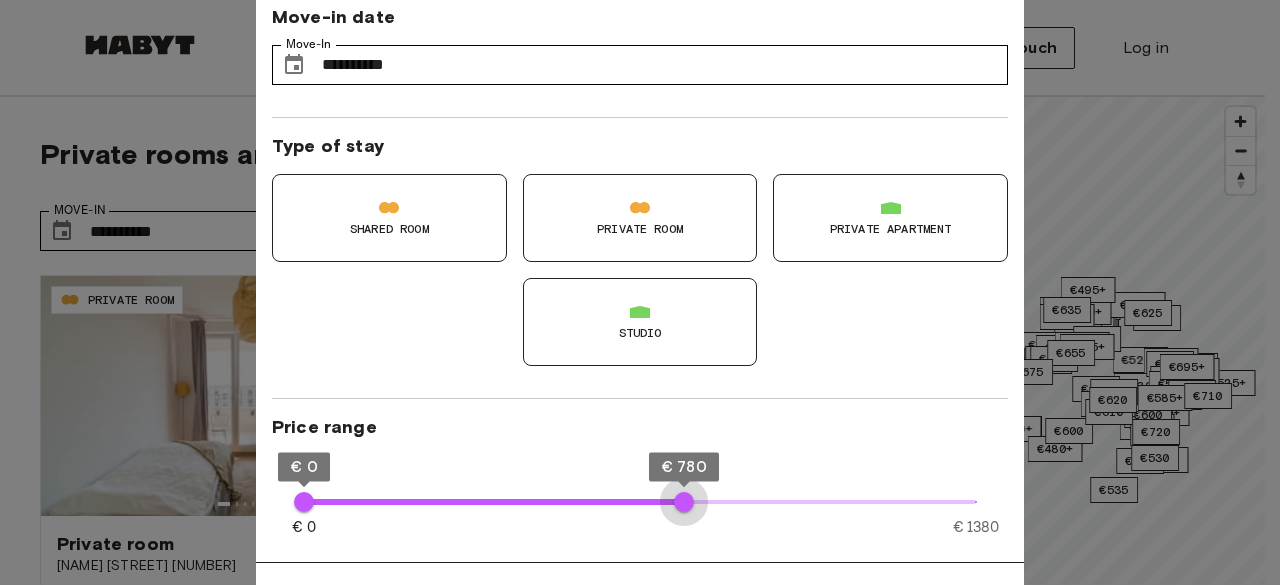 drag, startPoint x: 665, startPoint y: 503, endPoint x: 684, endPoint y: 505, distance: 19.104973 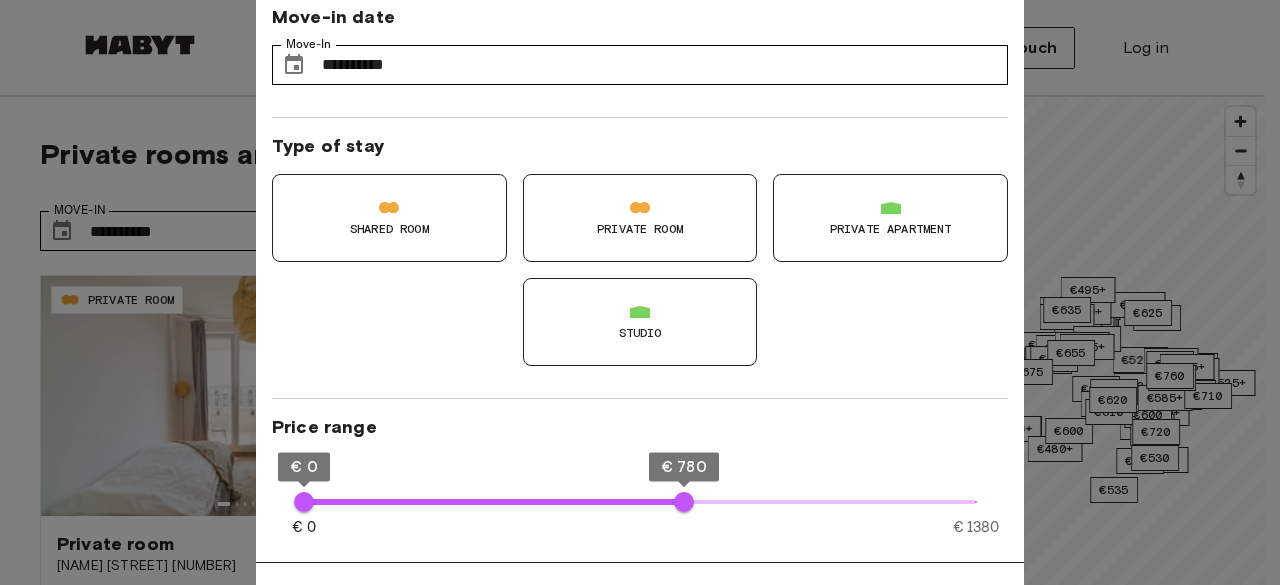 type on "**" 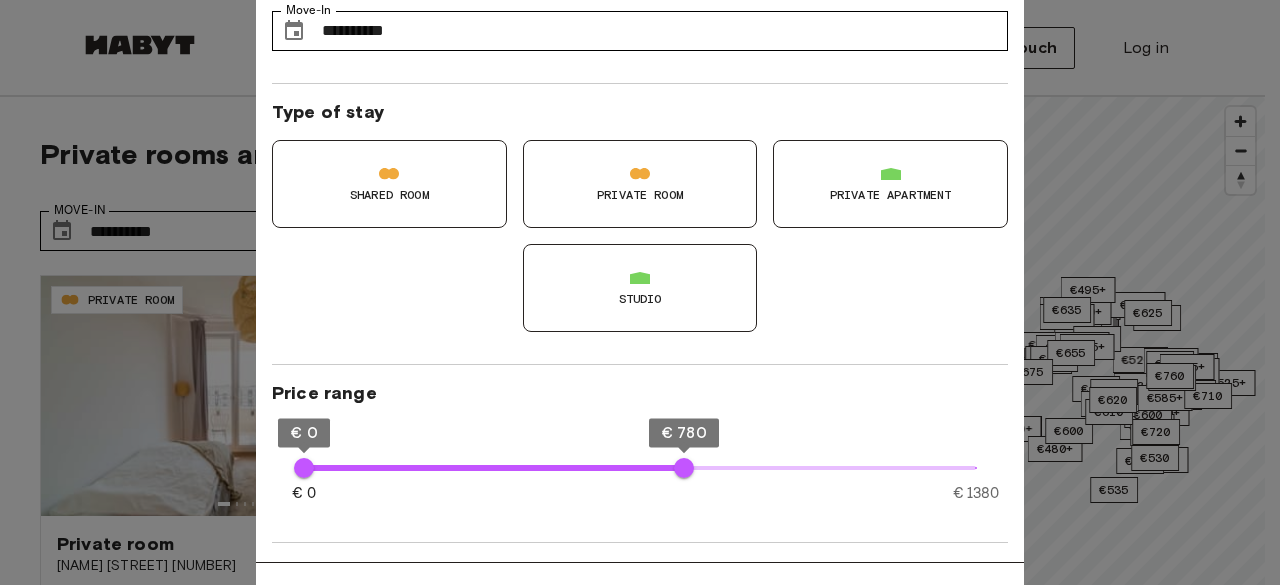 scroll, scrollTop: 0, scrollLeft: 0, axis: both 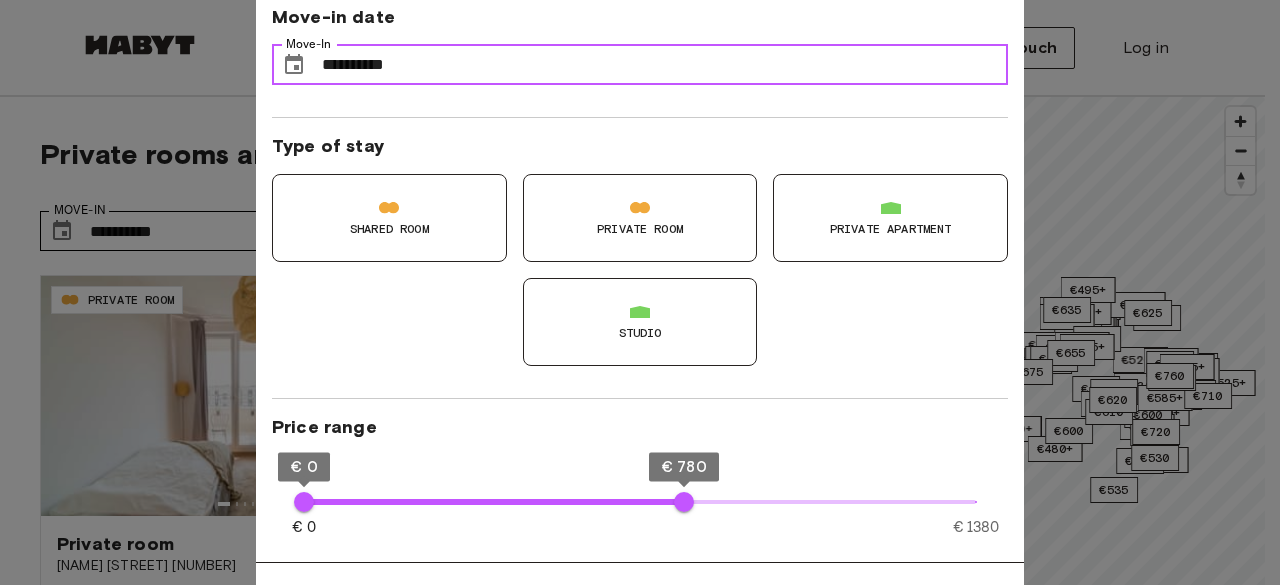 click on "**********" at bounding box center [665, 65] 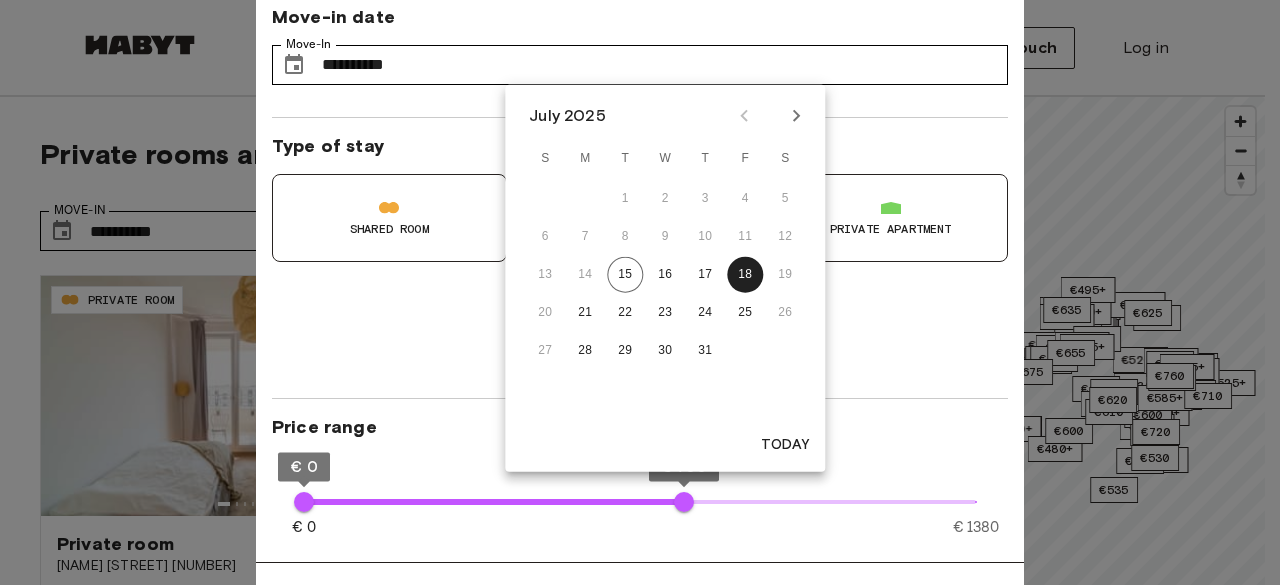 click at bounding box center [770, 116] 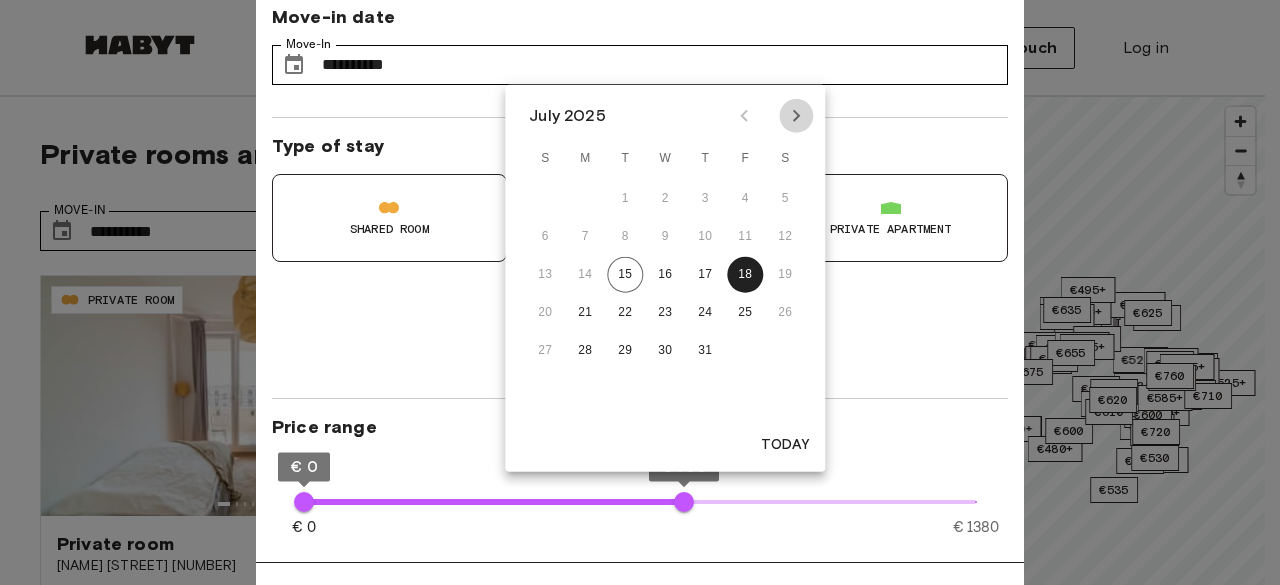 click 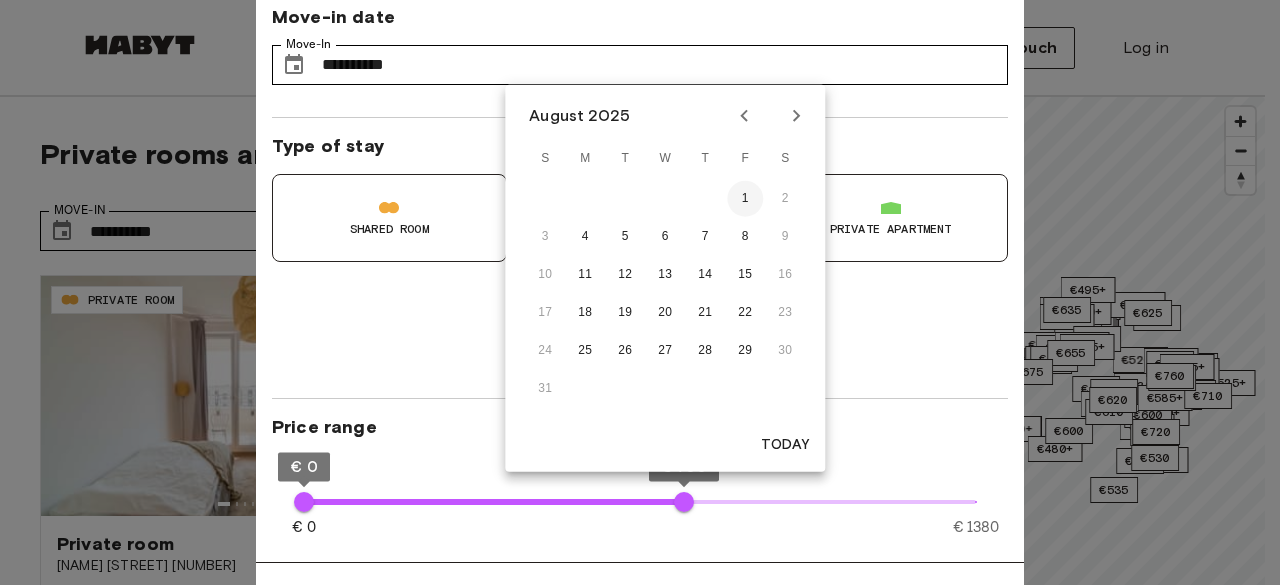 click on "1" at bounding box center (745, 199) 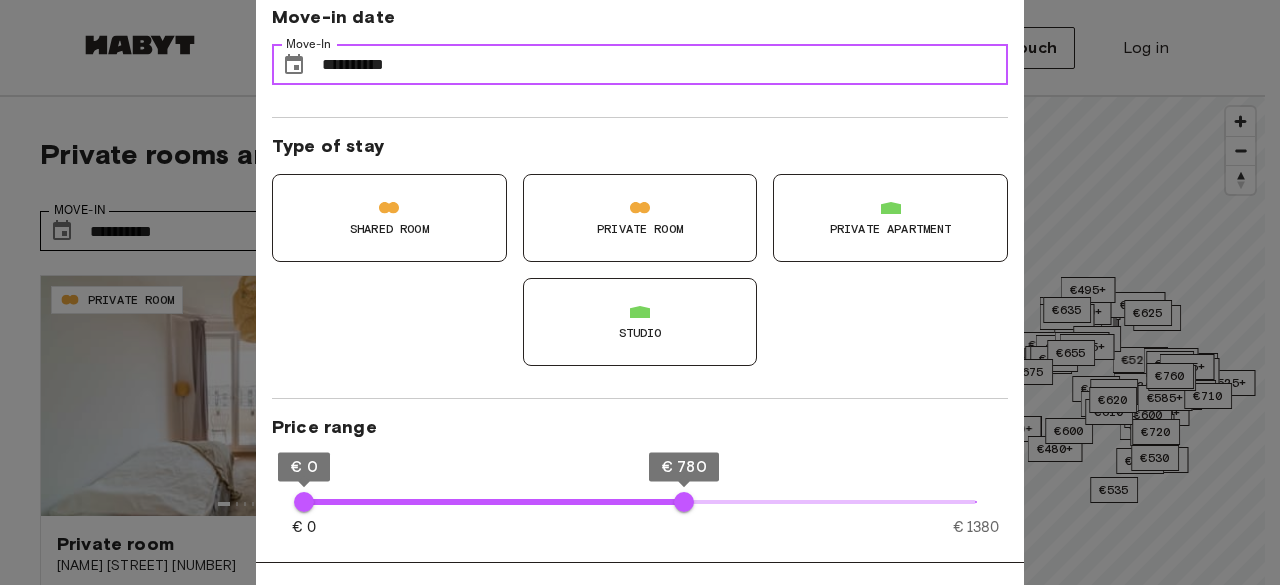 type on "**" 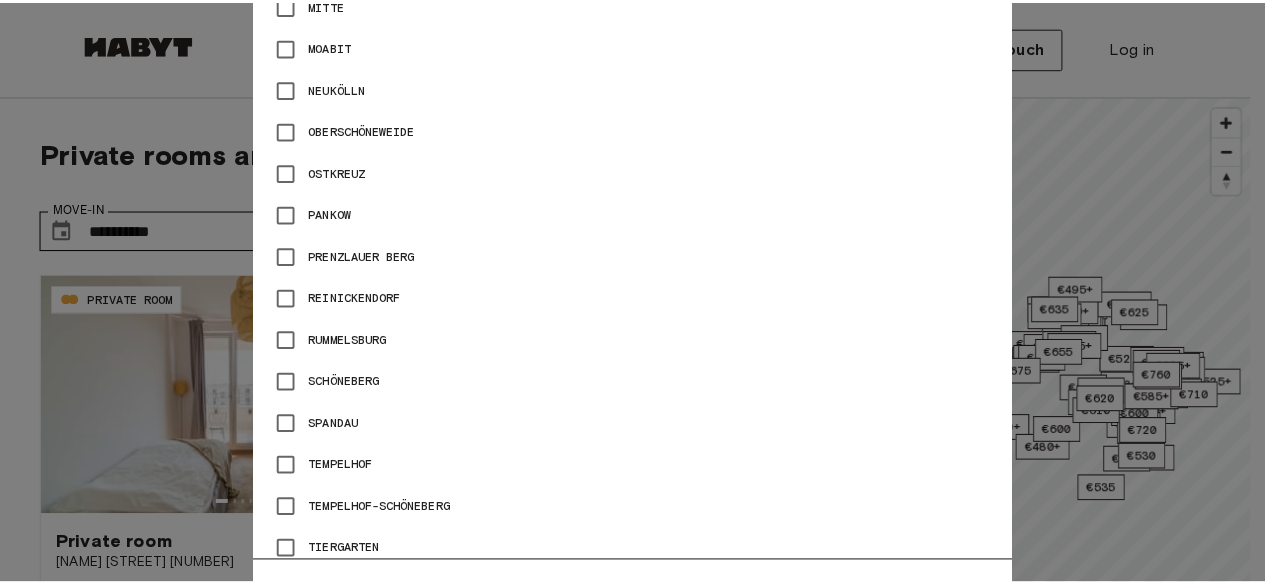 scroll, scrollTop: 1389, scrollLeft: 0, axis: vertical 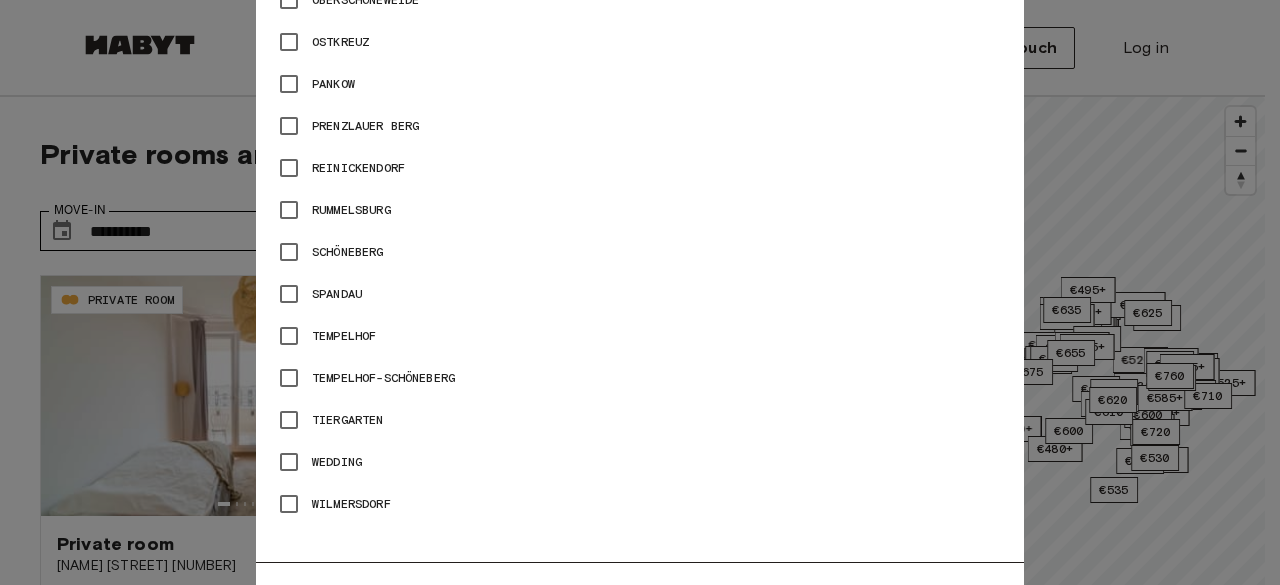 click on "Clear All Apply" at bounding box center [640, 608] 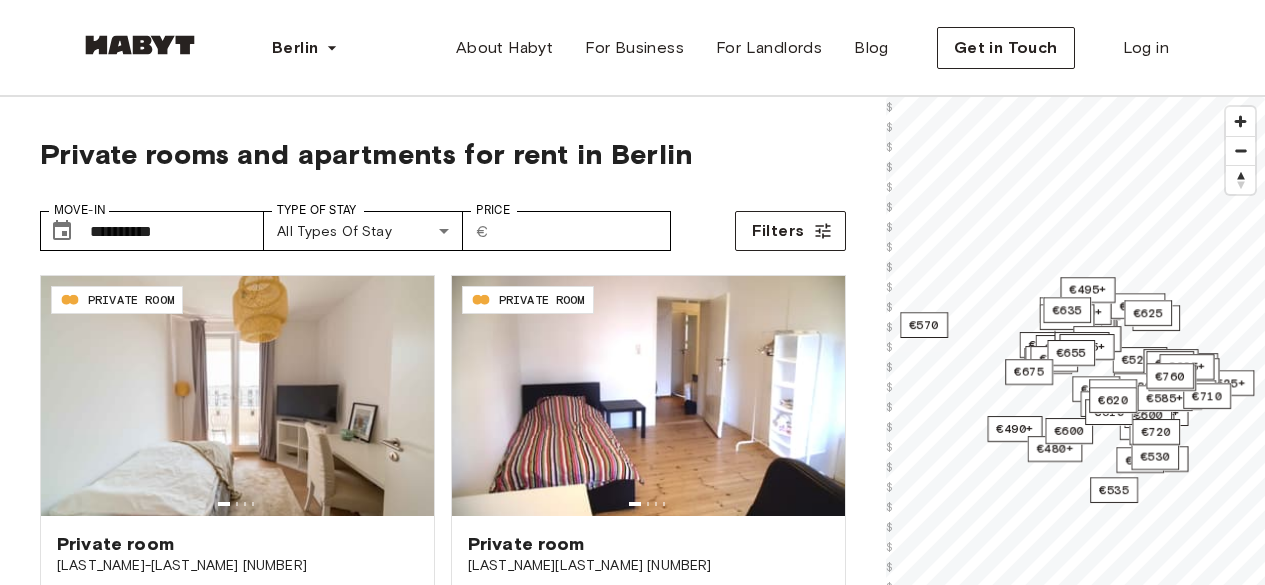 scroll, scrollTop: 0, scrollLeft: 0, axis: both 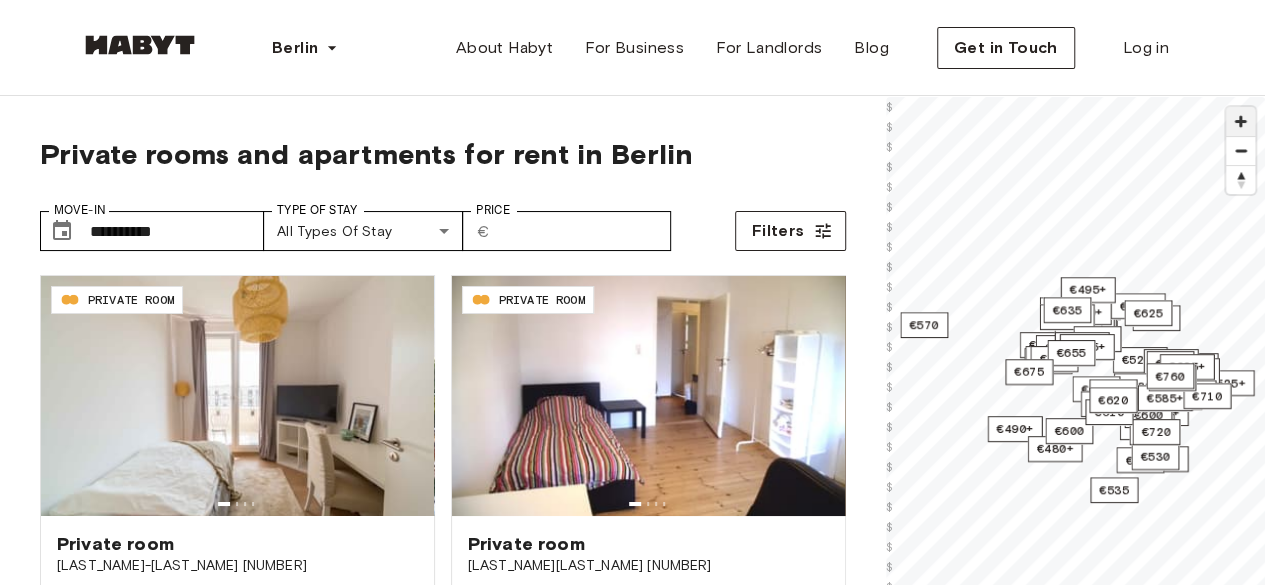click at bounding box center [1240, 121] 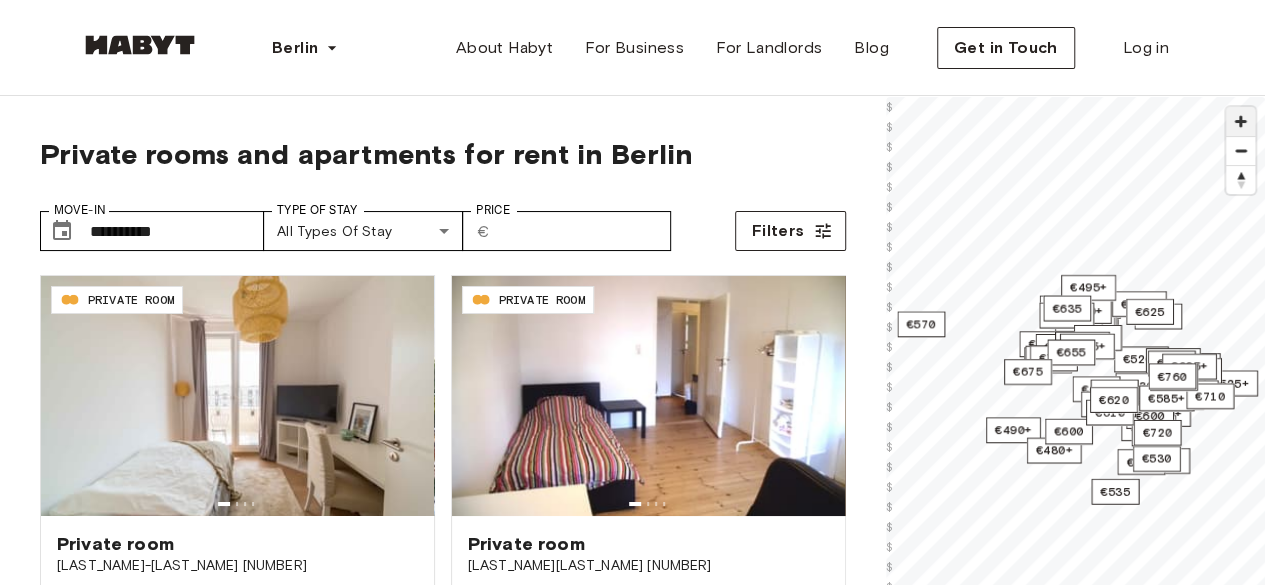 click at bounding box center [1240, 121] 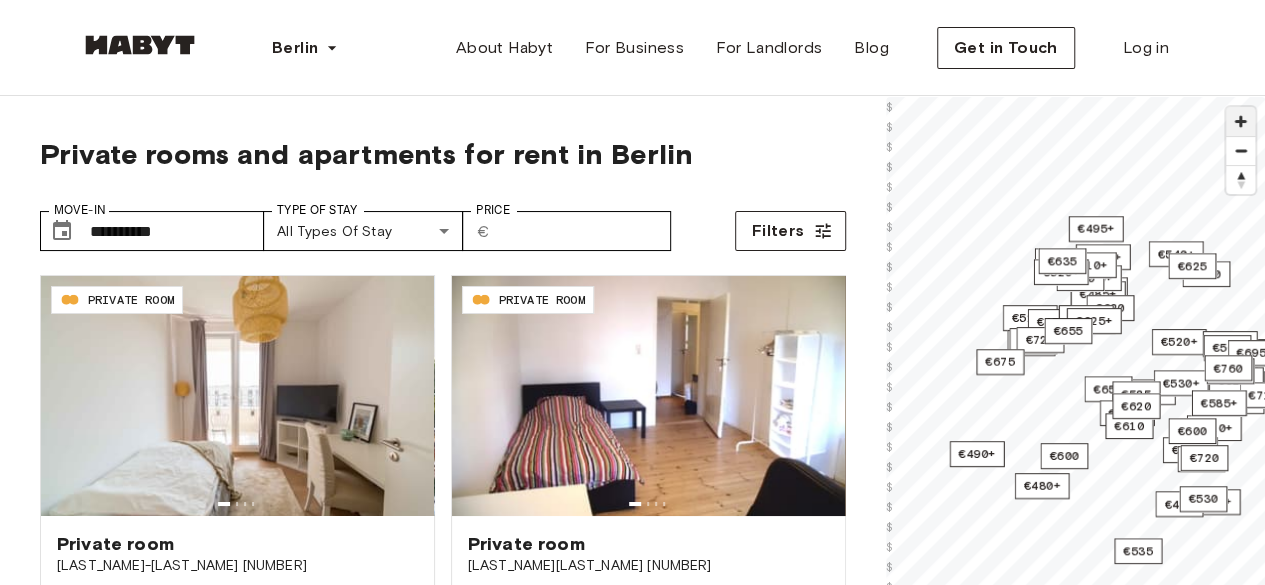 click at bounding box center [1240, 121] 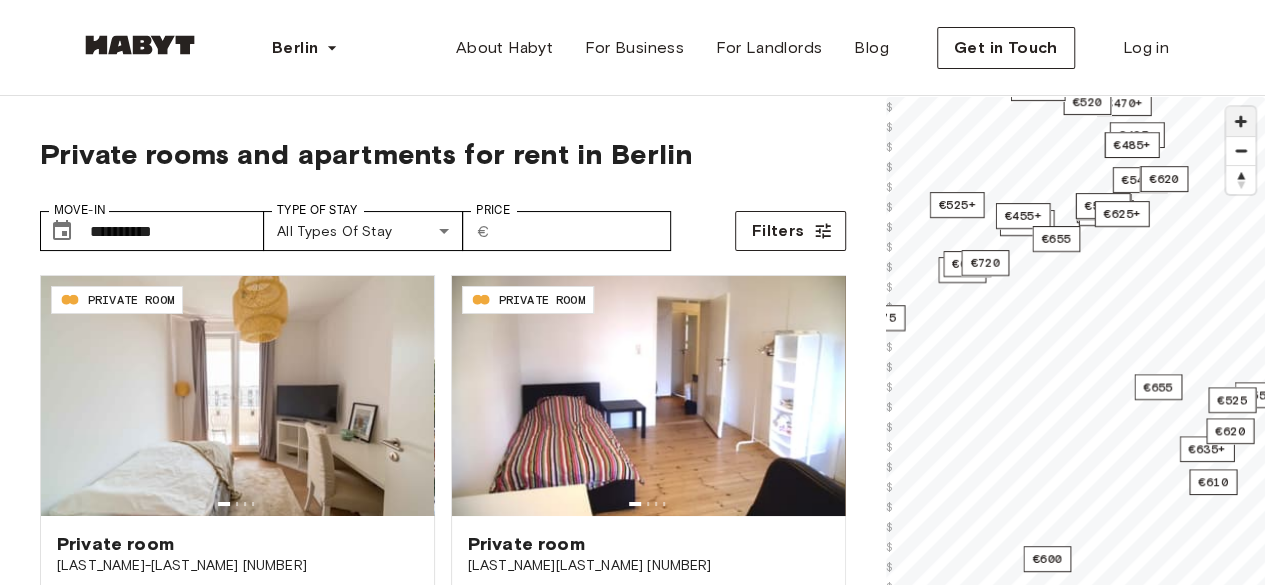 click at bounding box center [1240, 121] 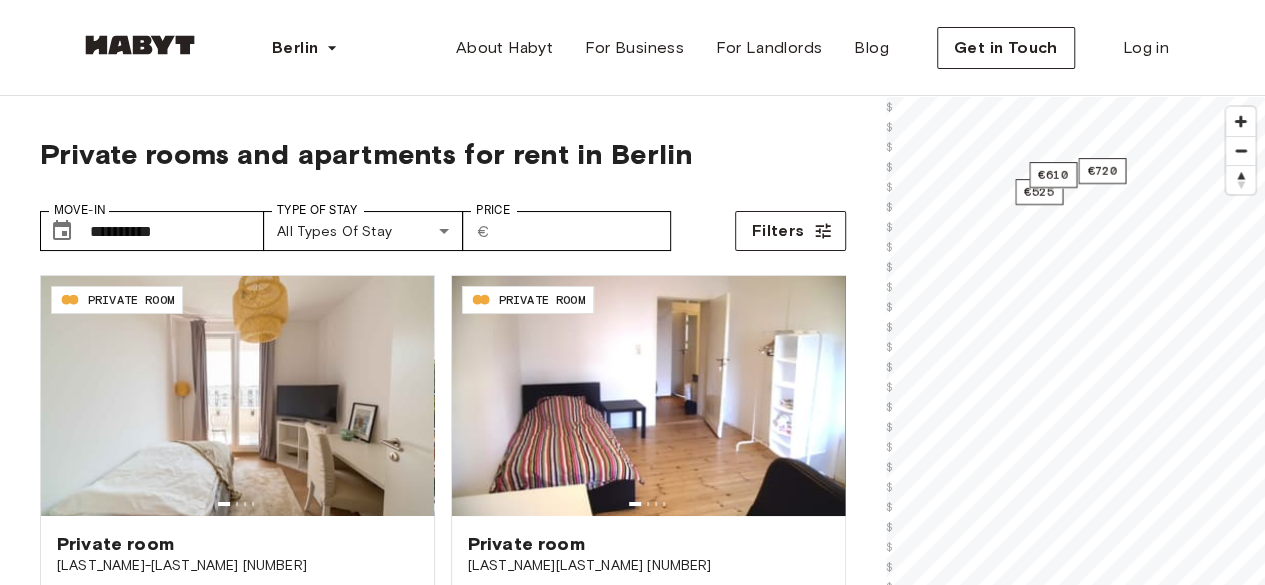 click on "**********" at bounding box center (632, 2407) 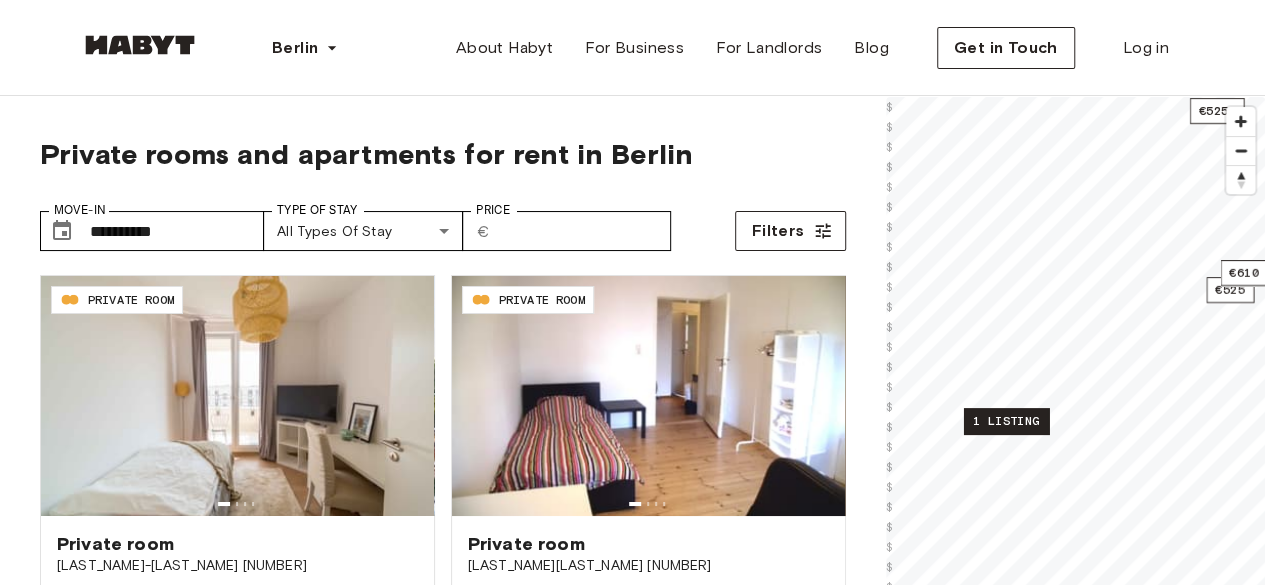 click on "1 listing" at bounding box center [1005, 421] 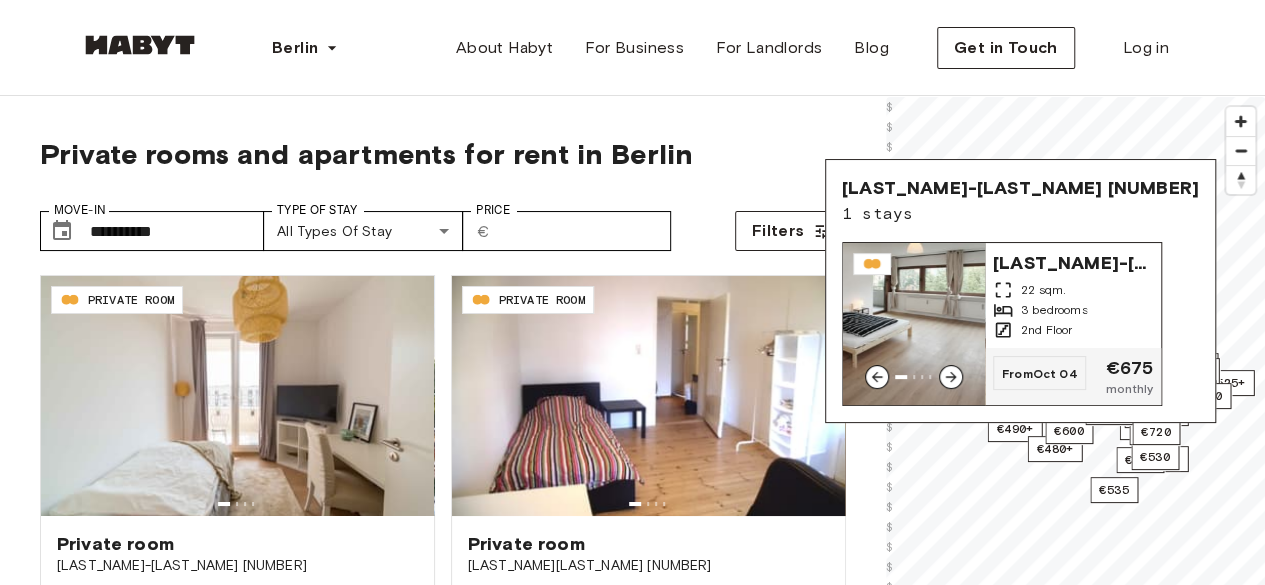 click on "3 bedrooms" at bounding box center (1054, 310) 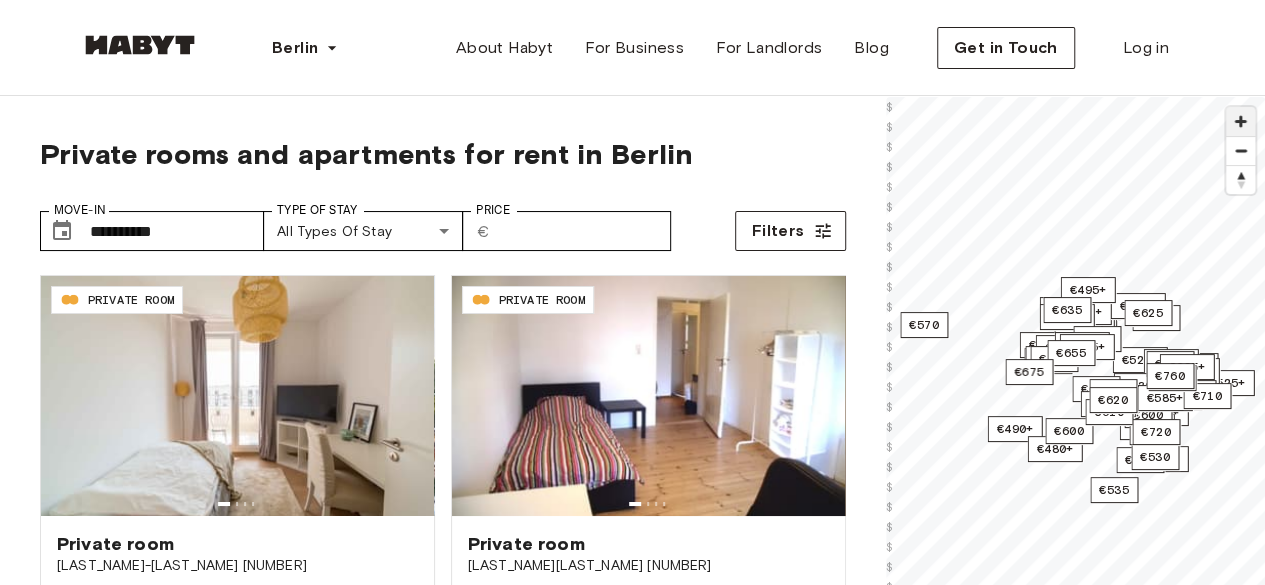 click at bounding box center (1240, 121) 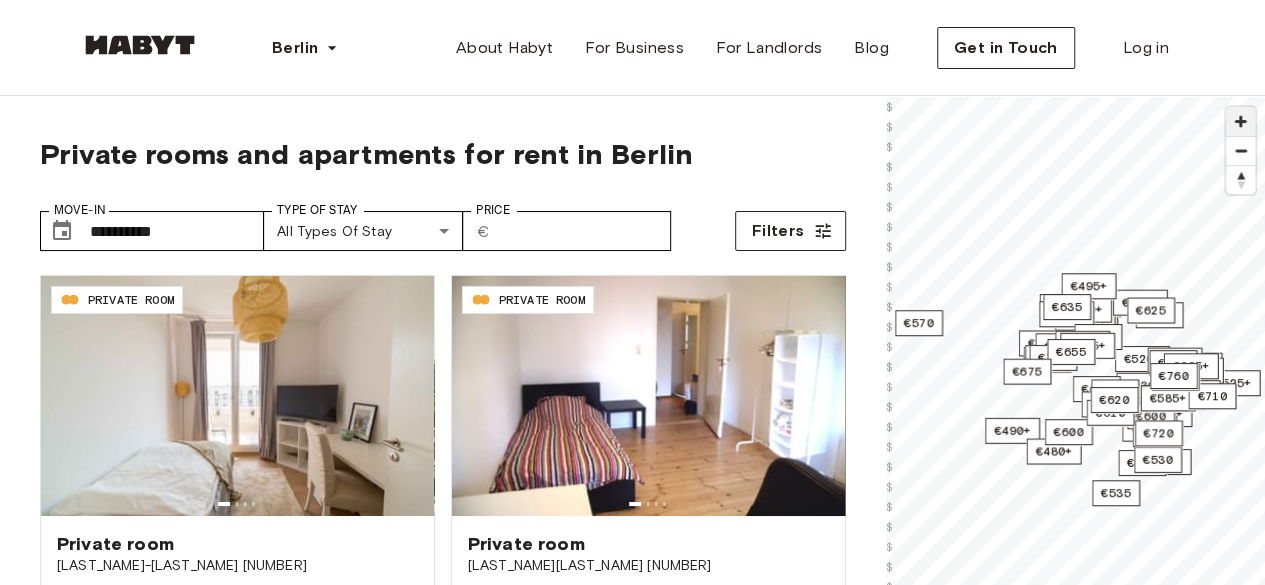 click at bounding box center (1240, 121) 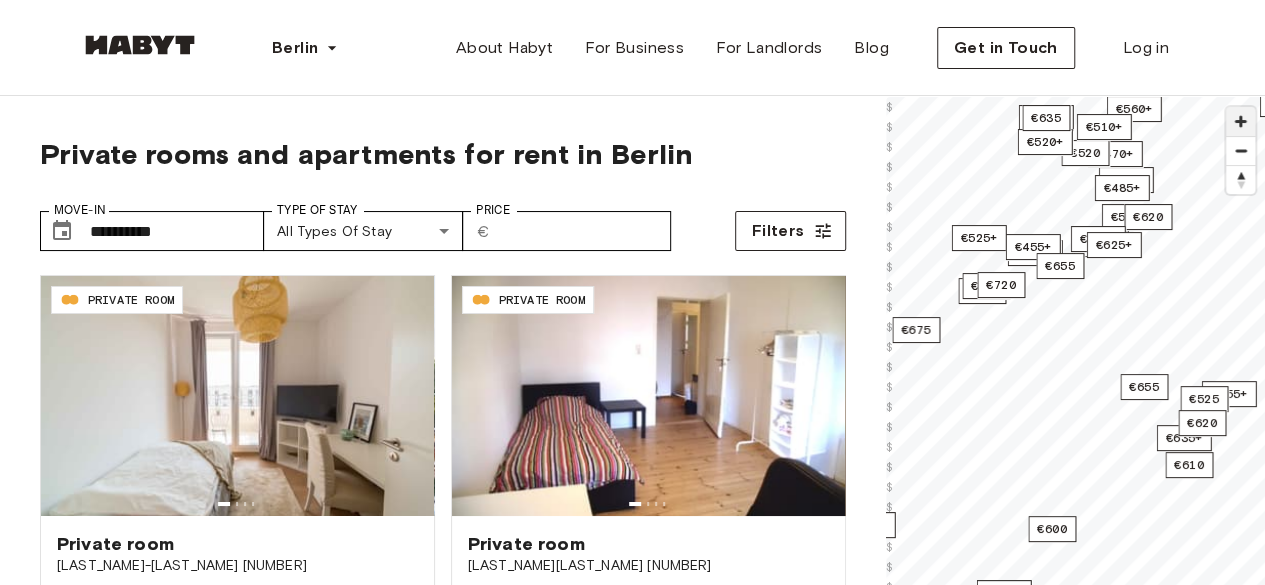 click at bounding box center (1240, 121) 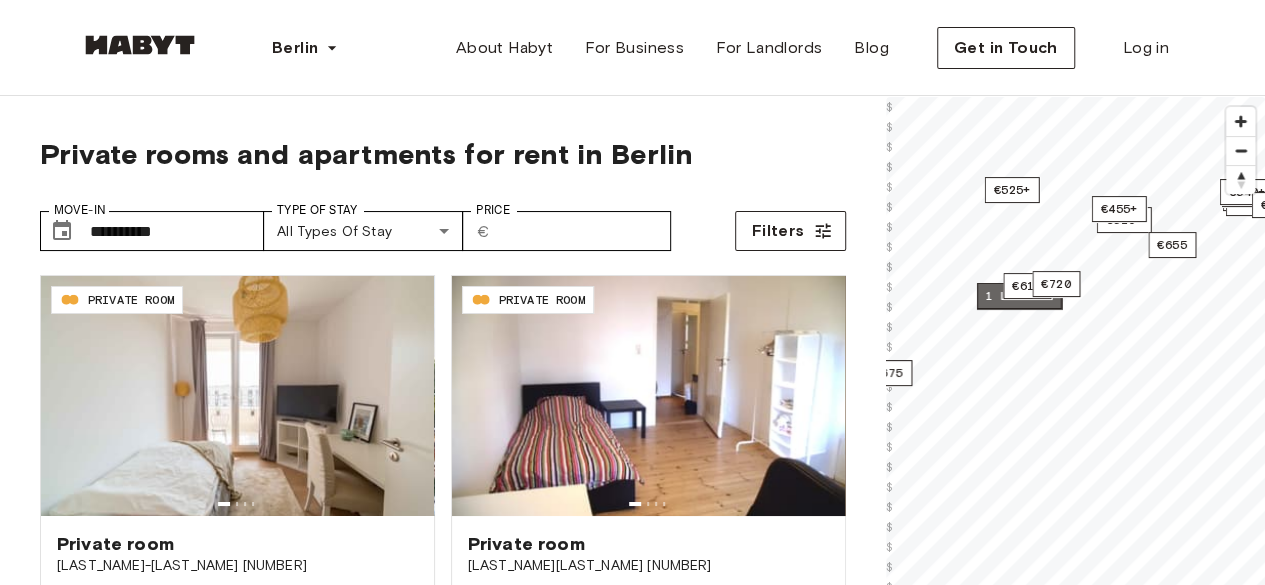 click on "1 listing" at bounding box center (1018, 296) 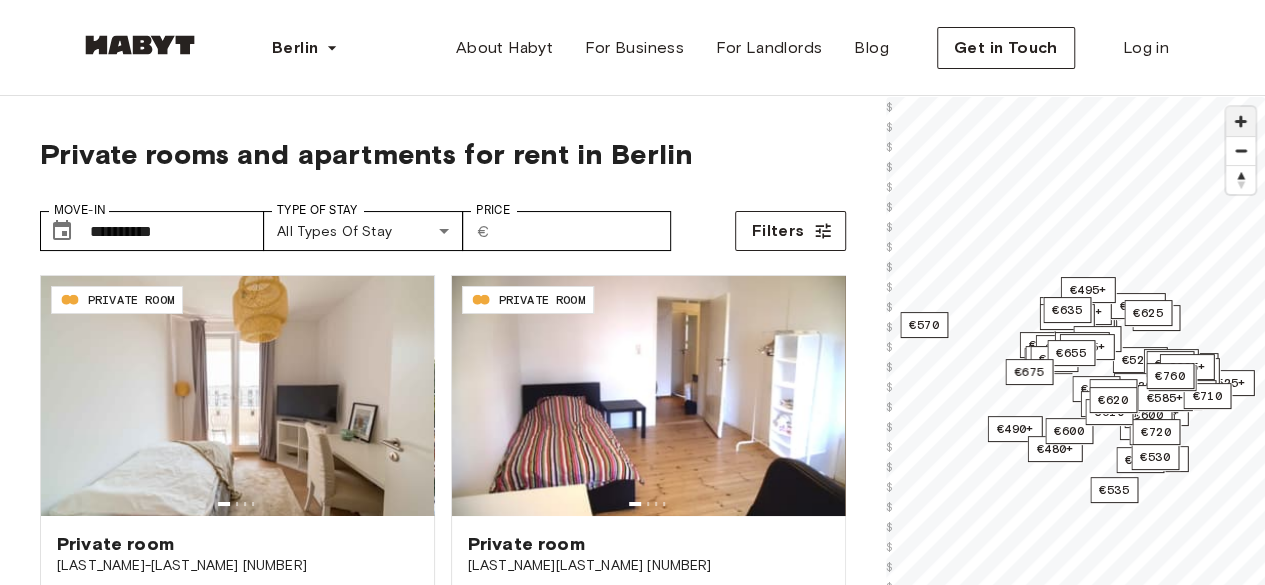 click at bounding box center (1240, 121) 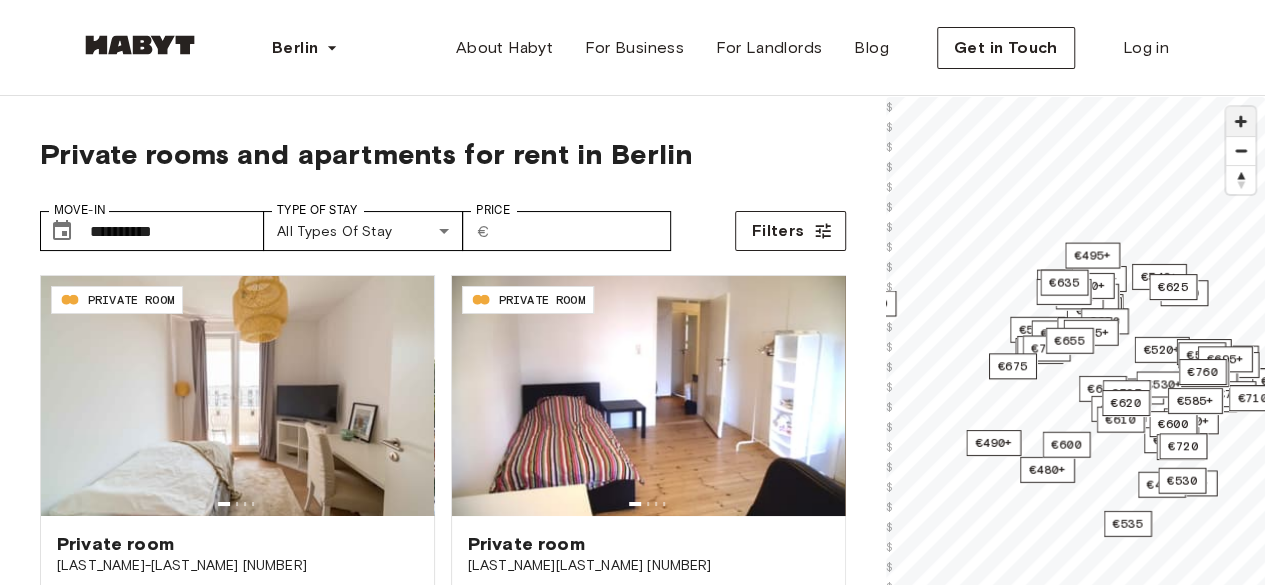 click at bounding box center [1240, 121] 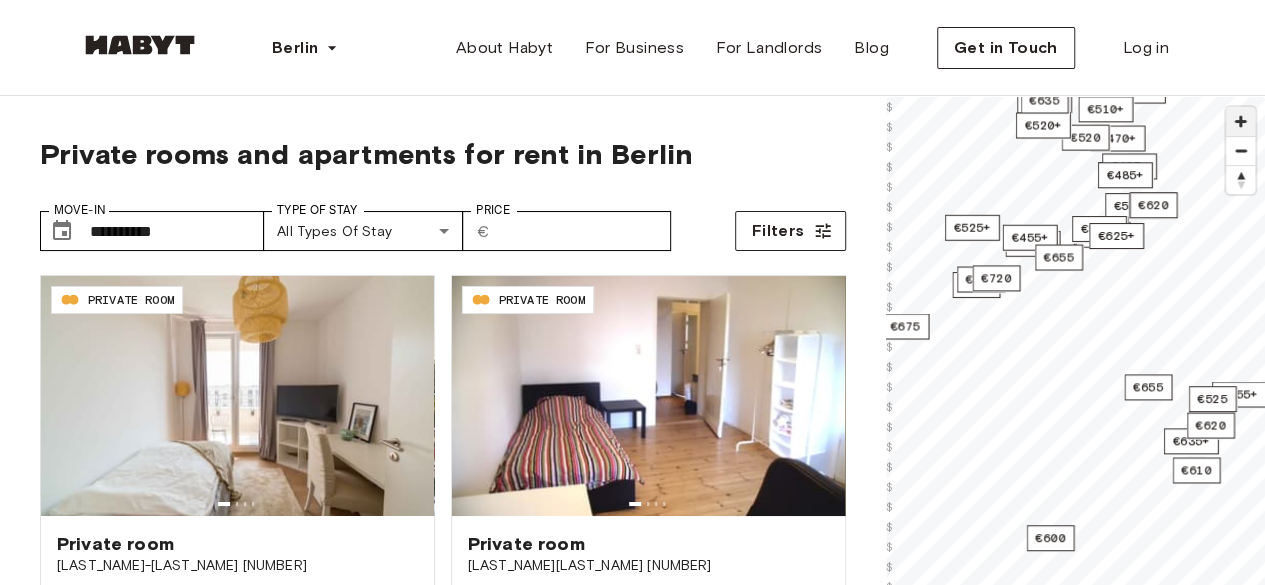 click at bounding box center [1240, 121] 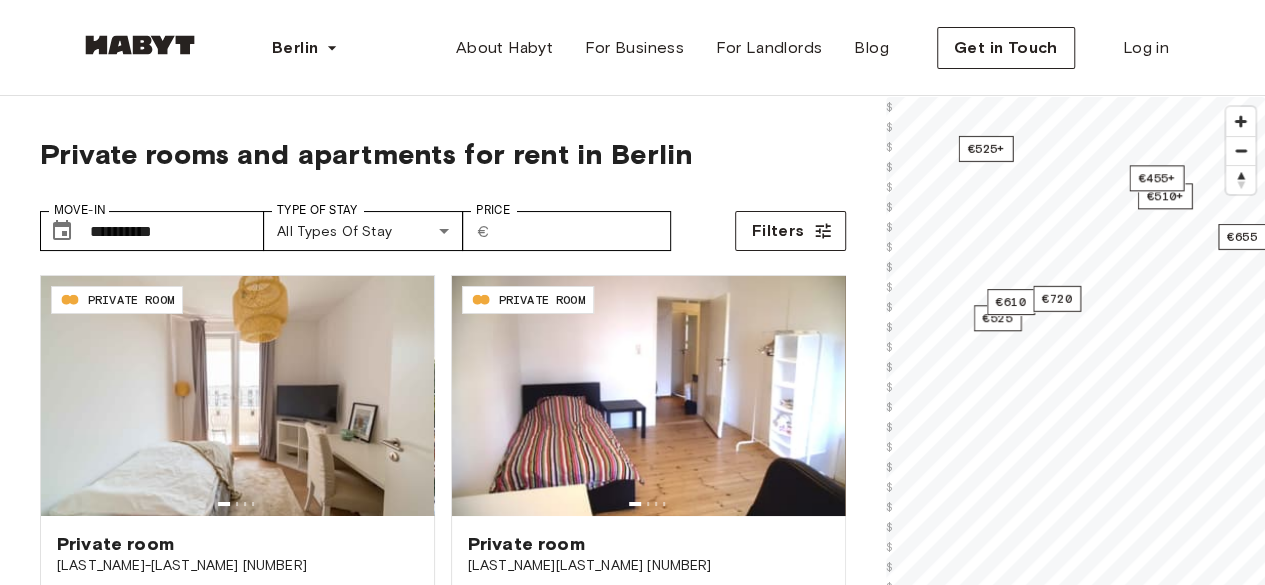 click on "**********" at bounding box center (632, 2407) 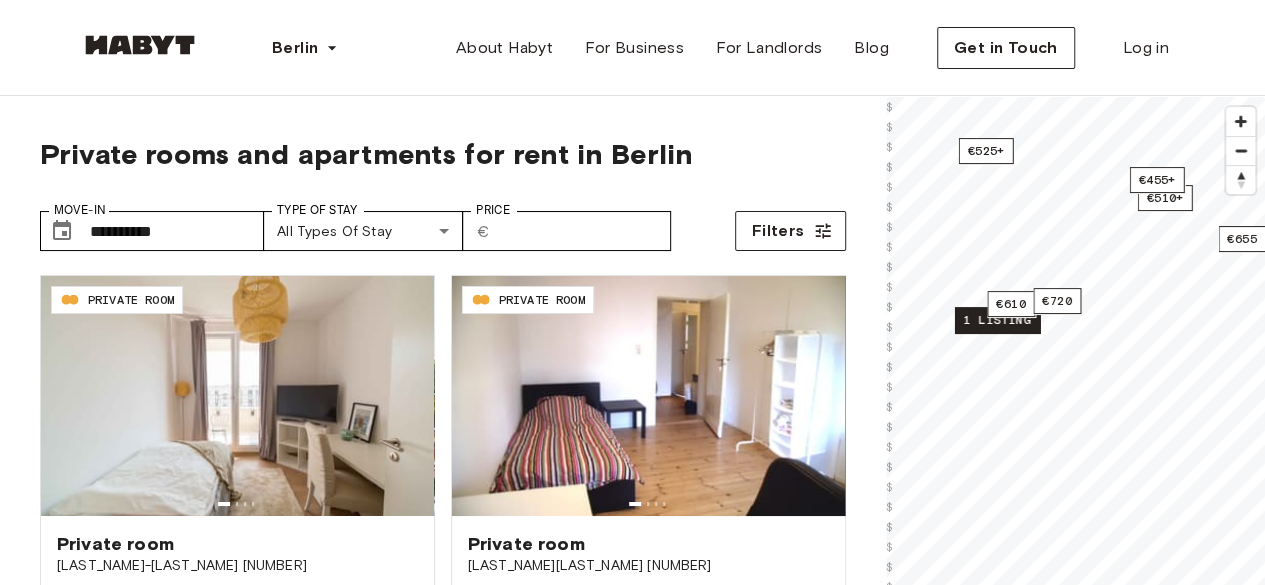 click on "1 listing" at bounding box center (996, 320) 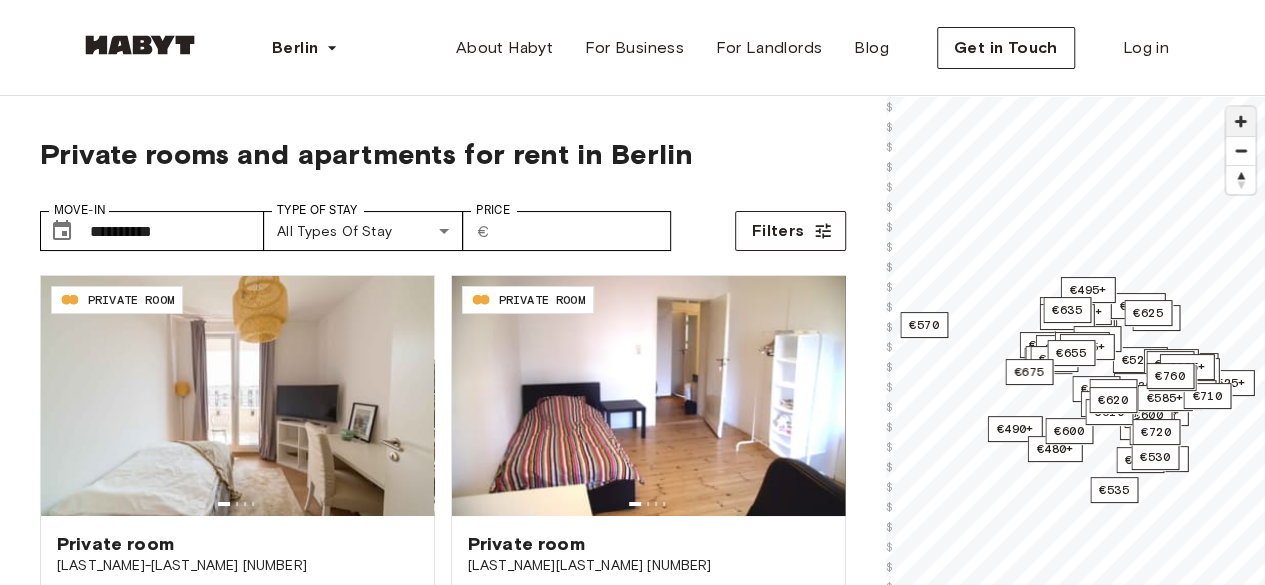 click at bounding box center (1240, 121) 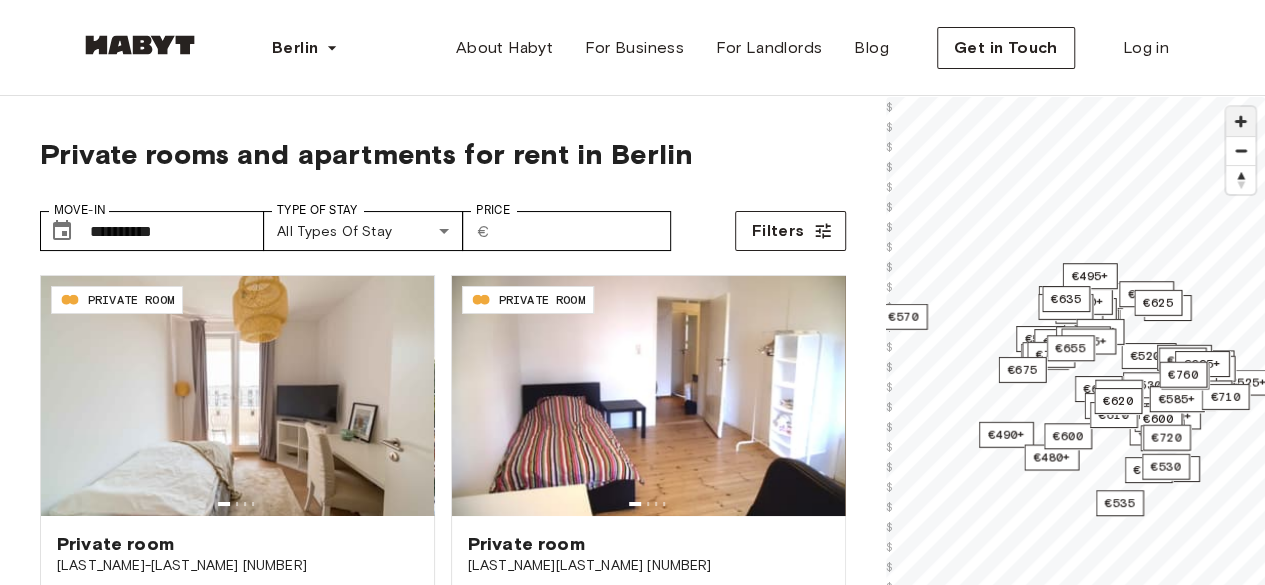 click at bounding box center (1240, 121) 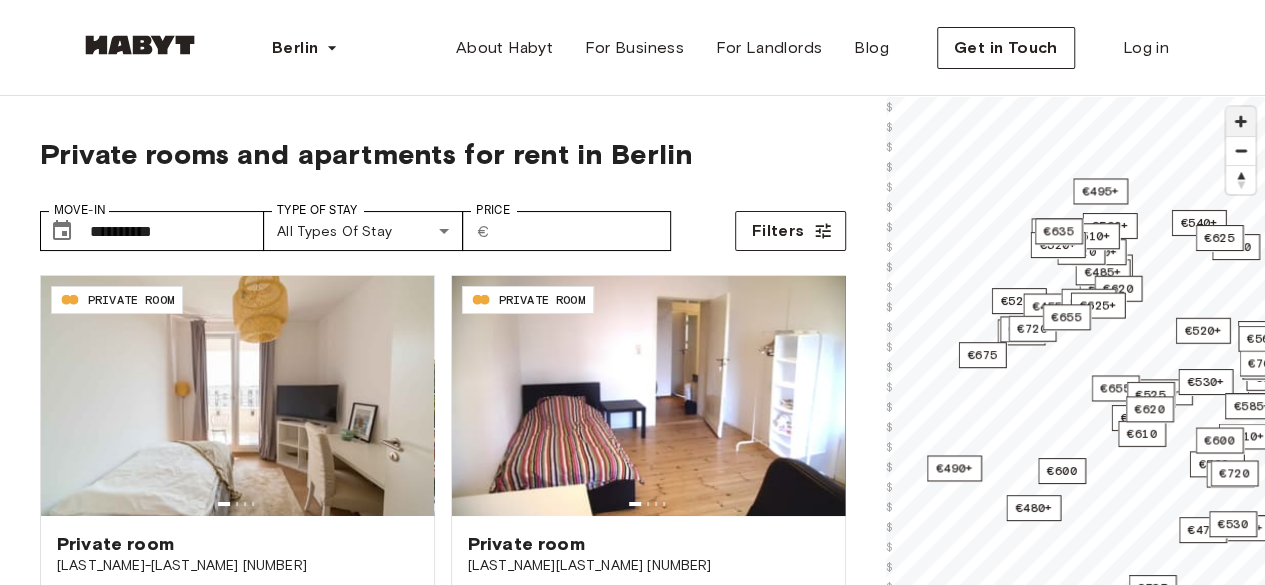 click at bounding box center [1240, 121] 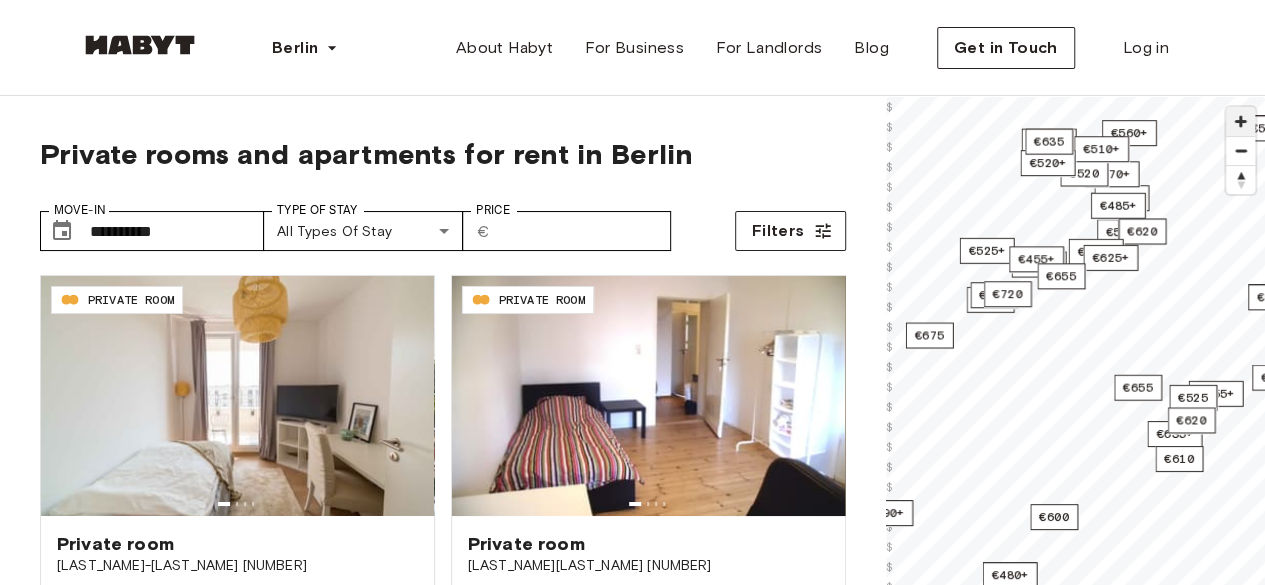 click at bounding box center [1240, 121] 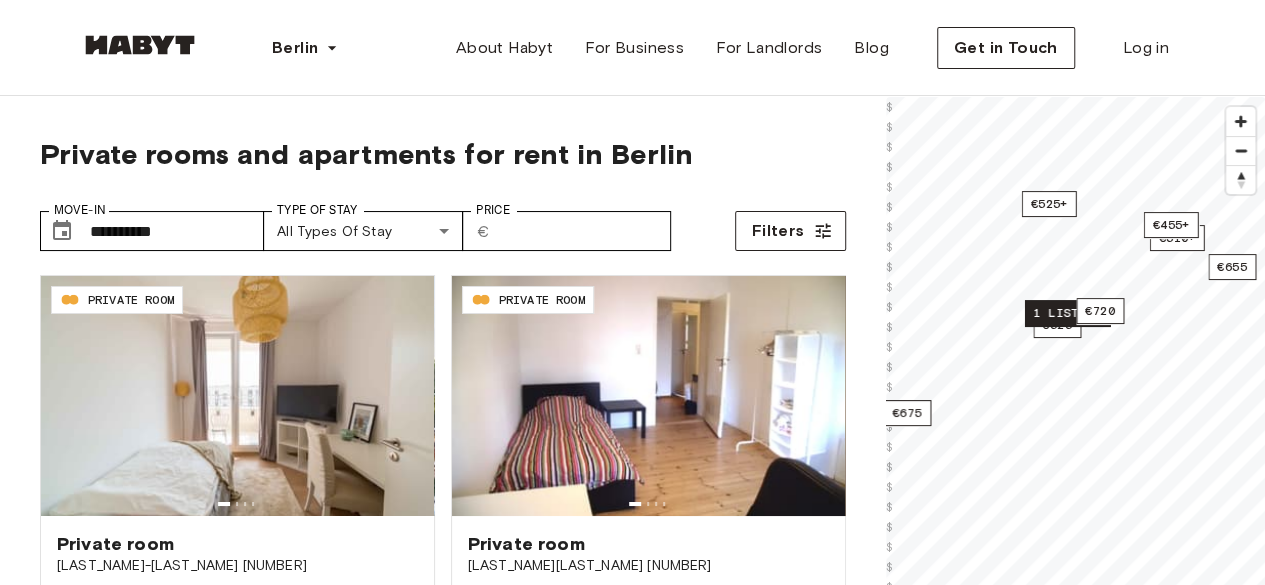 click on "1 listing" at bounding box center [1066, 313] 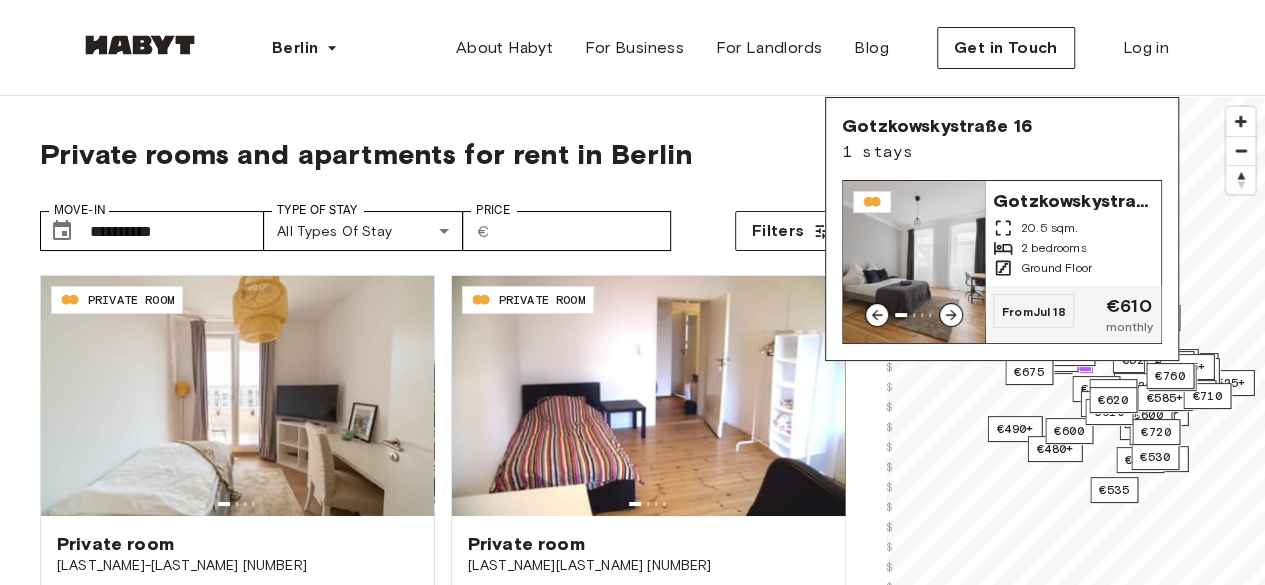click on "2 bedrooms" at bounding box center (1054, 248) 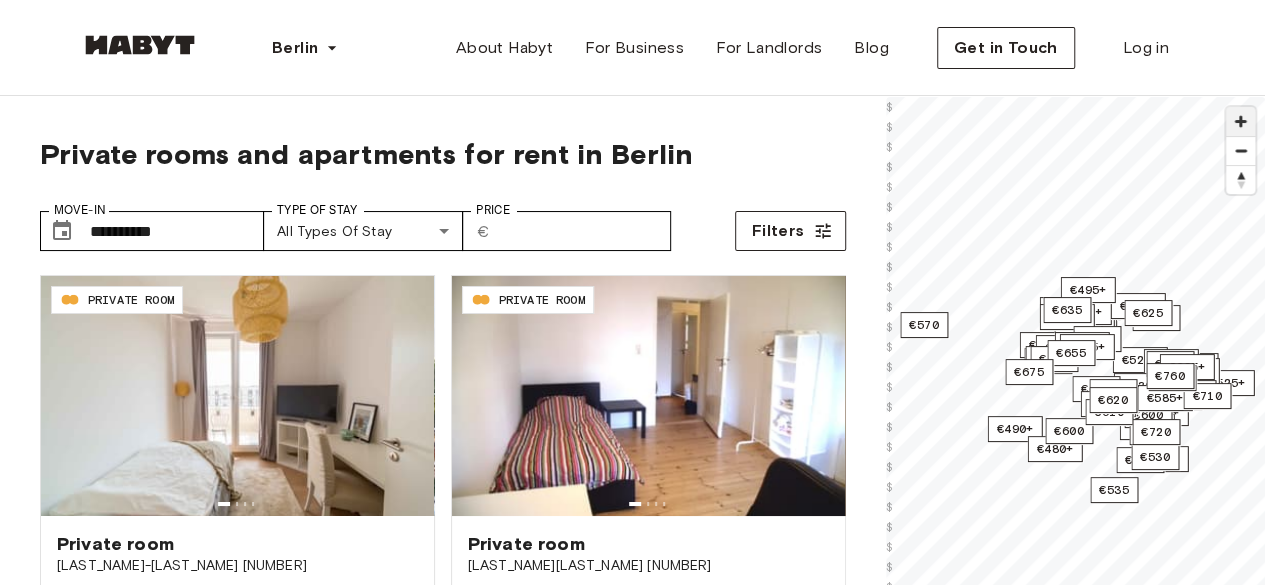 click at bounding box center [1240, 121] 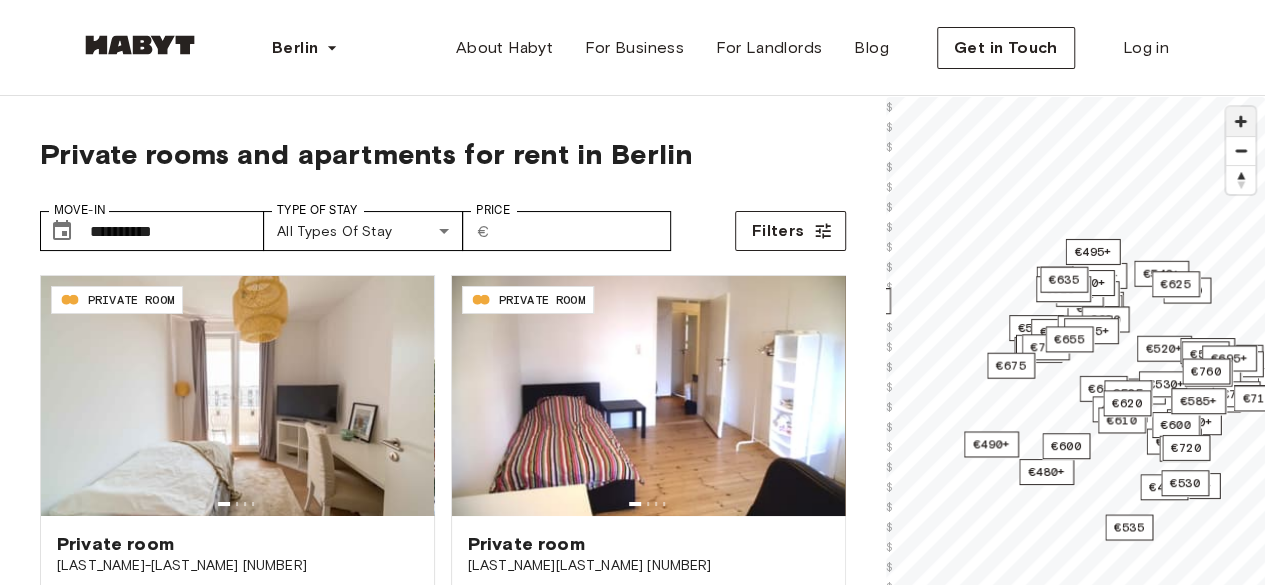 click at bounding box center (1240, 121) 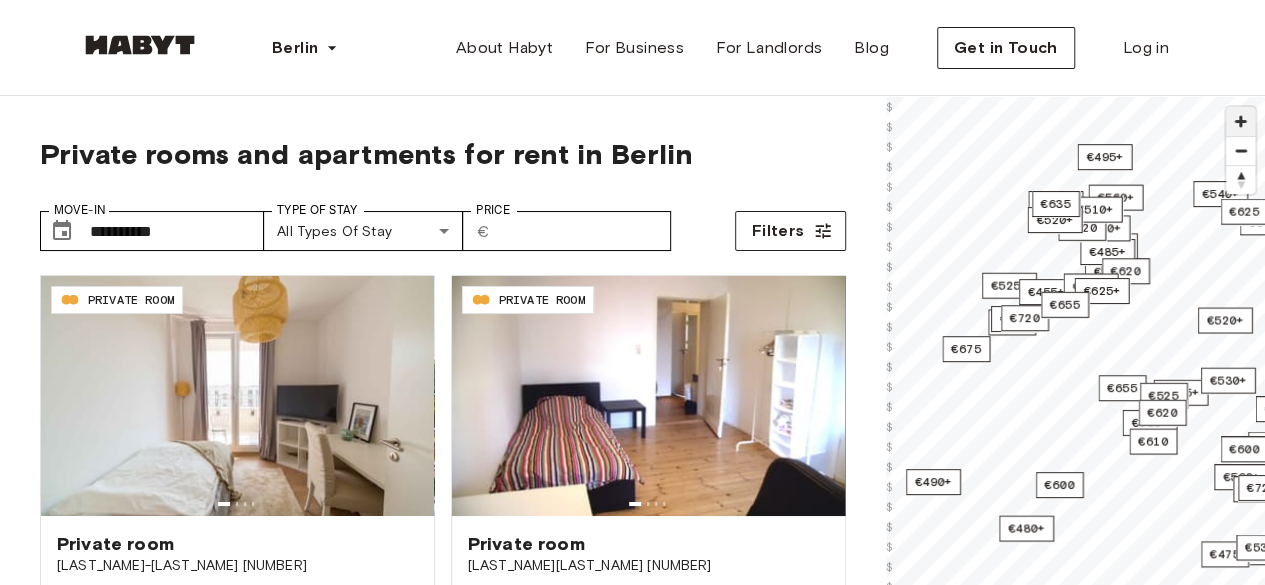 click at bounding box center (1240, 121) 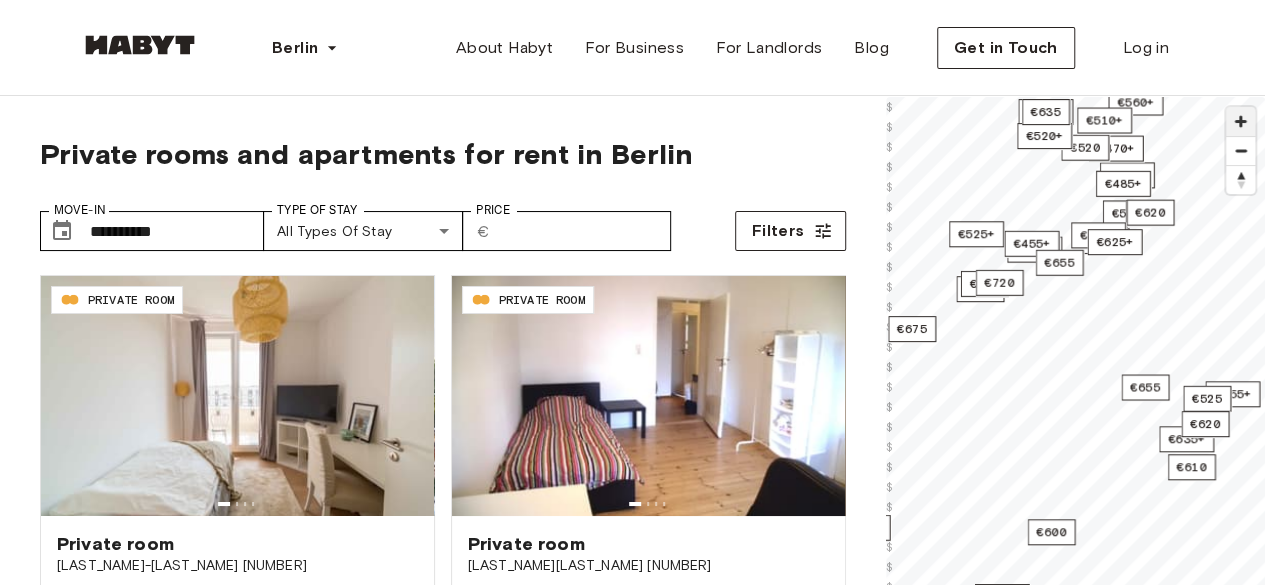 click at bounding box center [1240, 121] 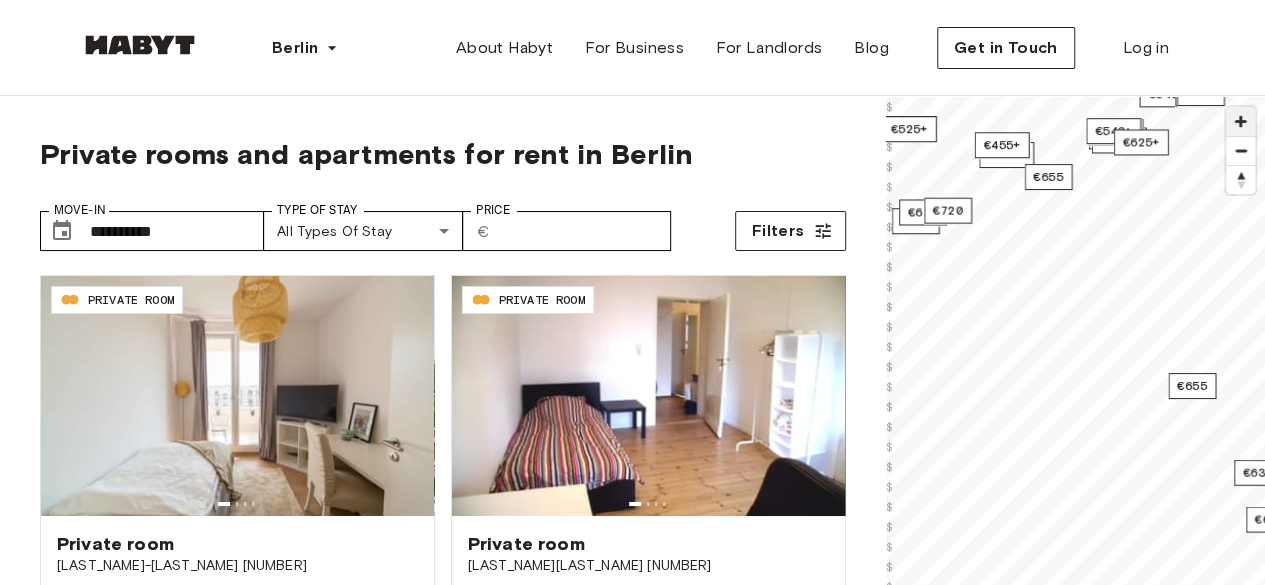 click at bounding box center [1240, 121] 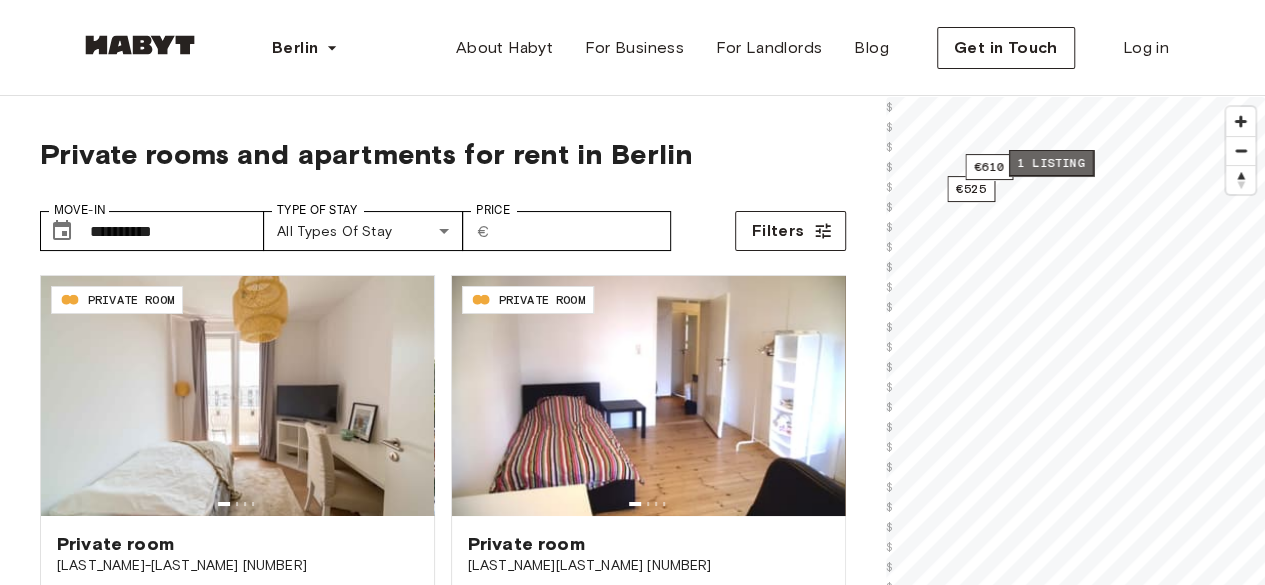 click on "1 listing" at bounding box center [1050, 163] 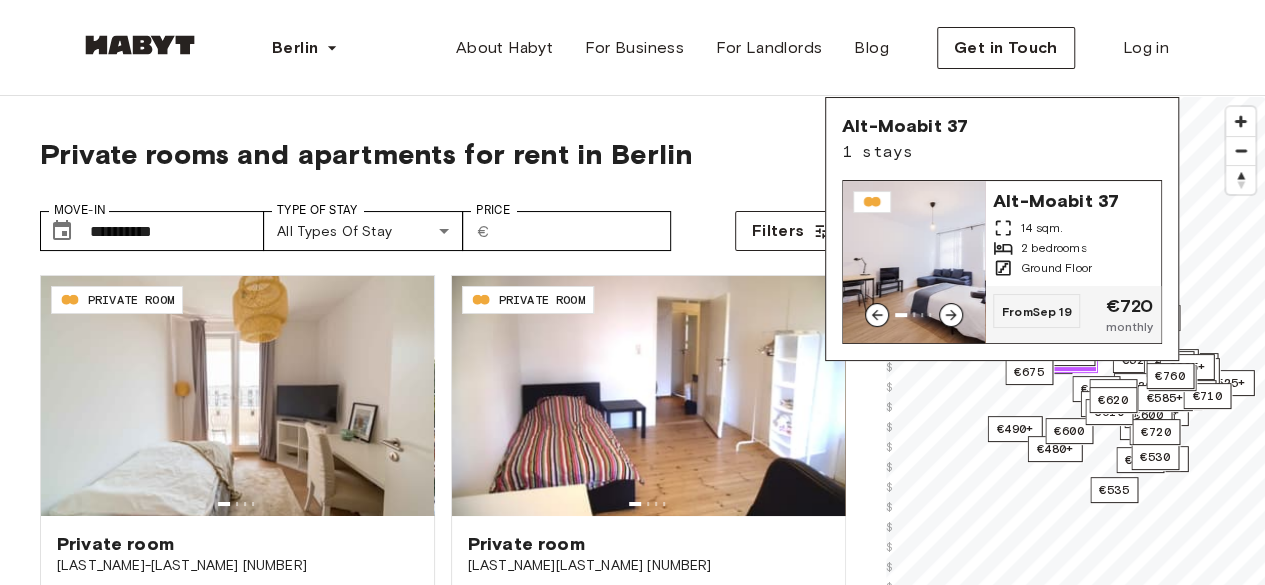 click on "2 bedrooms" at bounding box center [1054, 248] 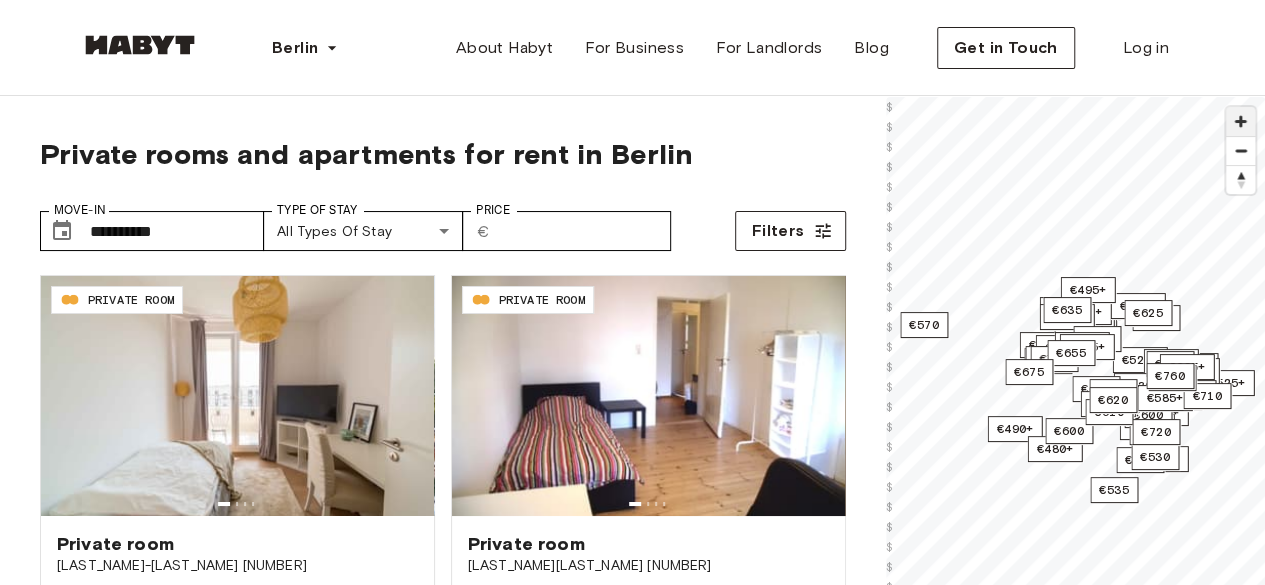 click at bounding box center [1240, 121] 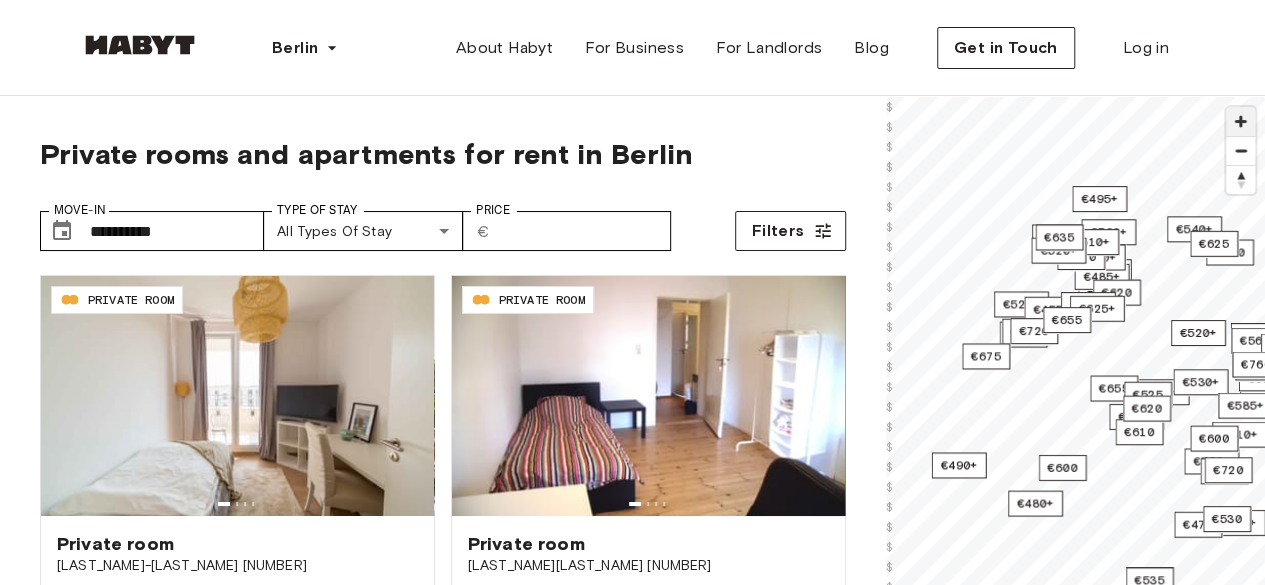 click at bounding box center (1240, 121) 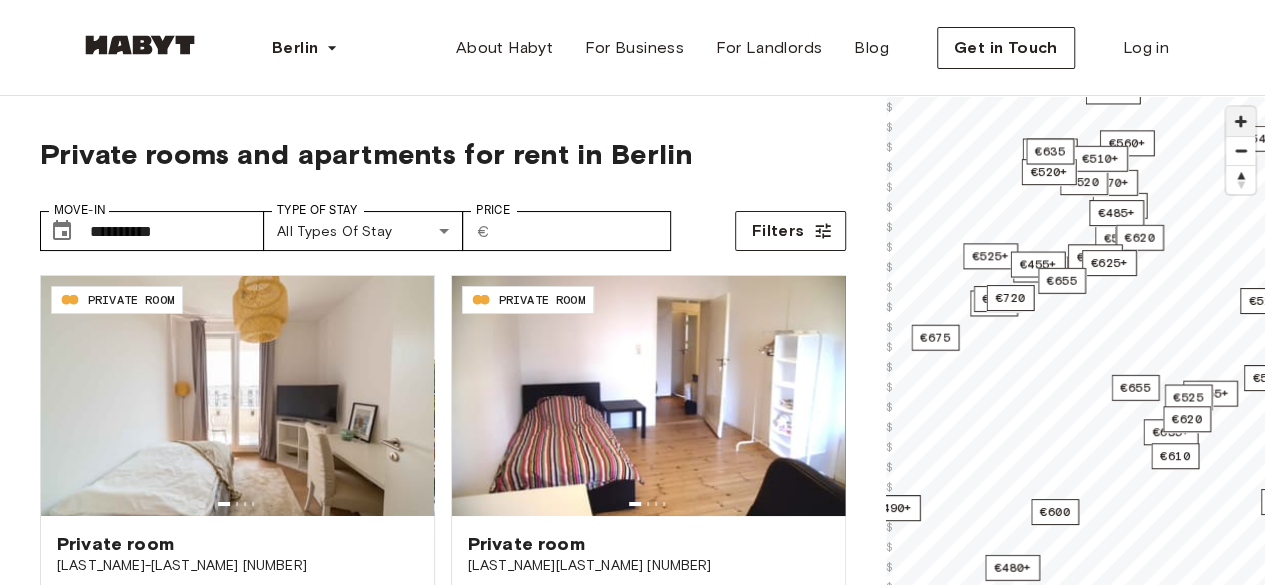 click at bounding box center (1240, 121) 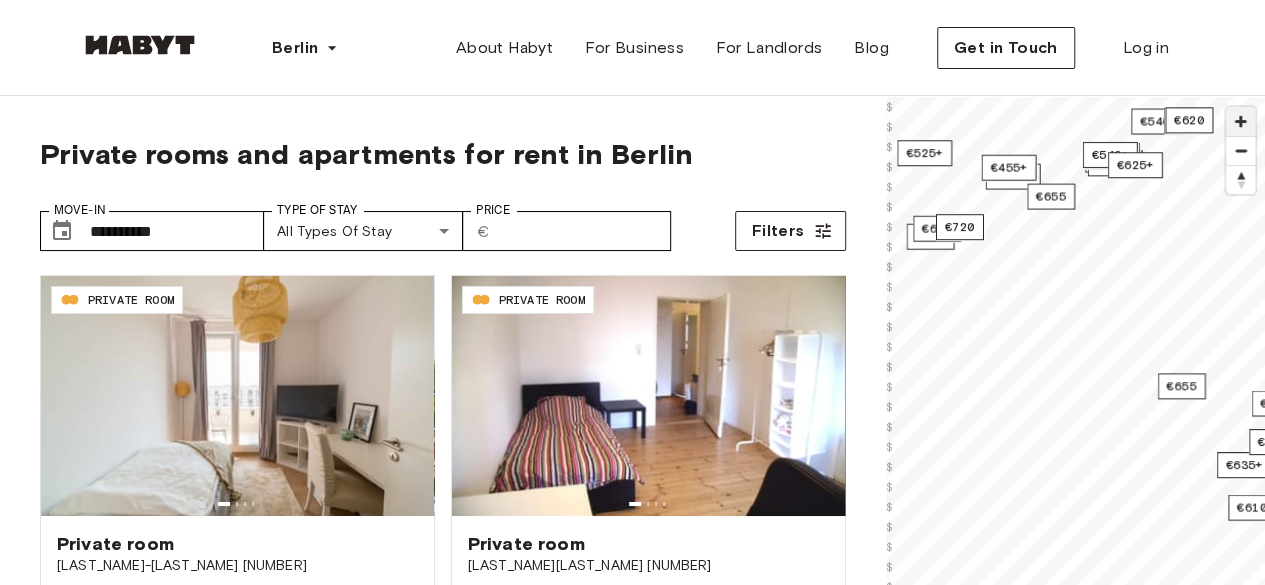 click at bounding box center (1240, 121) 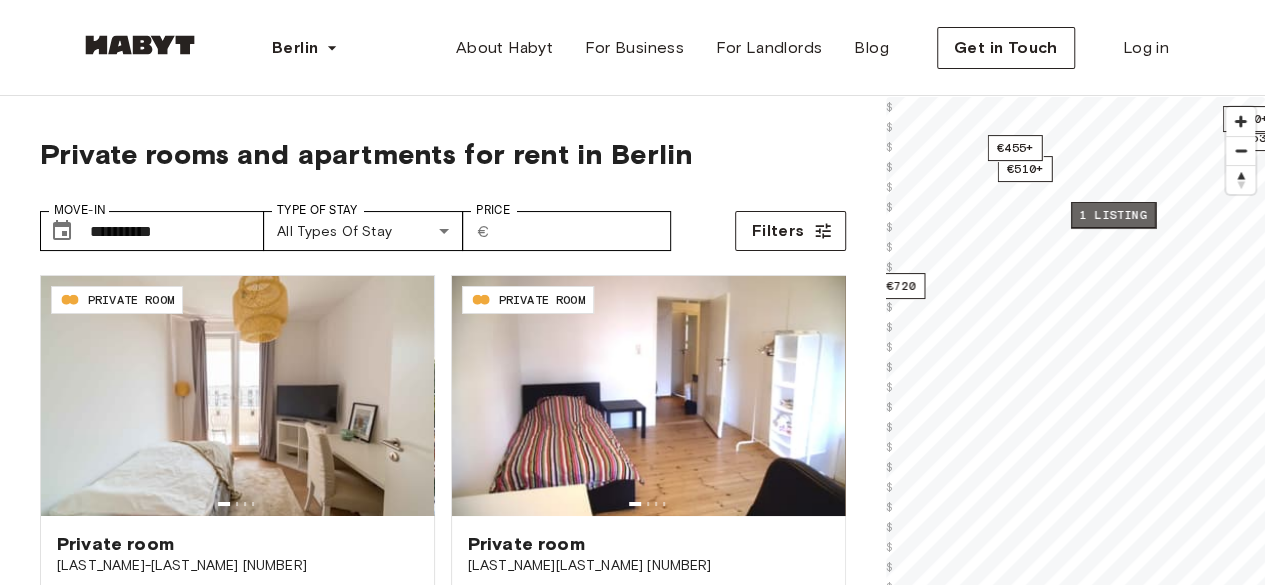 click on "1 listing" at bounding box center (1112, 215) 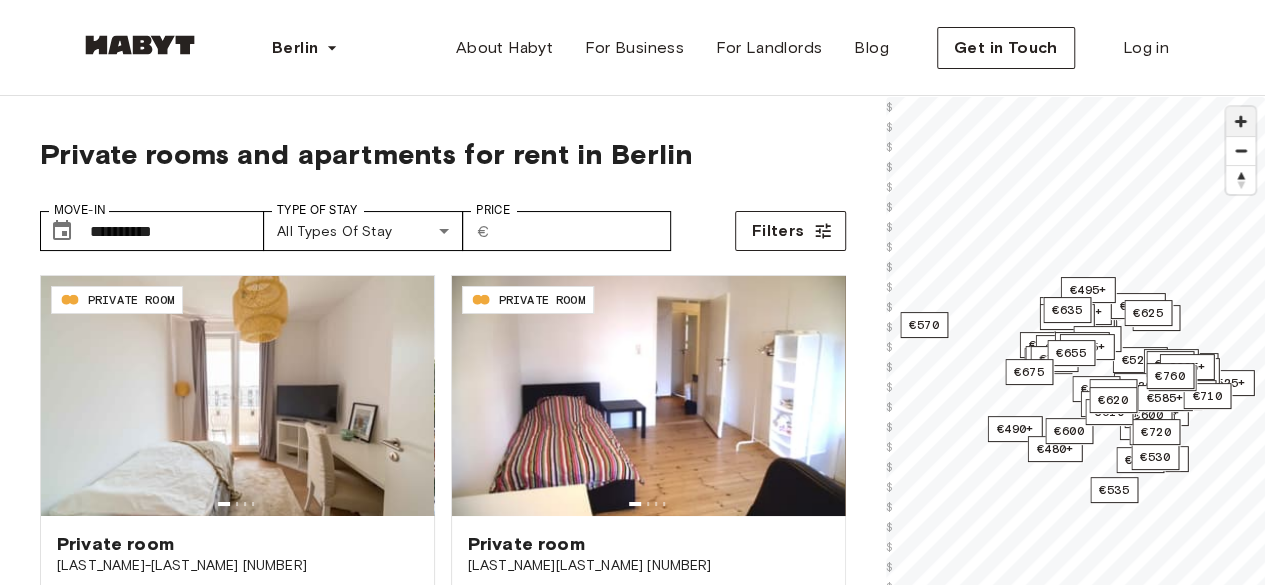 click at bounding box center [1240, 121] 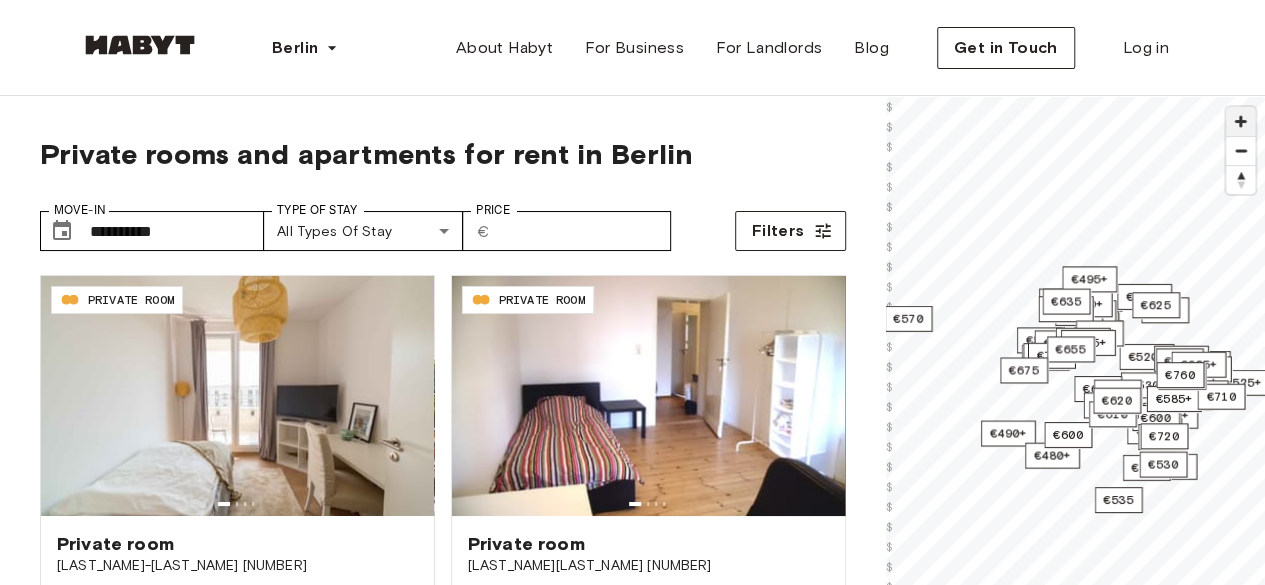 click at bounding box center (1240, 121) 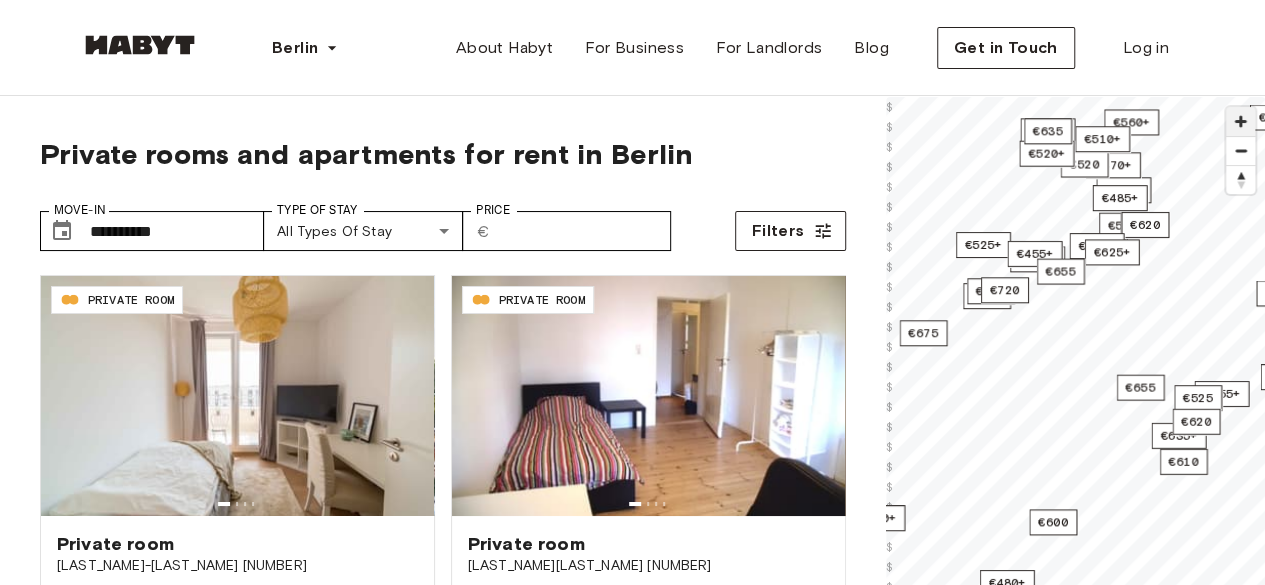 click at bounding box center [1240, 121] 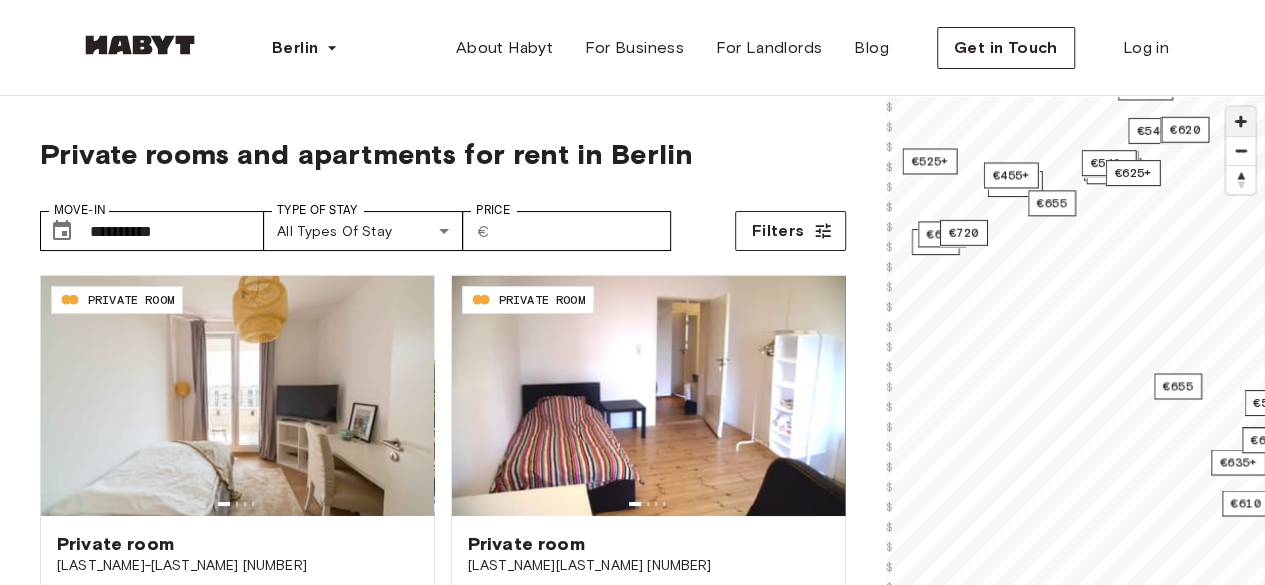 click at bounding box center [1240, 121] 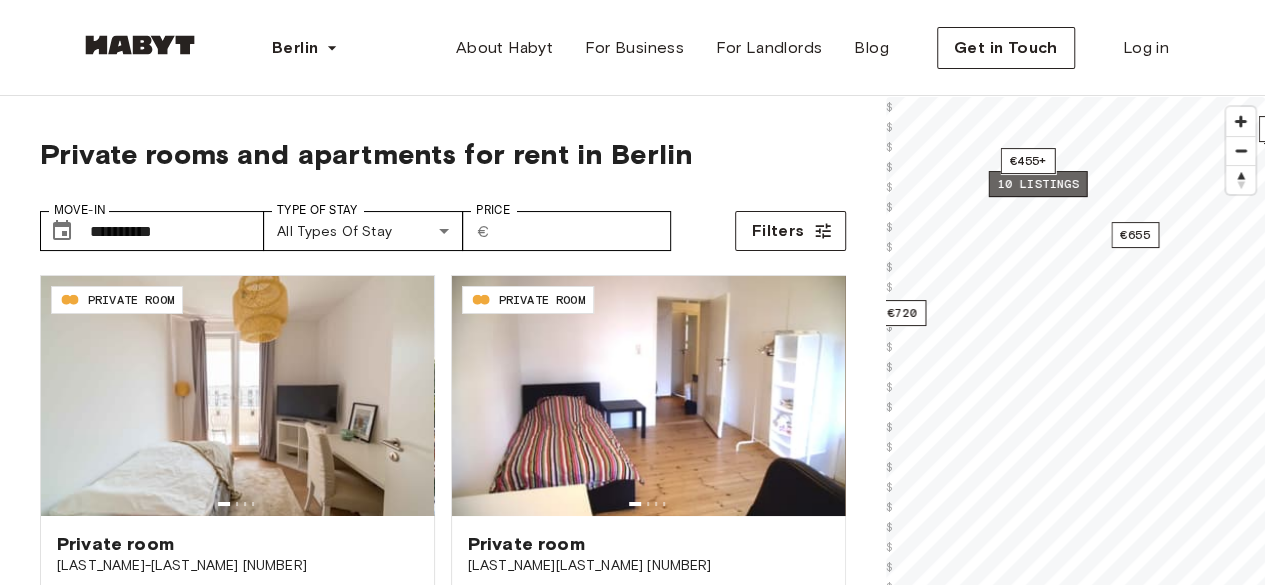 click on "10 listings" at bounding box center (1037, 184) 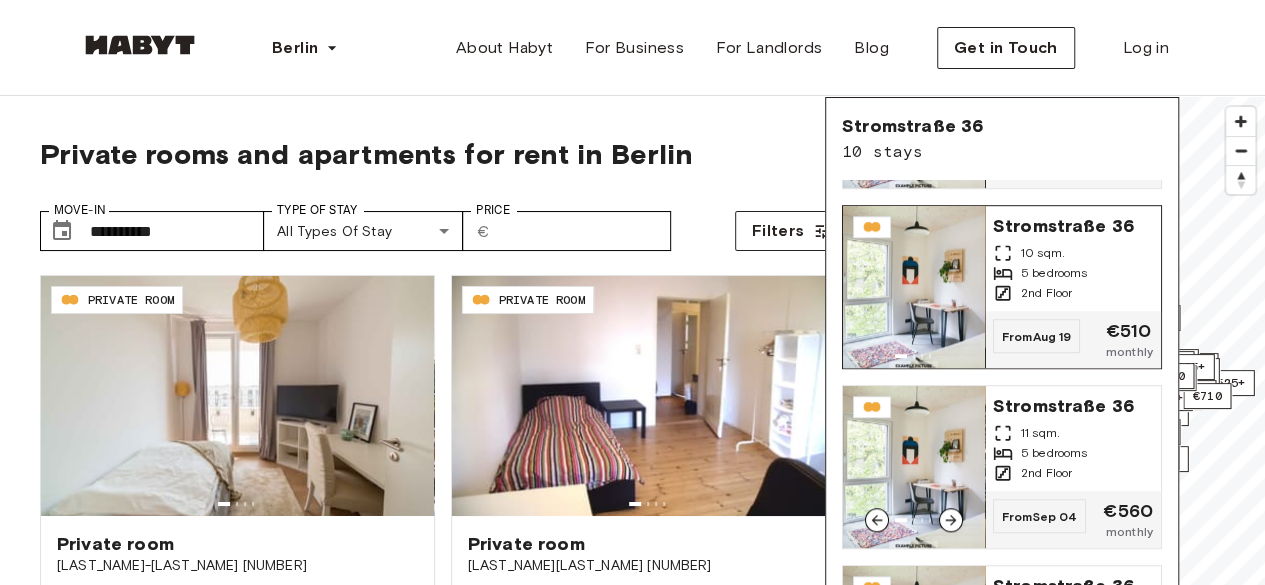 scroll, scrollTop: 695, scrollLeft: 0, axis: vertical 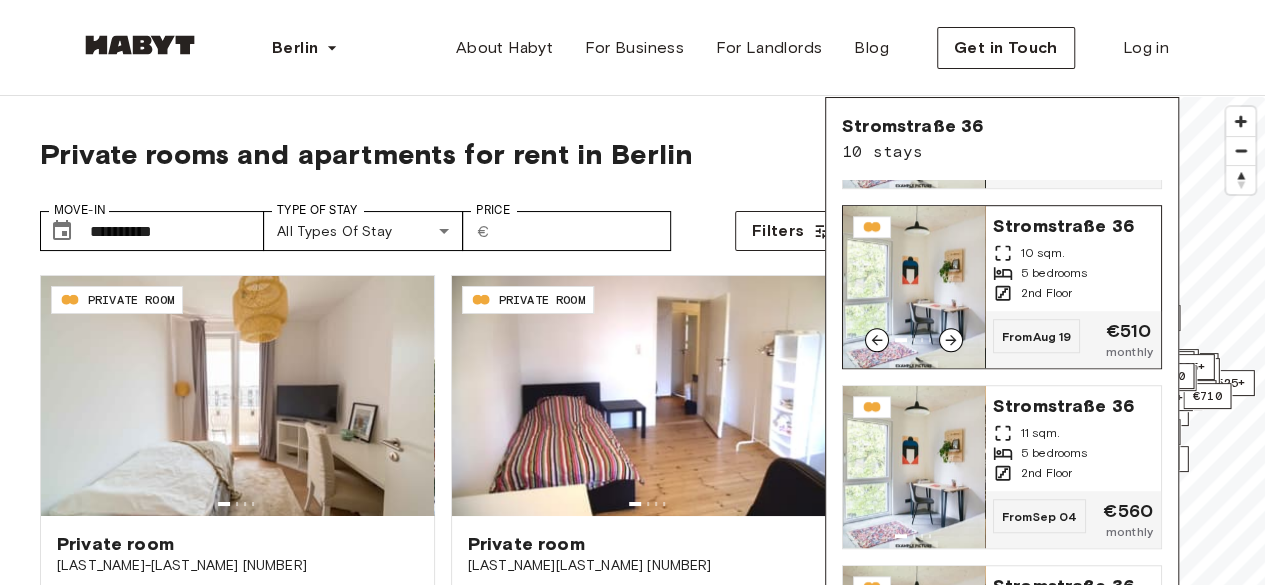 click on "5 bedrooms" at bounding box center (1073, 273) 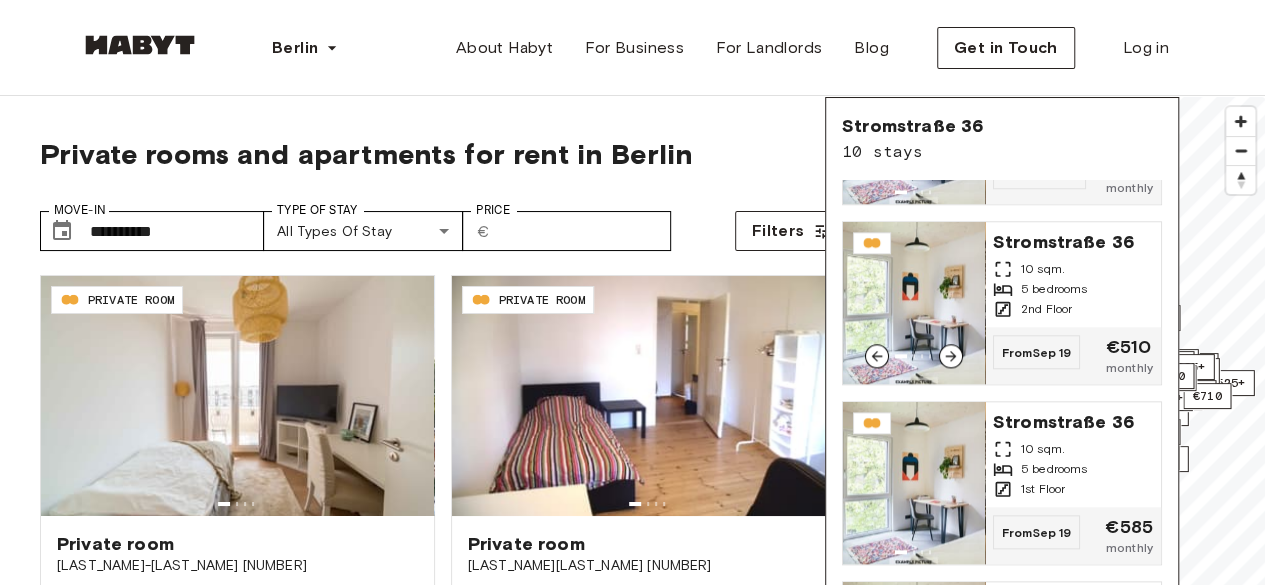 scroll, scrollTop: 1336, scrollLeft: 0, axis: vertical 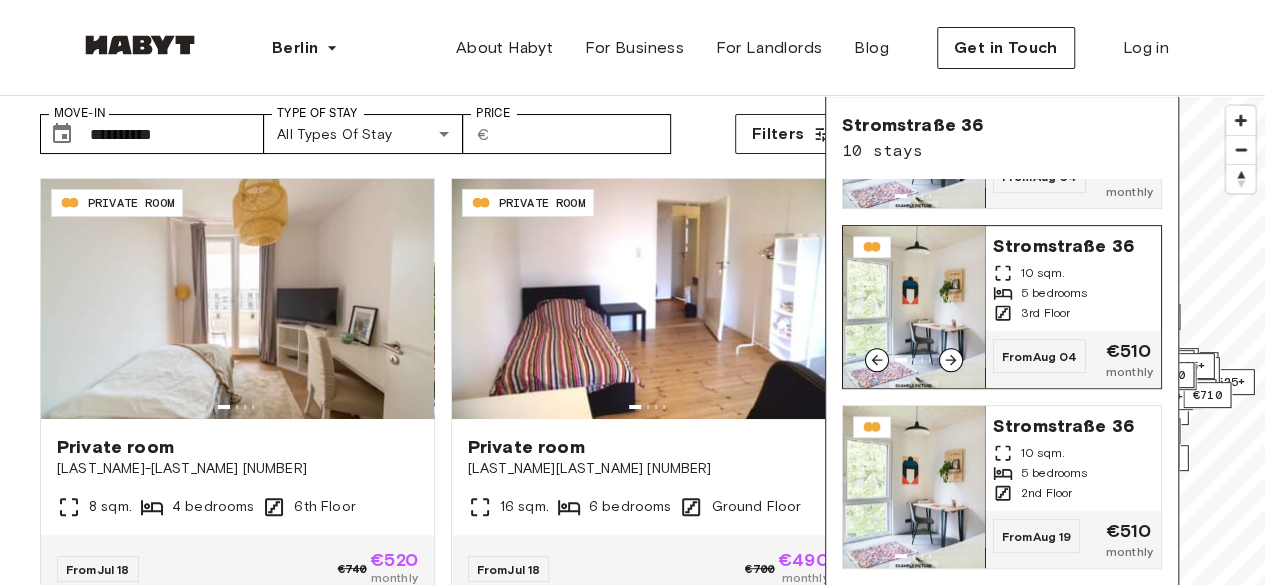 click on "5 bedrooms" at bounding box center [1054, 293] 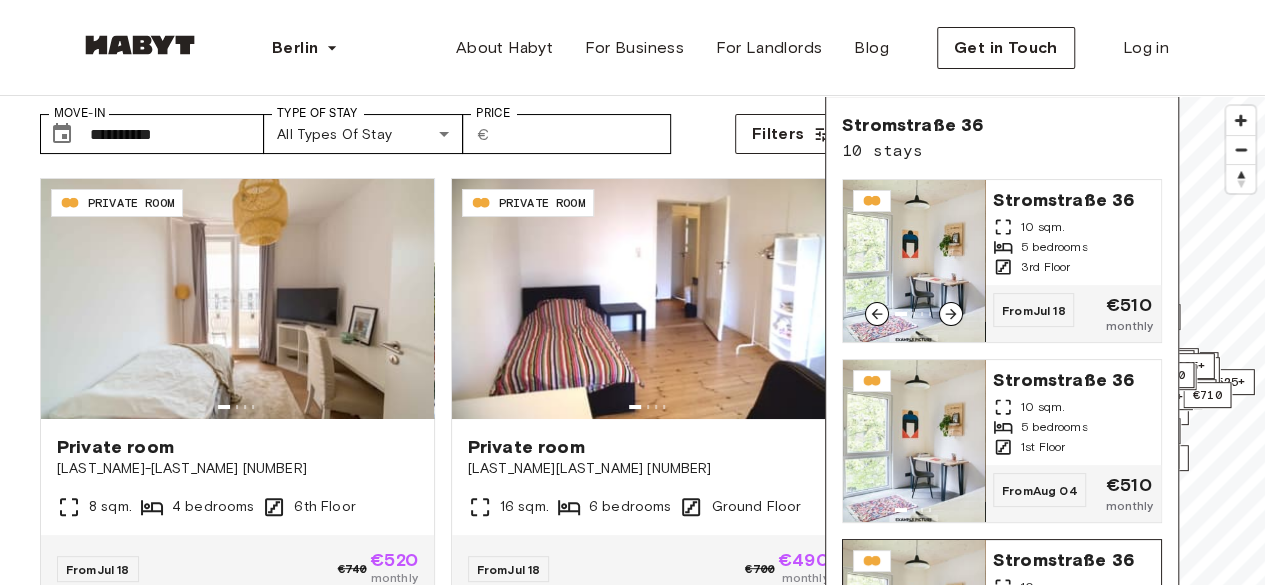 scroll, scrollTop: 0, scrollLeft: 0, axis: both 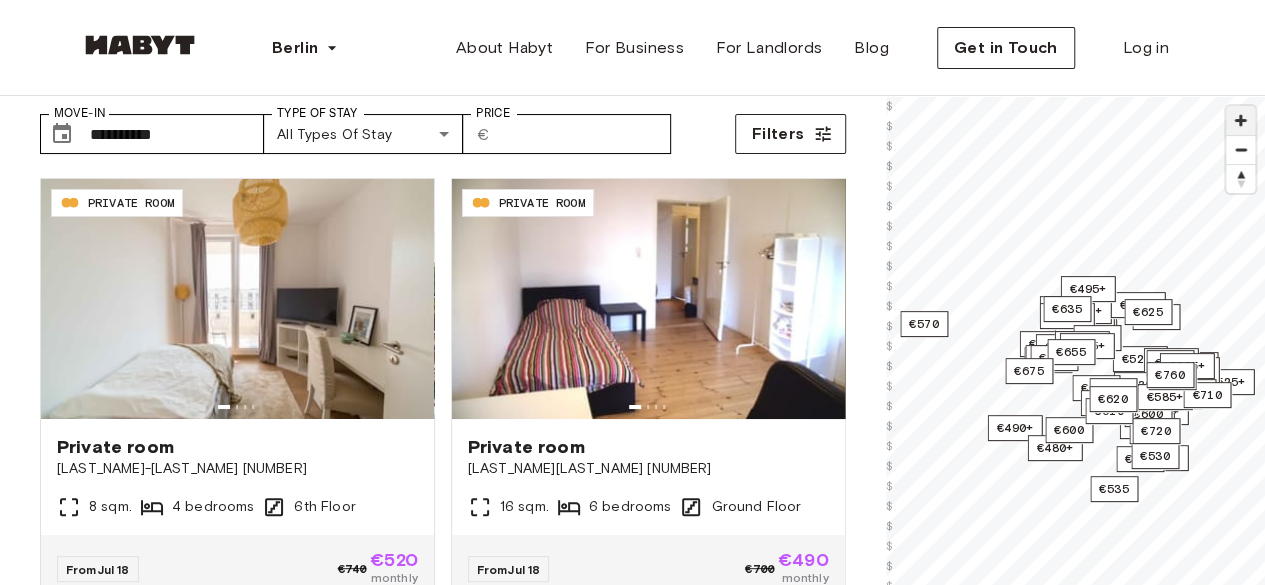 click at bounding box center [1240, 120] 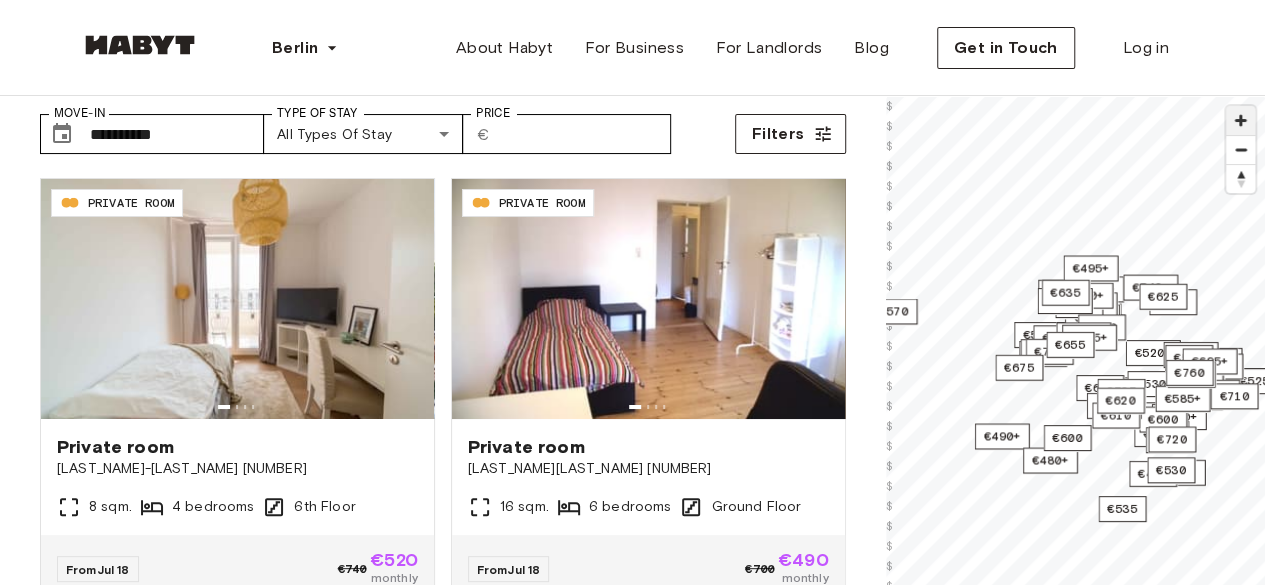 click at bounding box center [1240, 120] 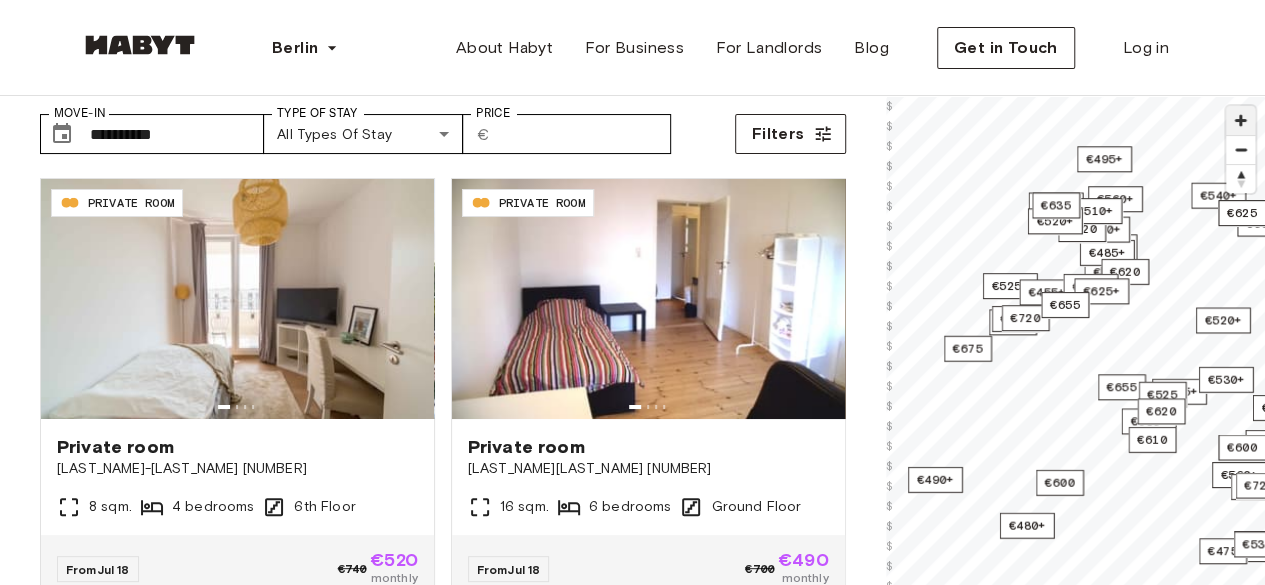 click at bounding box center [1240, 120] 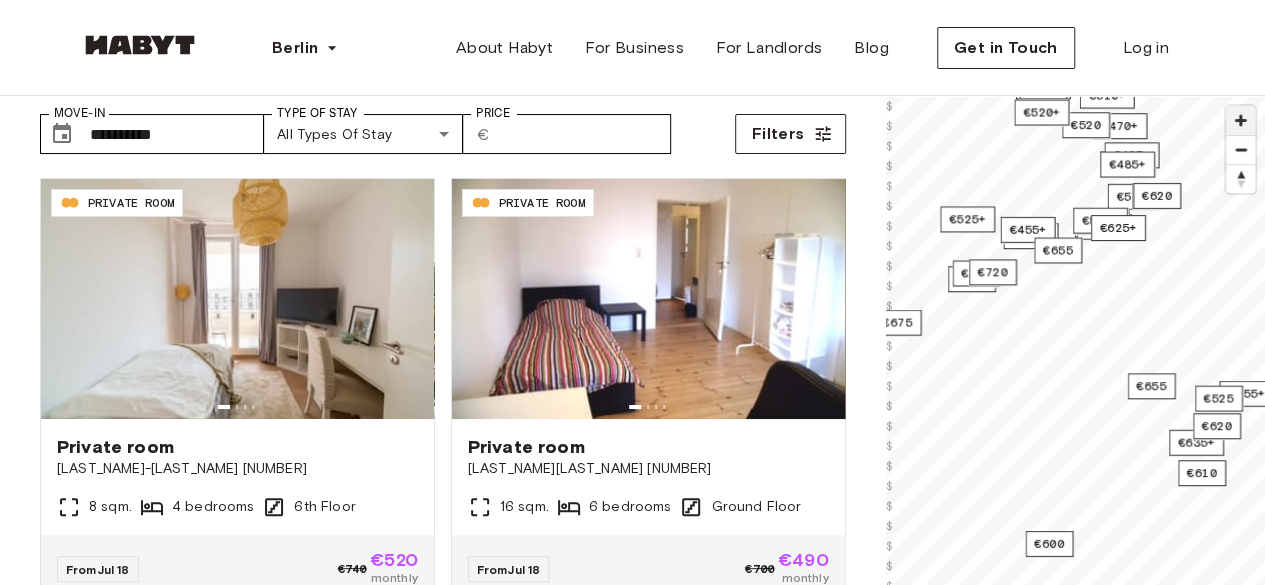 click at bounding box center (1240, 120) 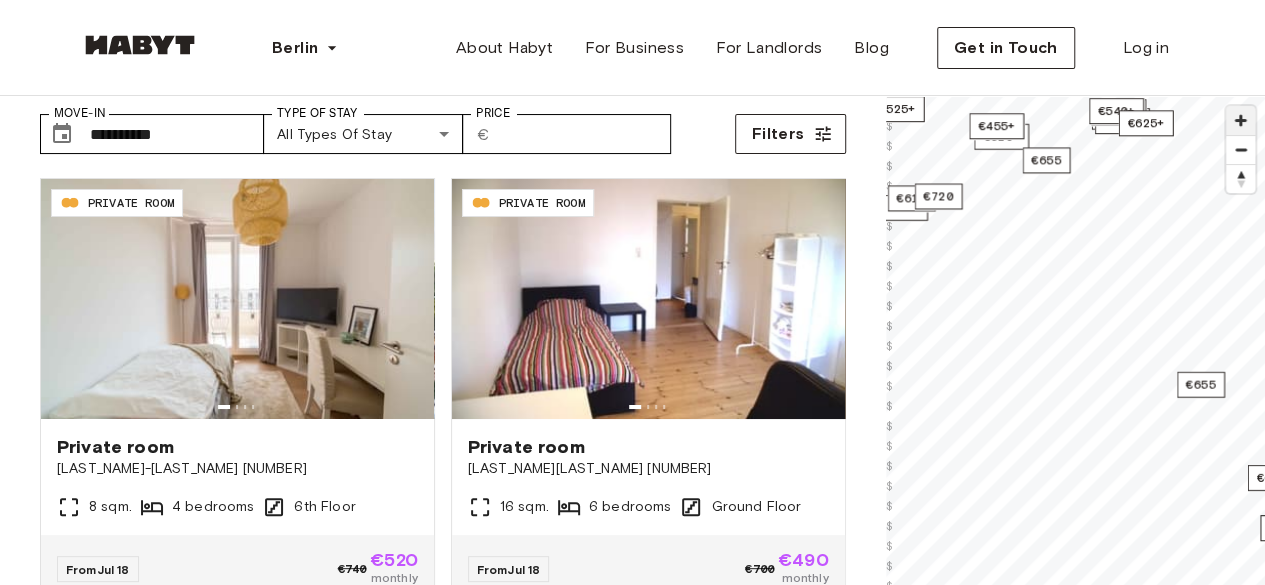 click at bounding box center (1240, 120) 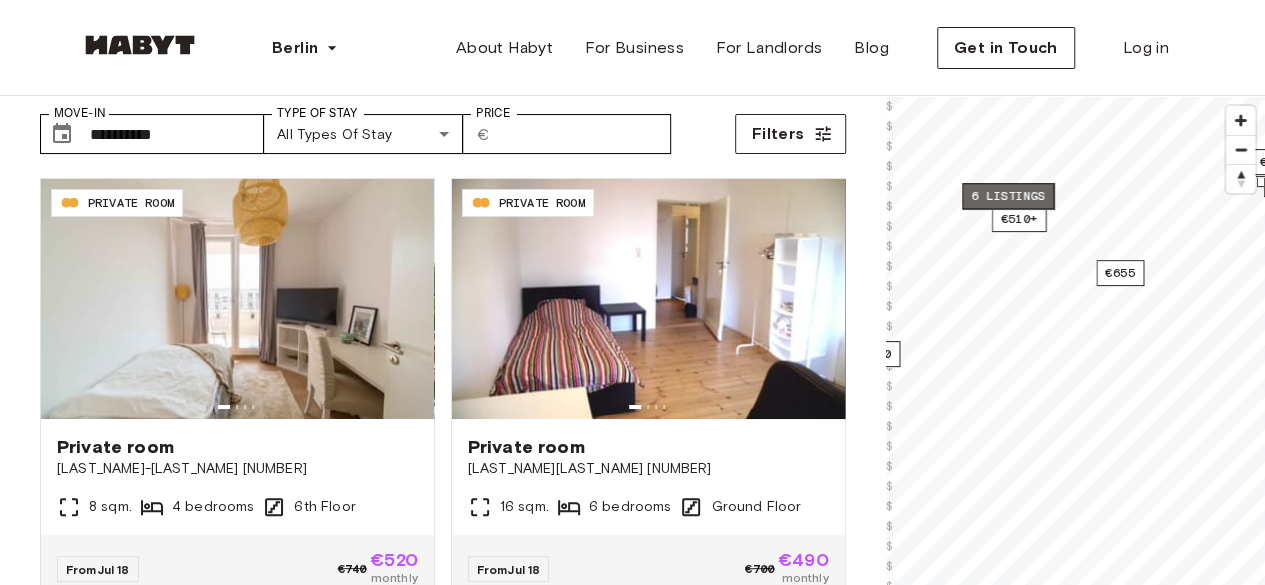 click on "6 listings" at bounding box center [1008, 196] 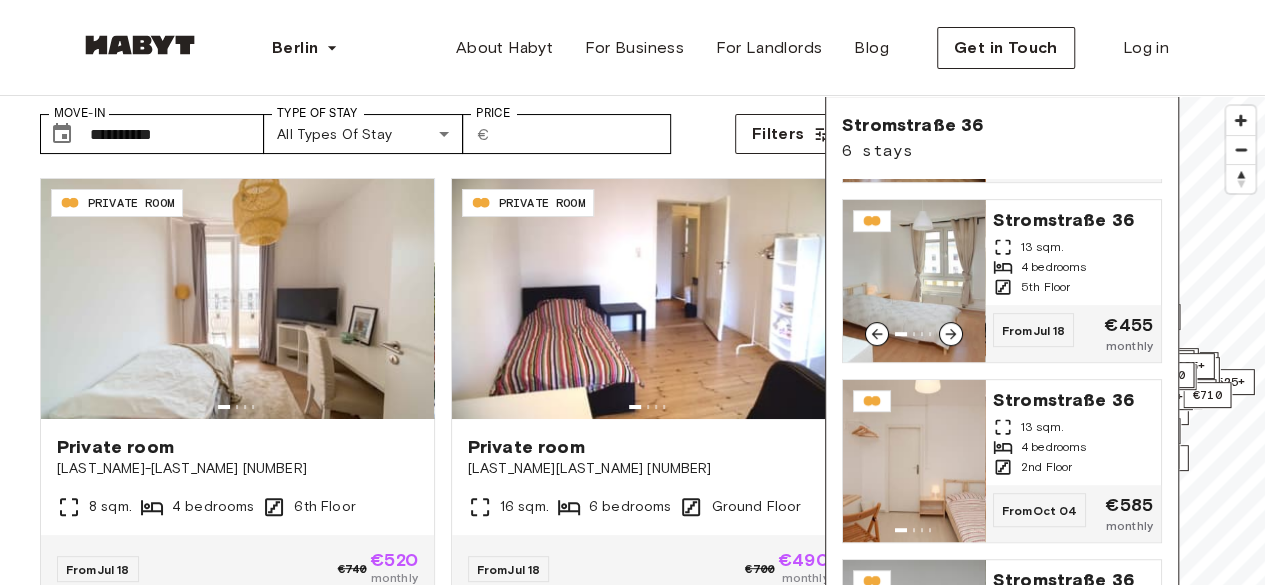 scroll, scrollTop: 521, scrollLeft: 0, axis: vertical 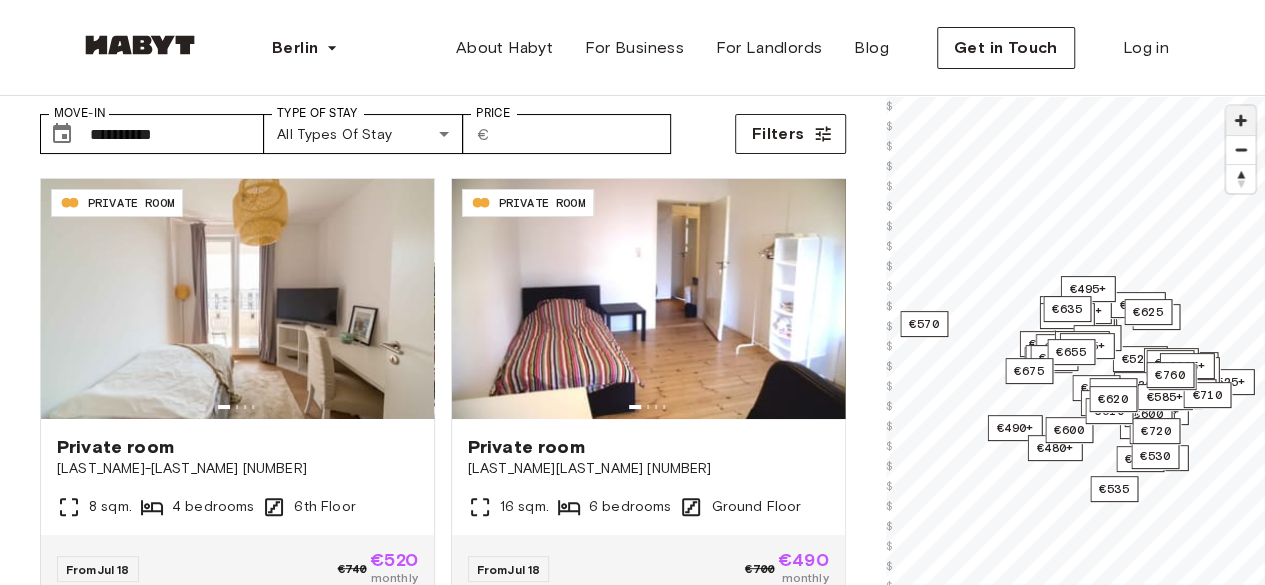 click at bounding box center [1240, 120] 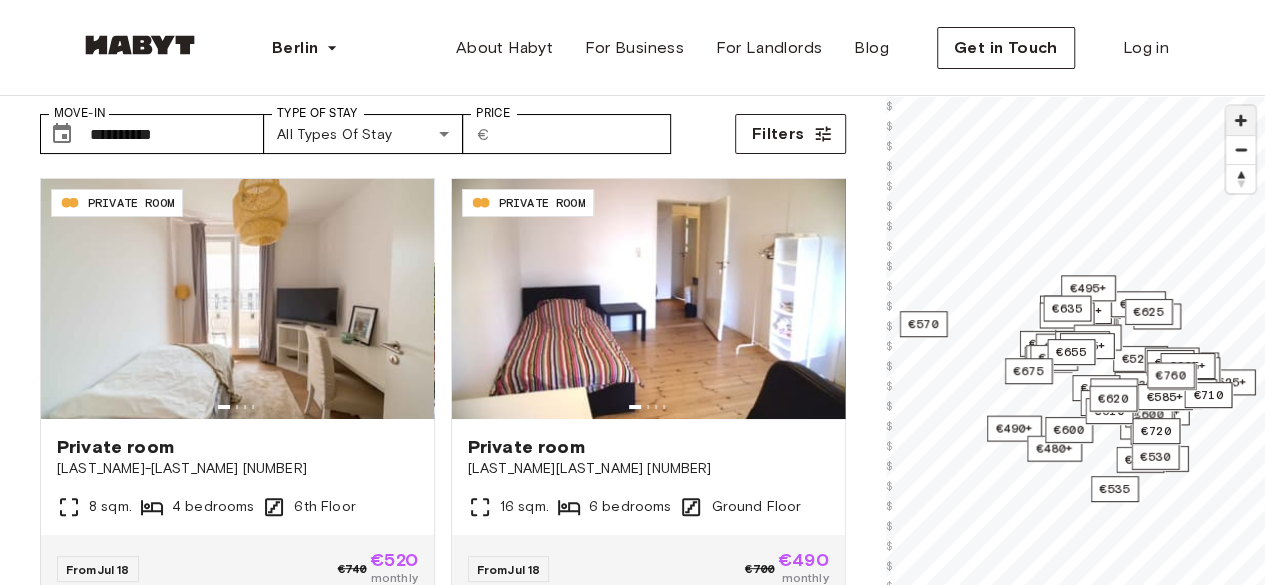 click at bounding box center [1240, 120] 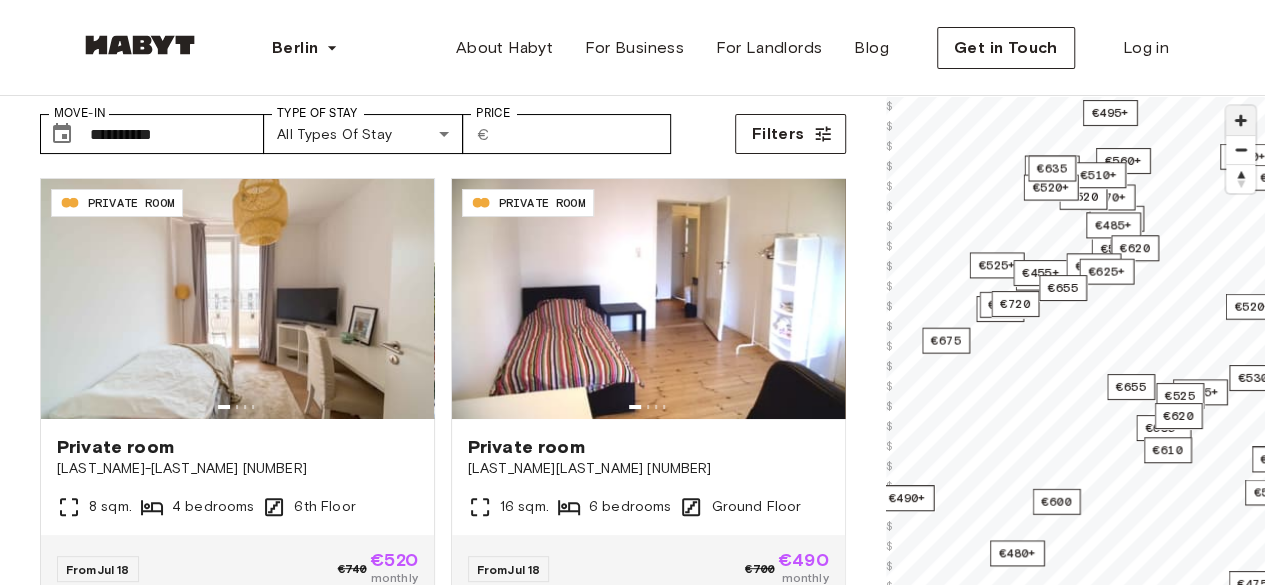 click at bounding box center (1240, 120) 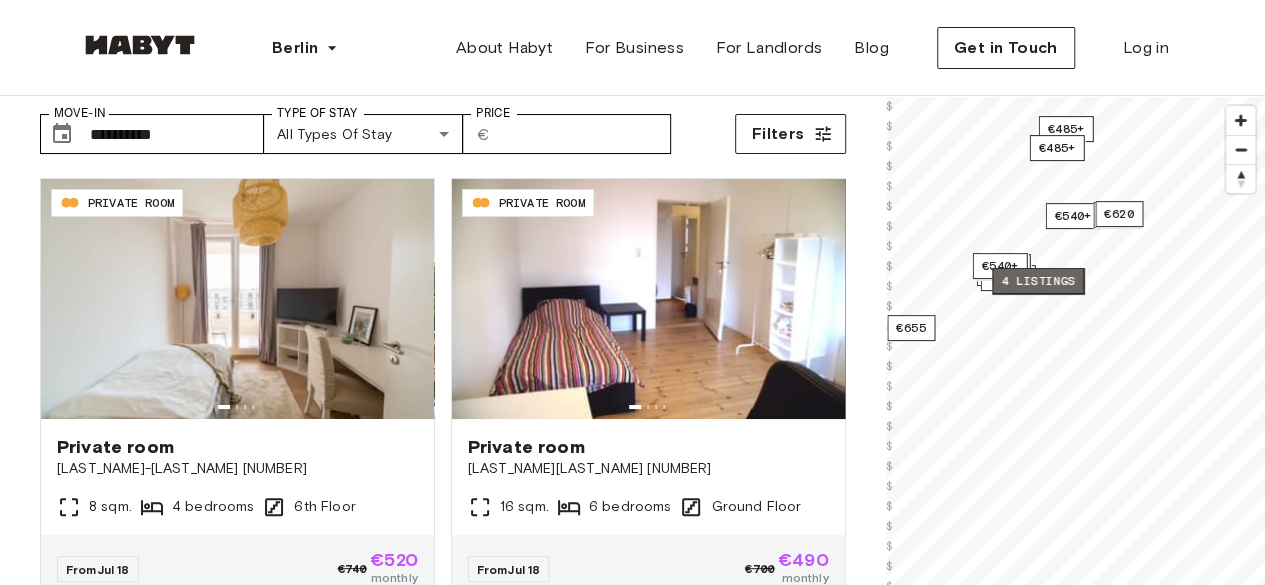 click on "4 listings" at bounding box center (1038, 281) 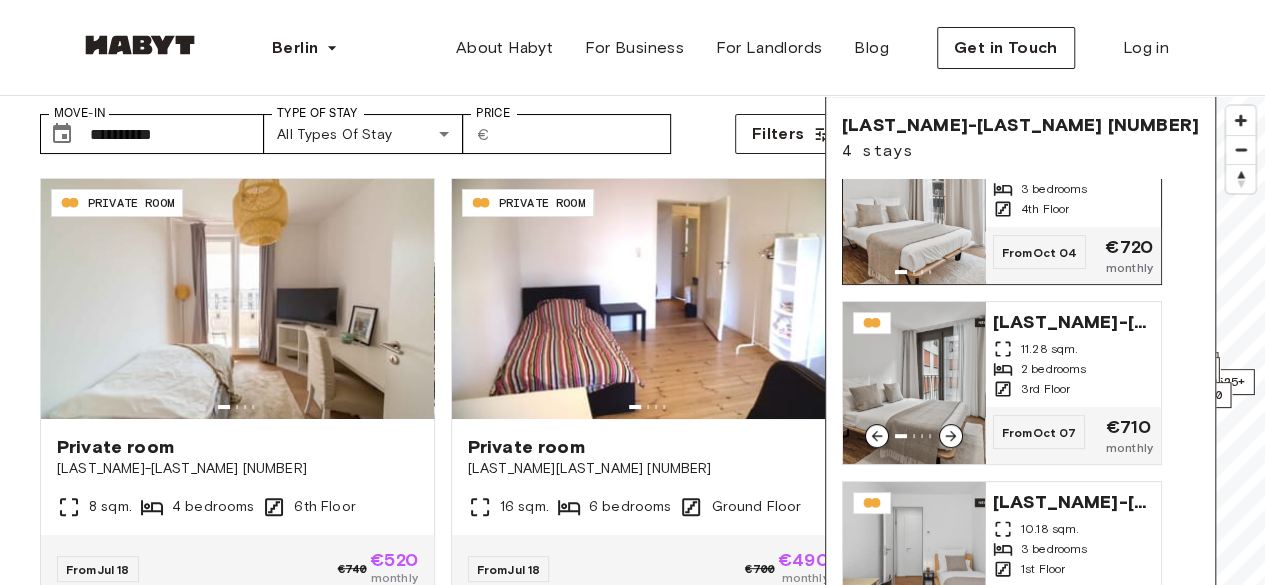 scroll, scrollTop: 260, scrollLeft: 0, axis: vertical 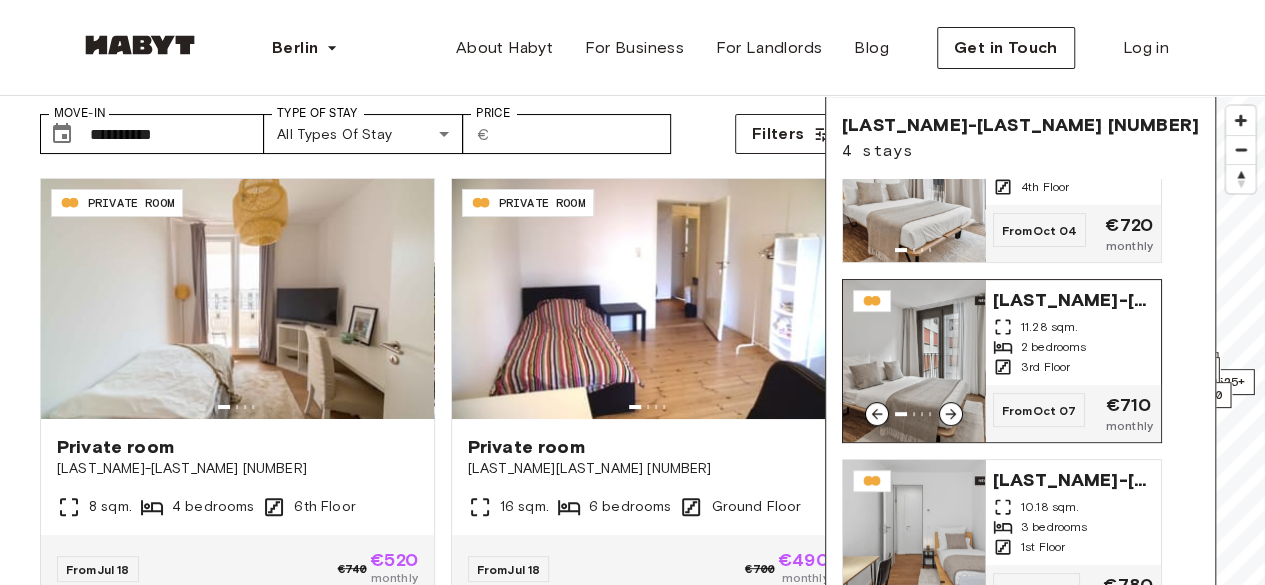 click on "Lisa-Fittko-Straße 5" at bounding box center (1073, 298) 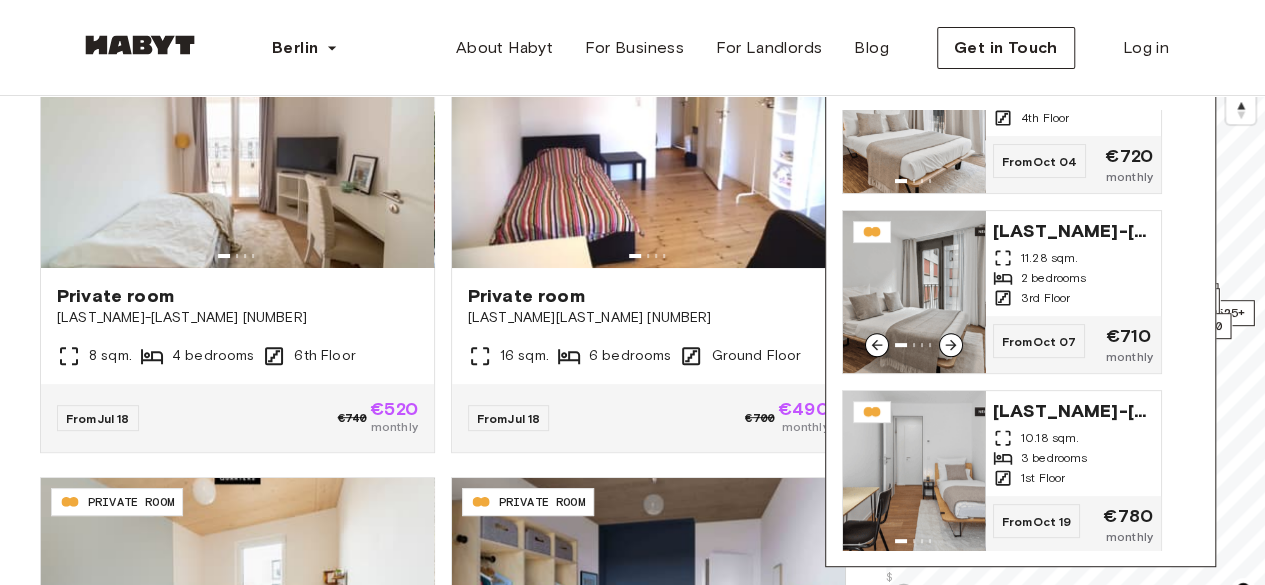 scroll, scrollTop: 274, scrollLeft: 0, axis: vertical 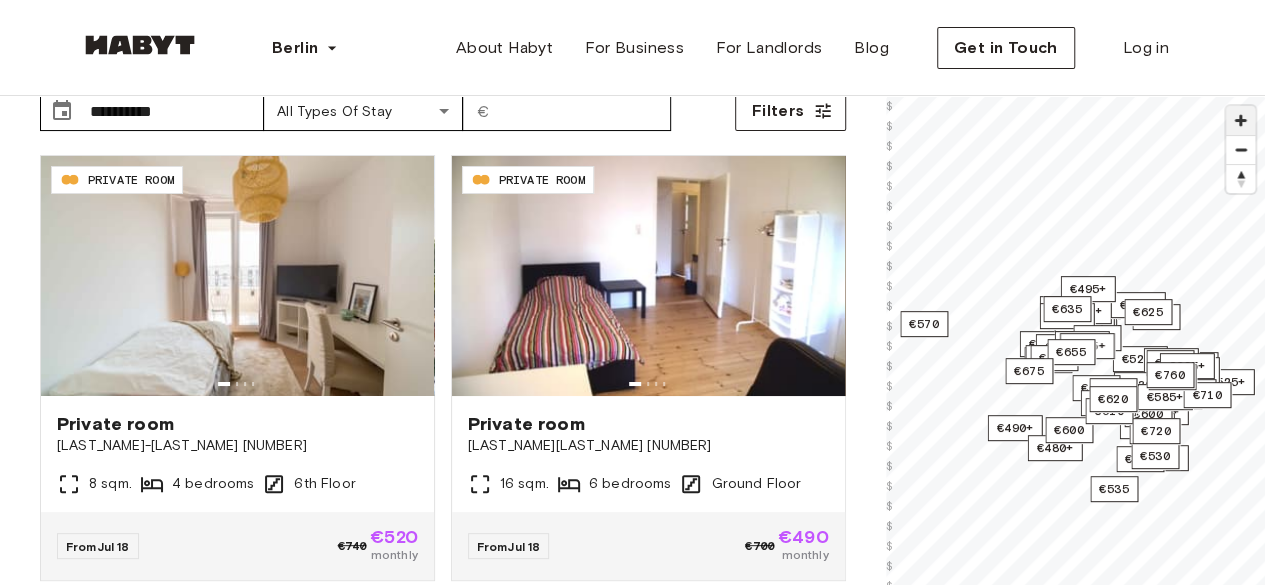 click at bounding box center [1240, 120] 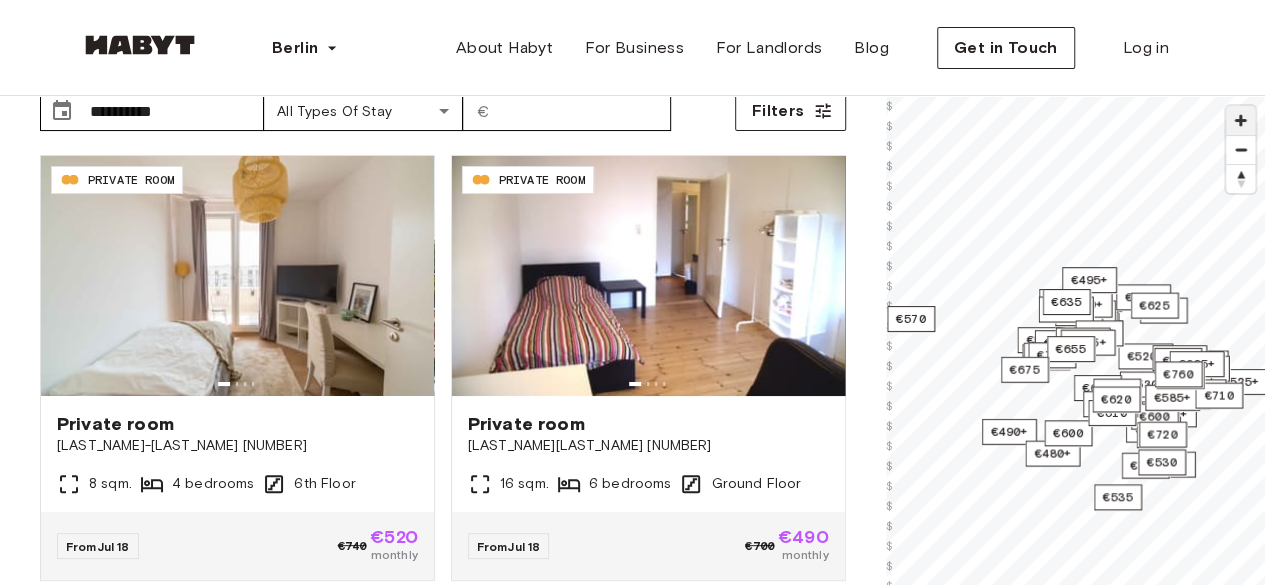 click at bounding box center (1240, 120) 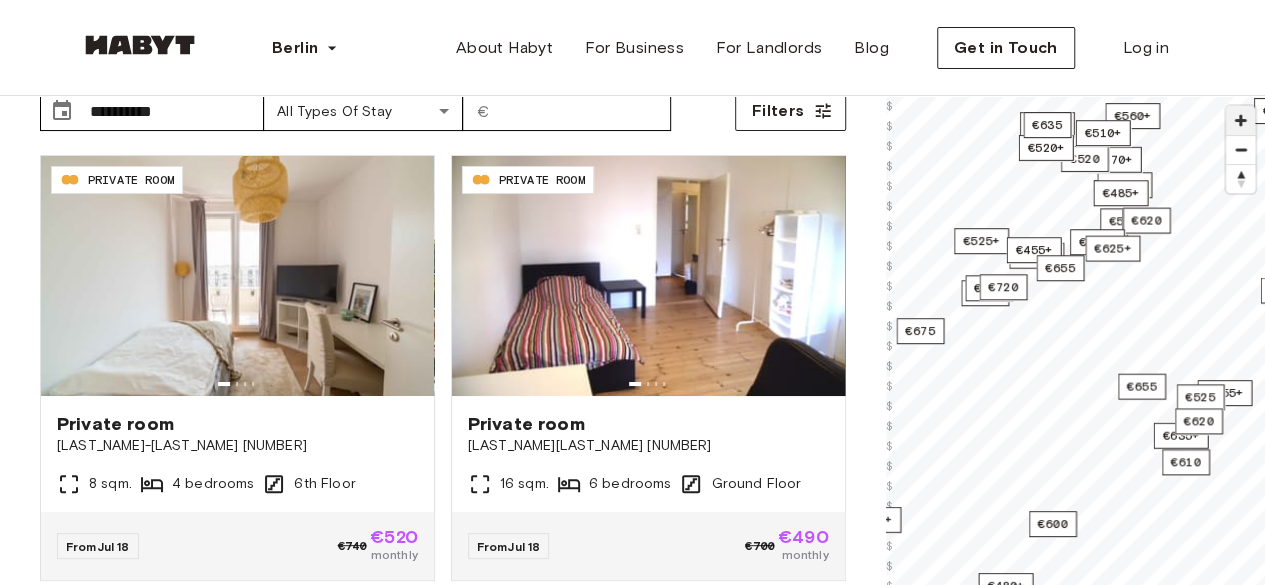click at bounding box center (1240, 120) 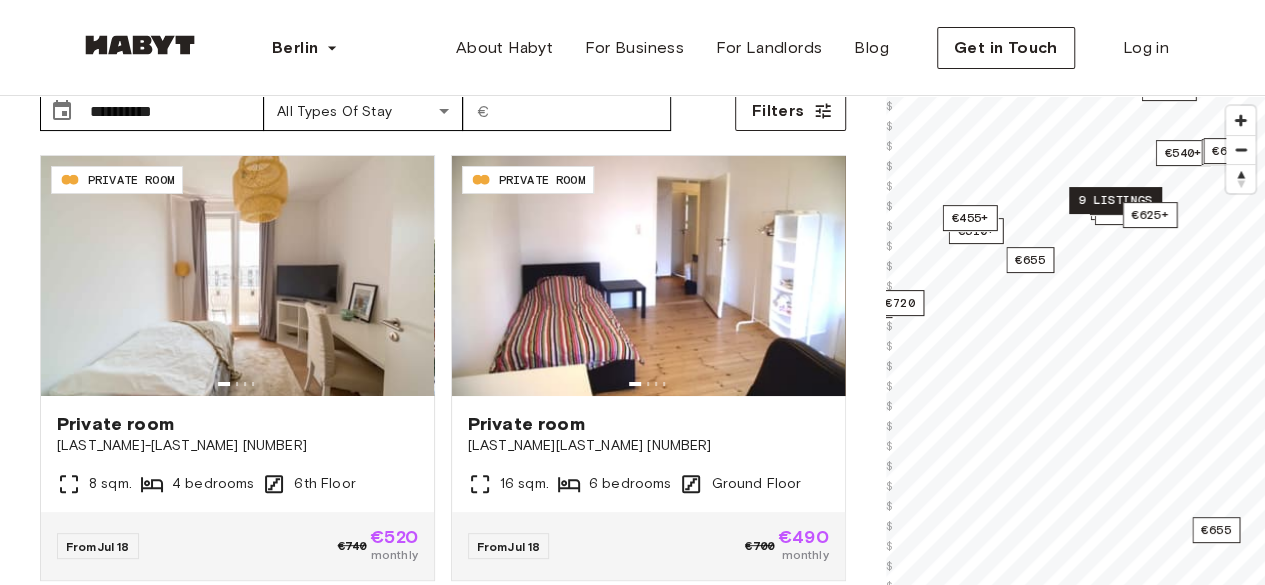click on "9 listings" at bounding box center [1115, 200] 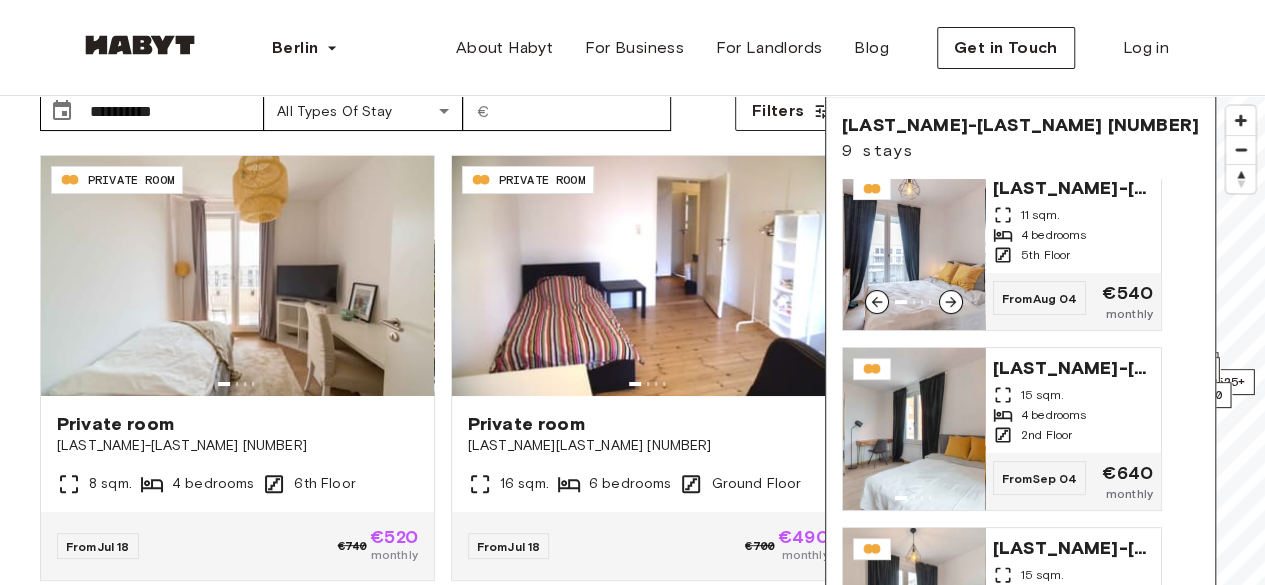 scroll, scrollTop: 287, scrollLeft: 0, axis: vertical 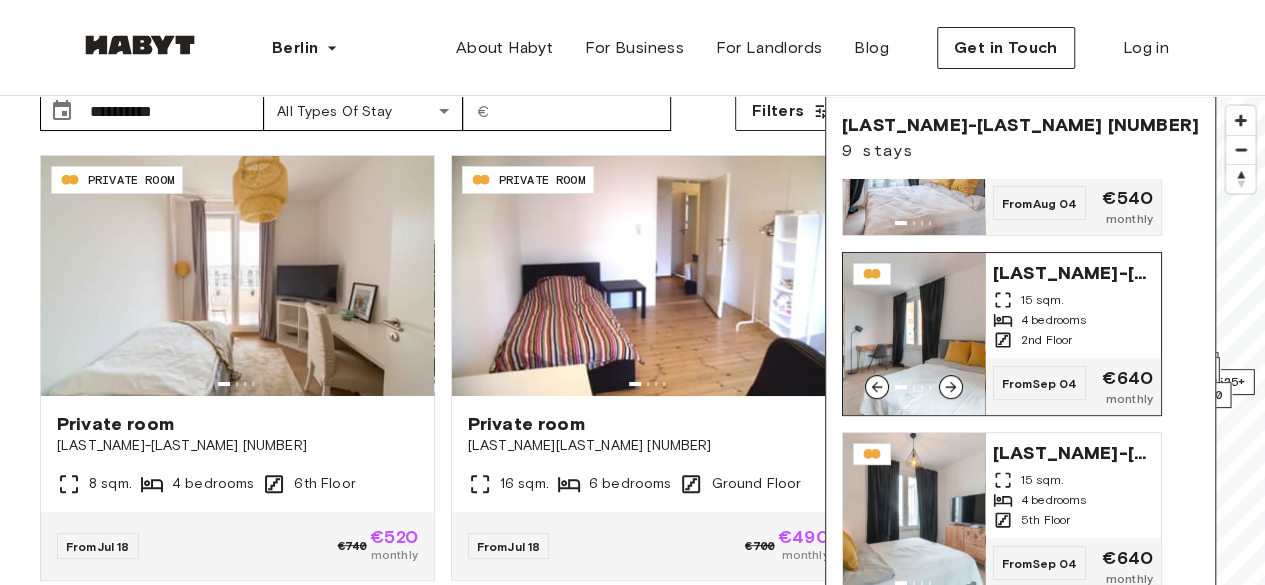 click on "Klara Franke Straße 8 15 sqm. 4 bedrooms 2nd Floor" at bounding box center (1073, 305) 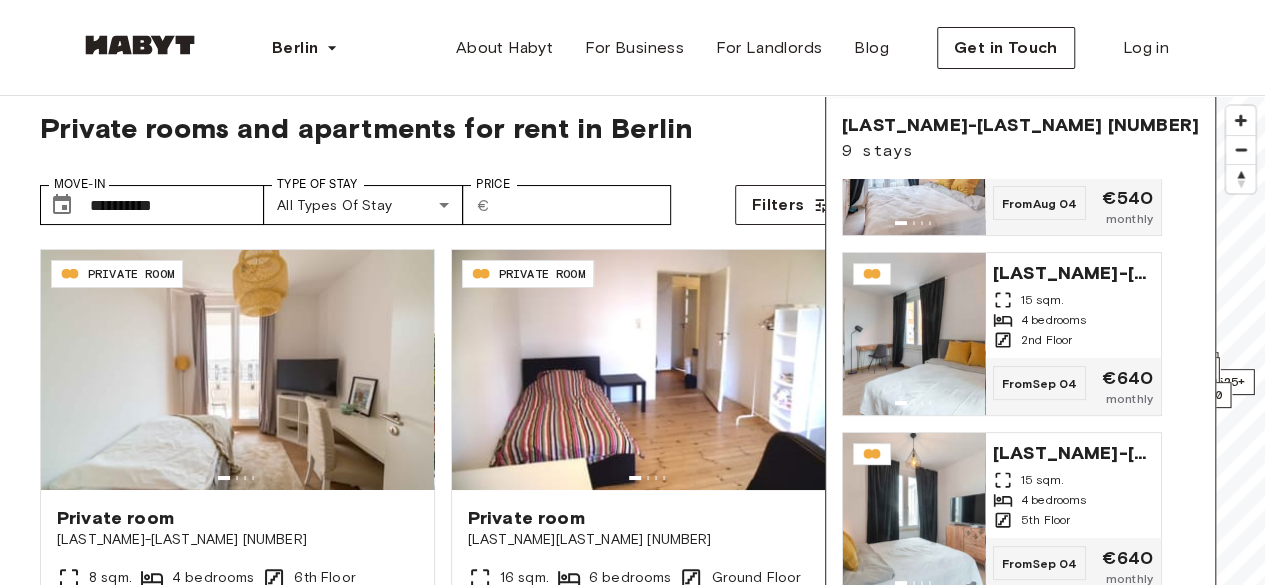 scroll, scrollTop: 19, scrollLeft: 0, axis: vertical 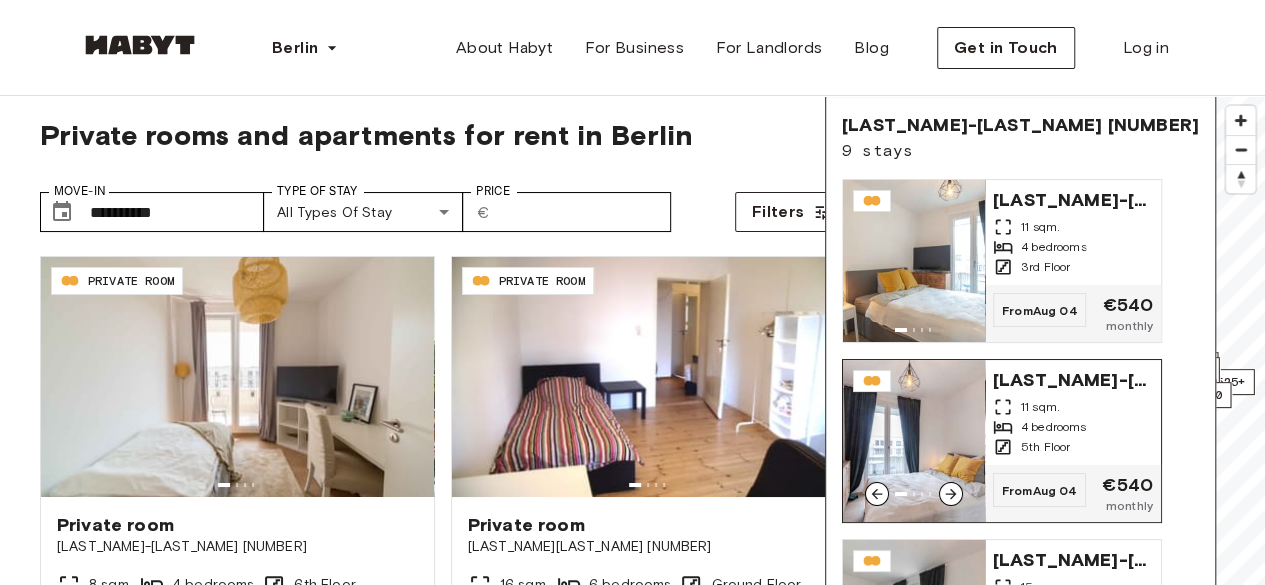 click at bounding box center [914, 441] 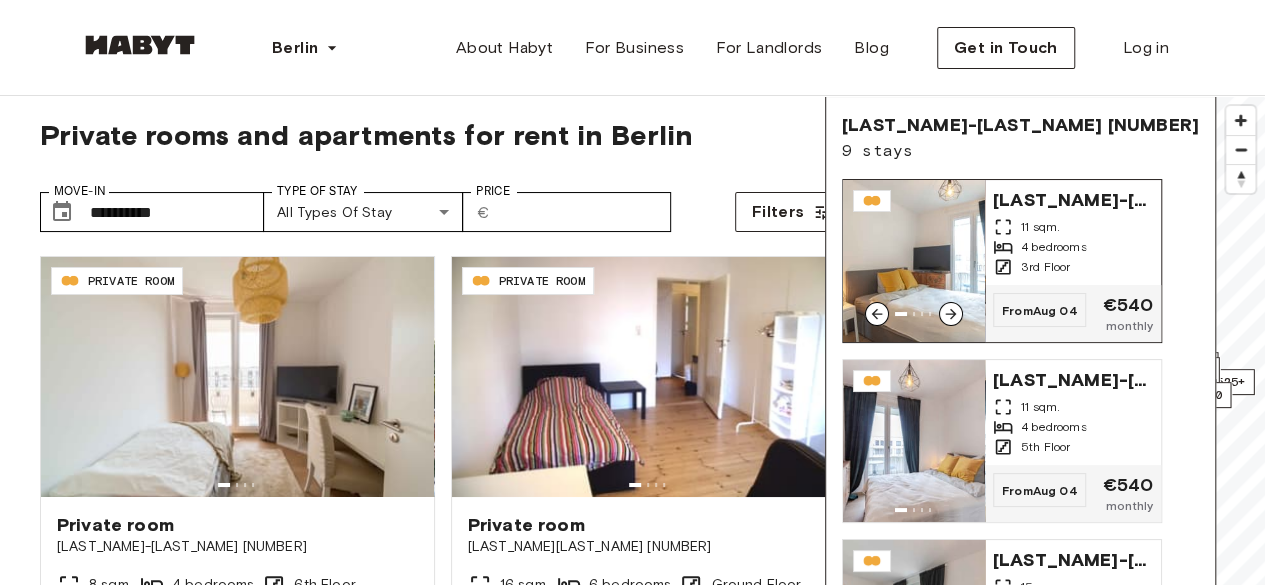 click at bounding box center (914, 261) 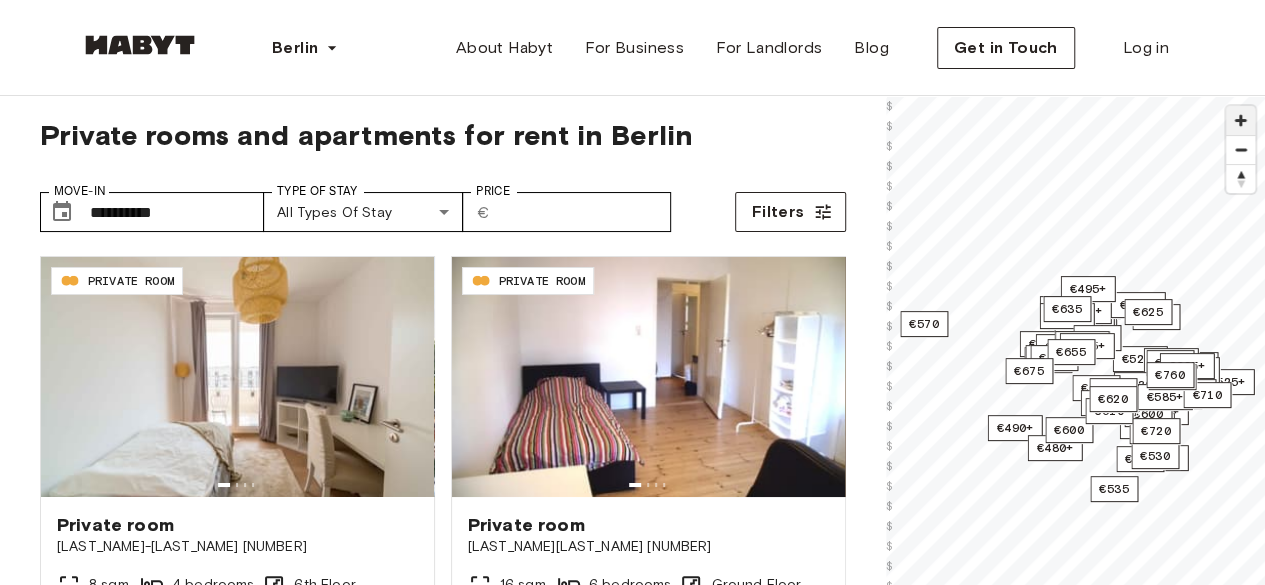 click at bounding box center (1240, 120) 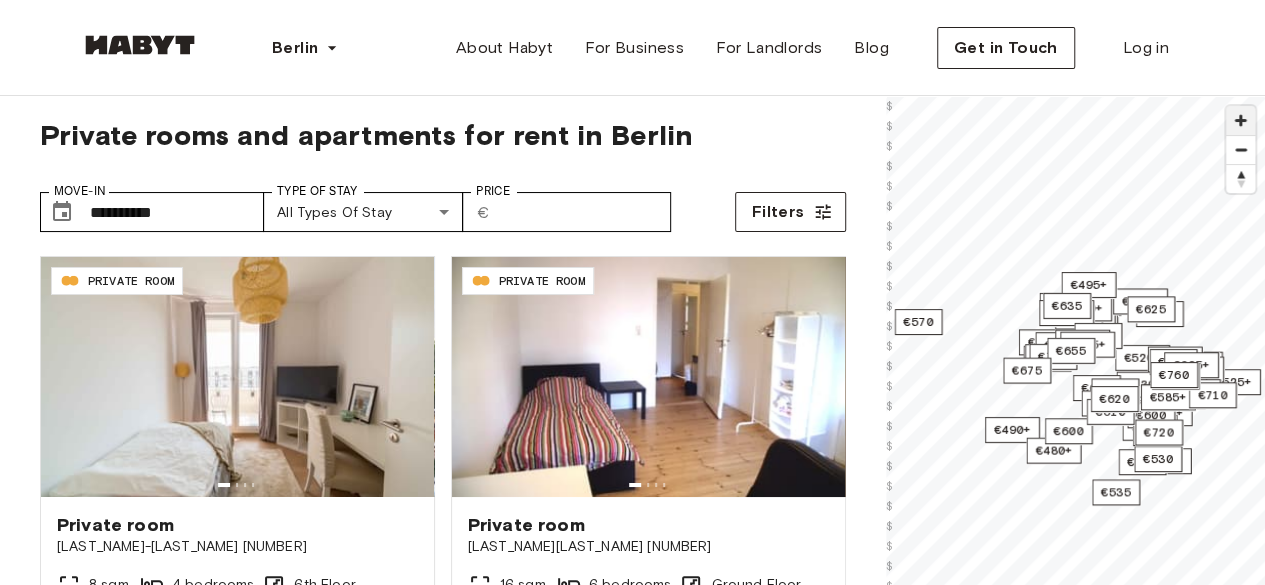 click at bounding box center [1240, 120] 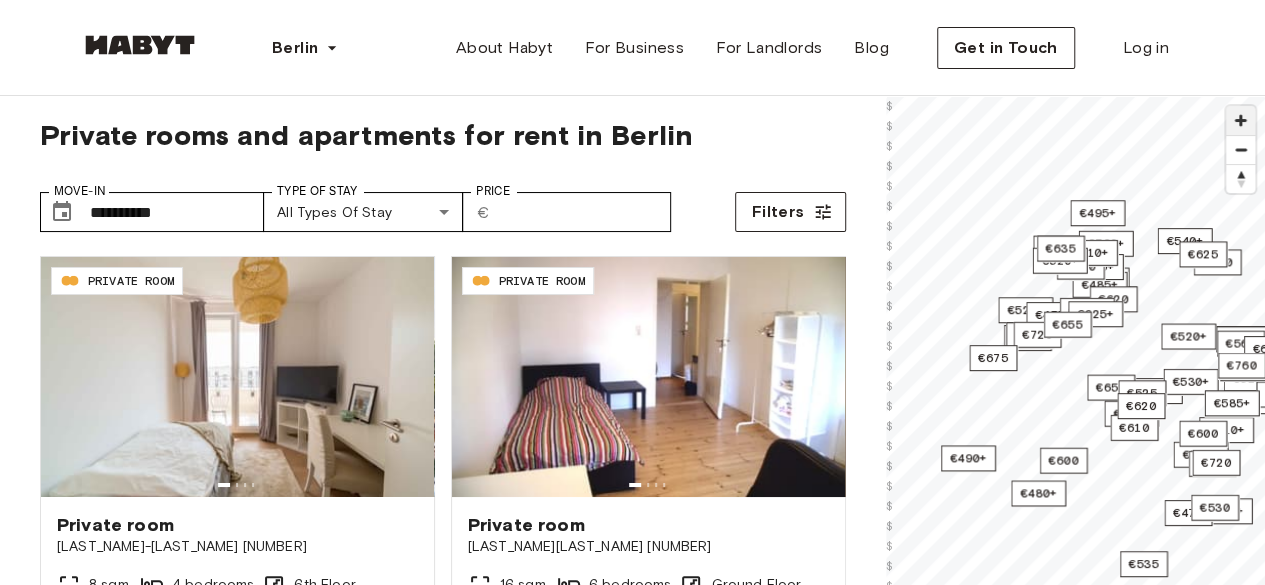 click at bounding box center (1240, 120) 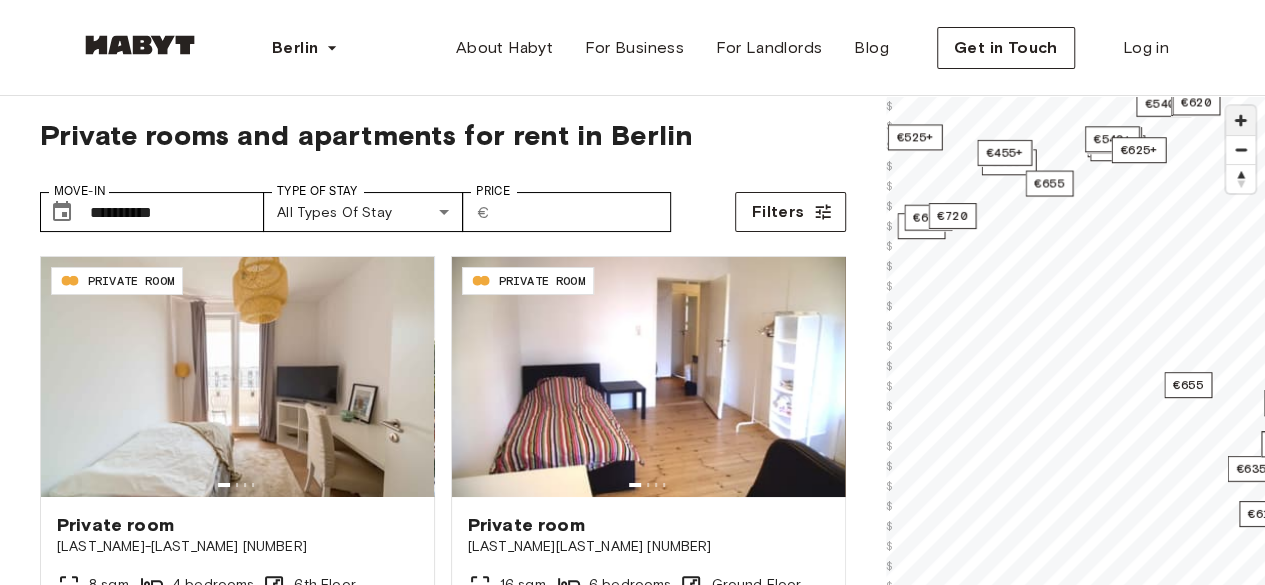 click at bounding box center (1240, 120) 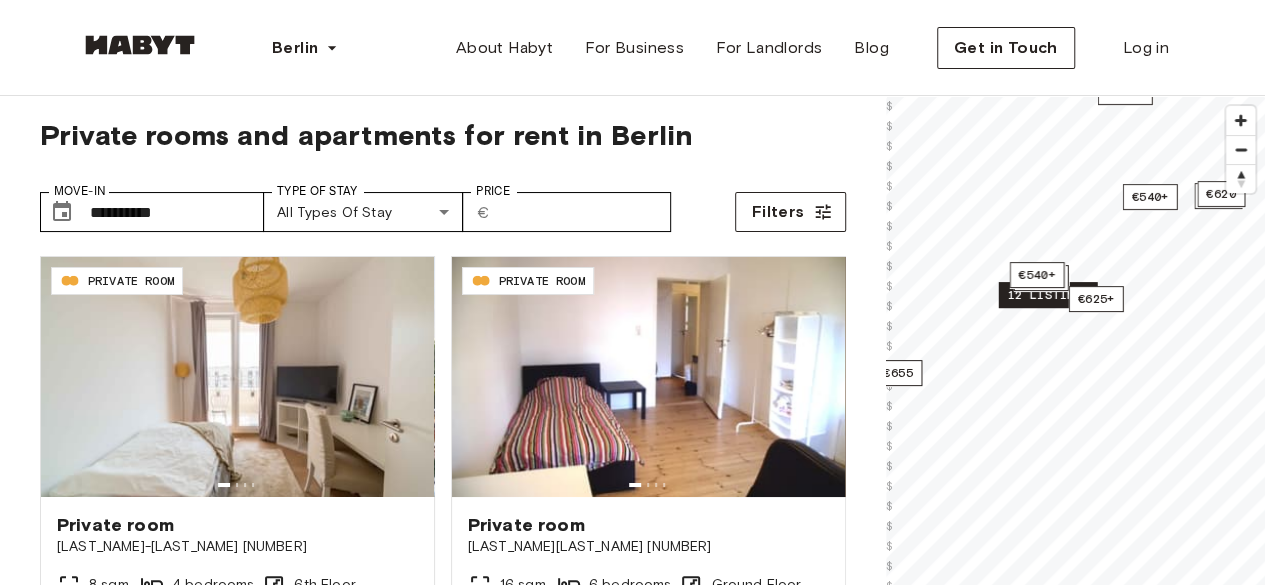 click on "12 listings" at bounding box center (1047, 295) 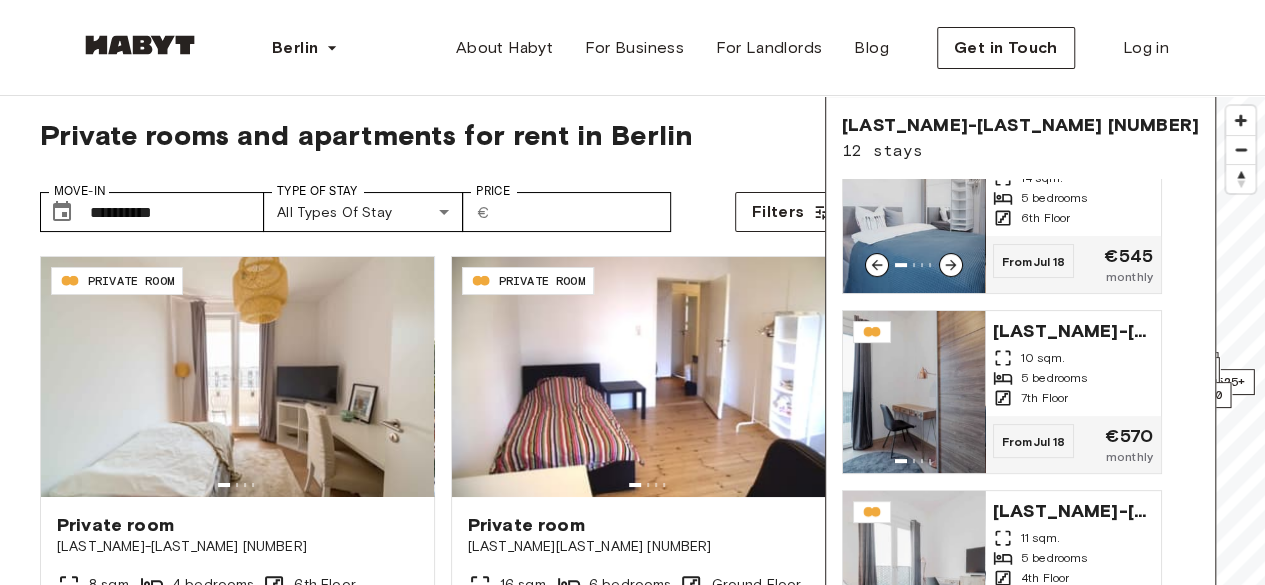 scroll, scrollTop: 229, scrollLeft: 0, axis: vertical 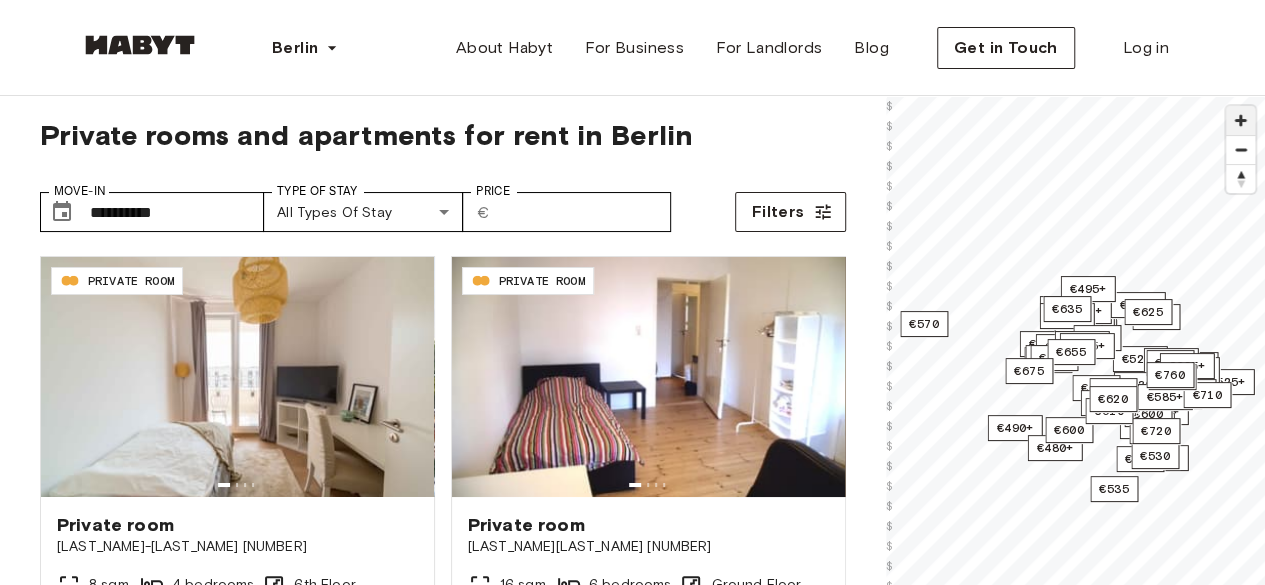 click at bounding box center (1240, 120) 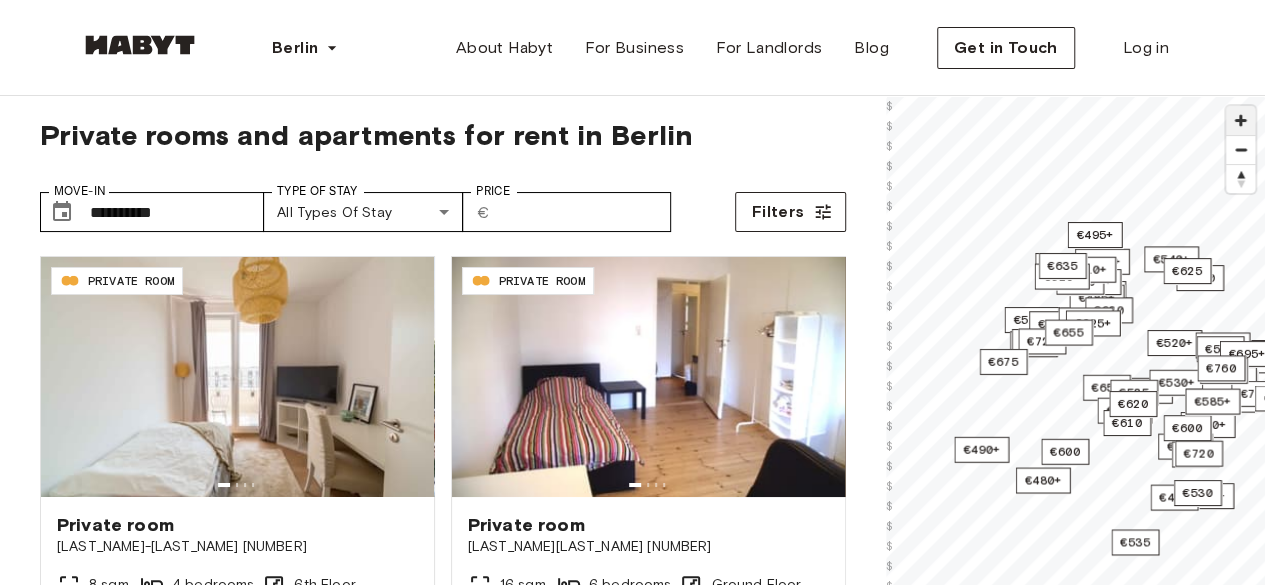 click at bounding box center [1240, 120] 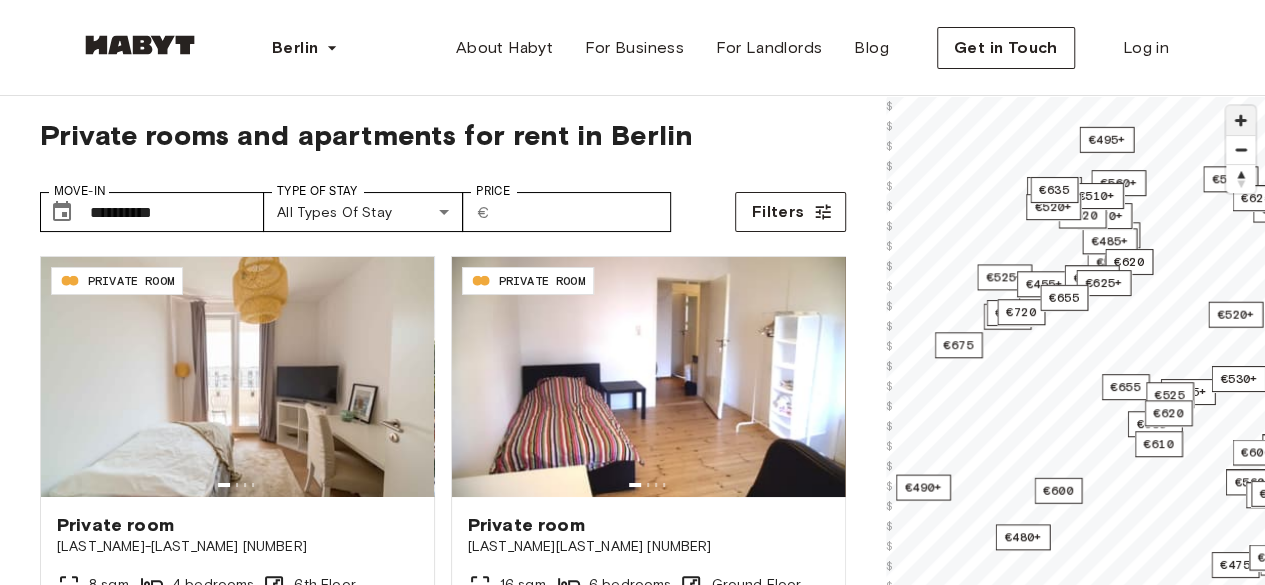 click at bounding box center [1240, 120] 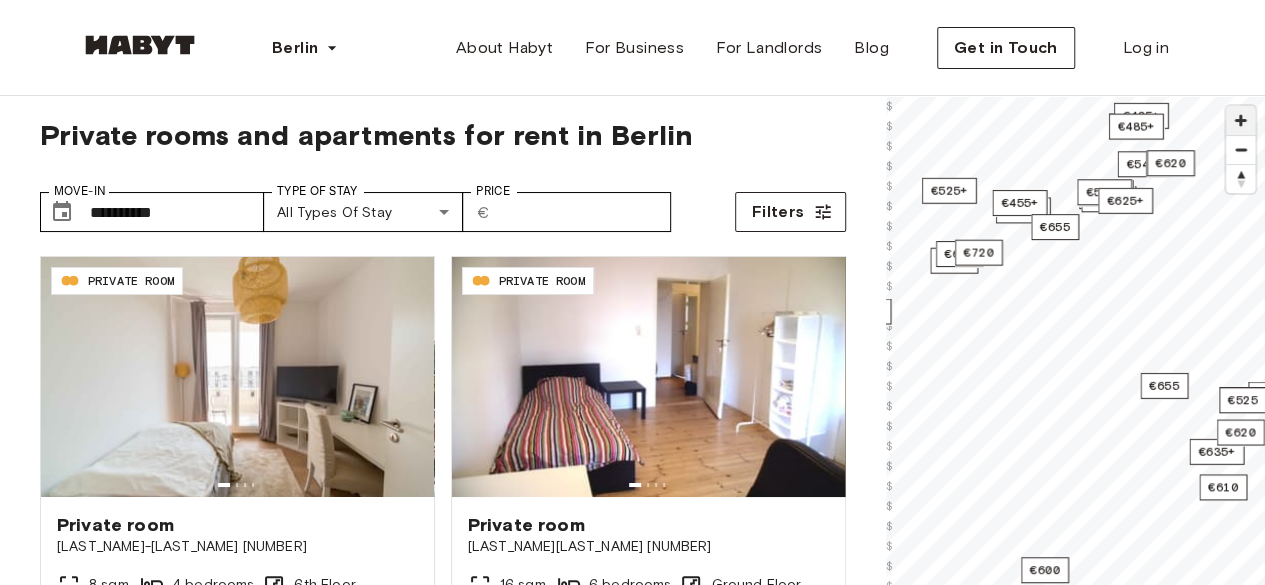 click at bounding box center [1240, 120] 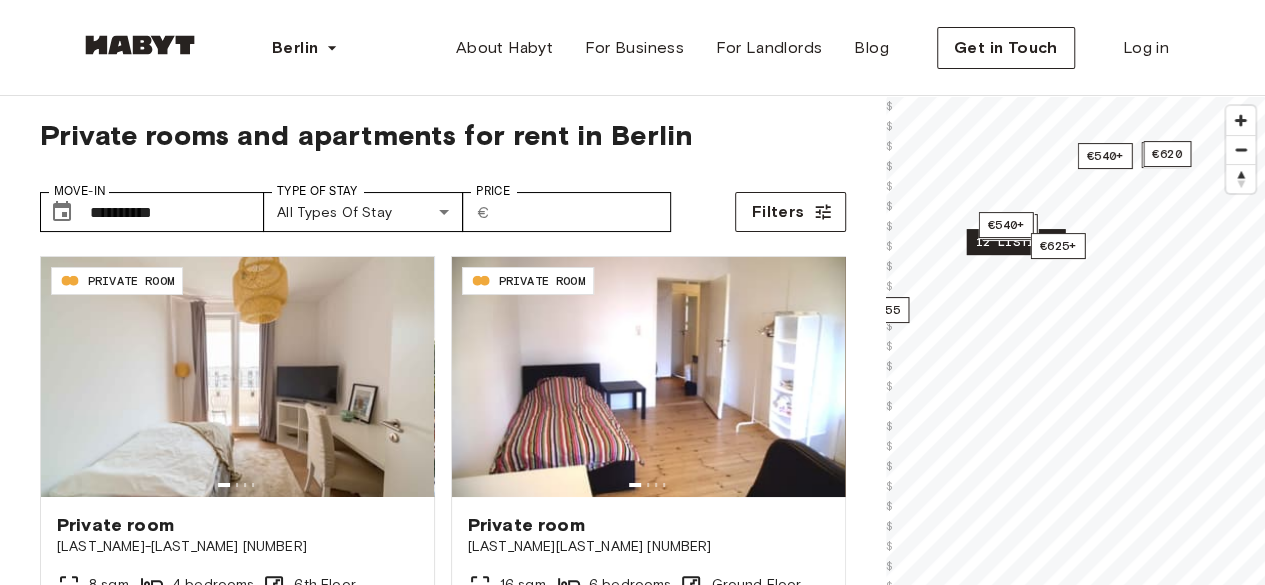click on "12 listings" at bounding box center (1015, 242) 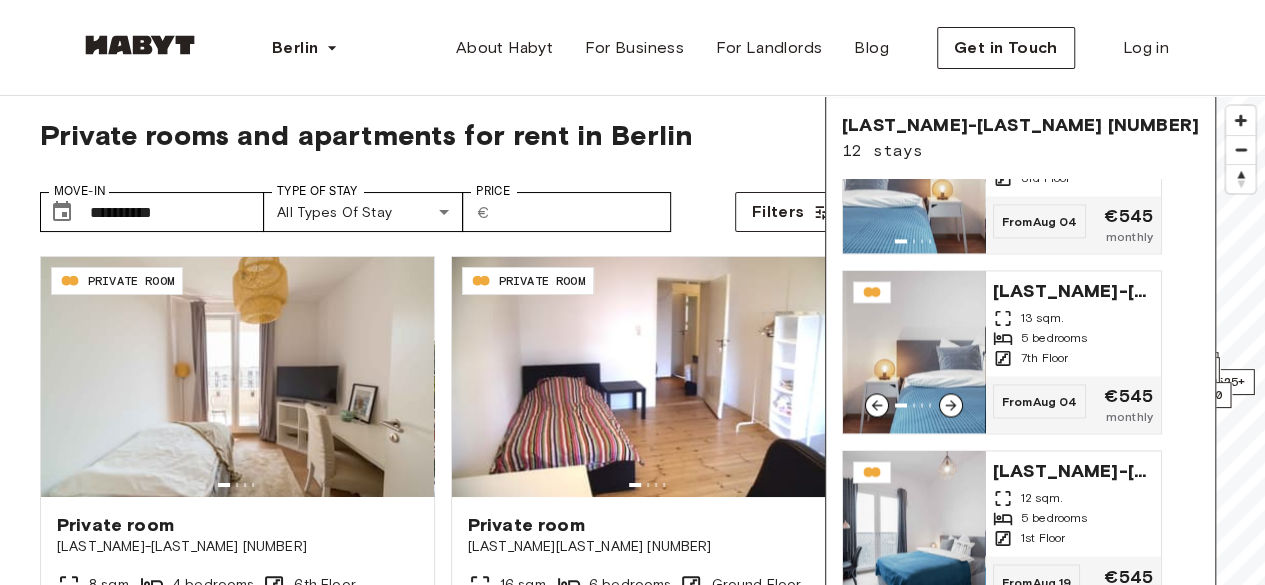 scroll, scrollTop: 1694, scrollLeft: 0, axis: vertical 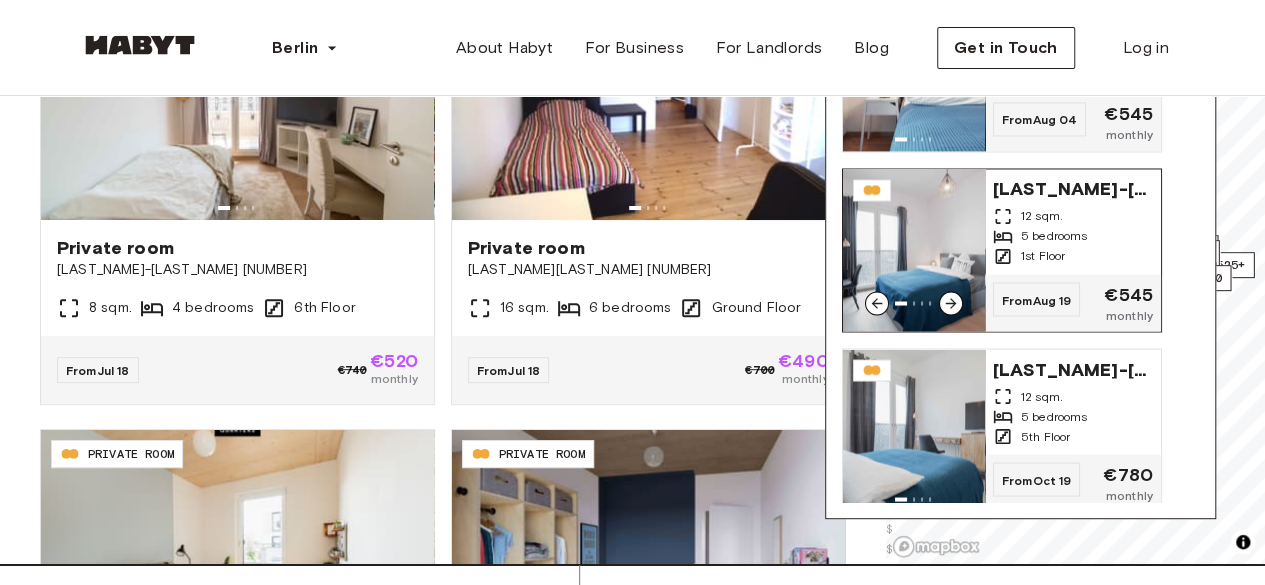 click at bounding box center (914, 250) 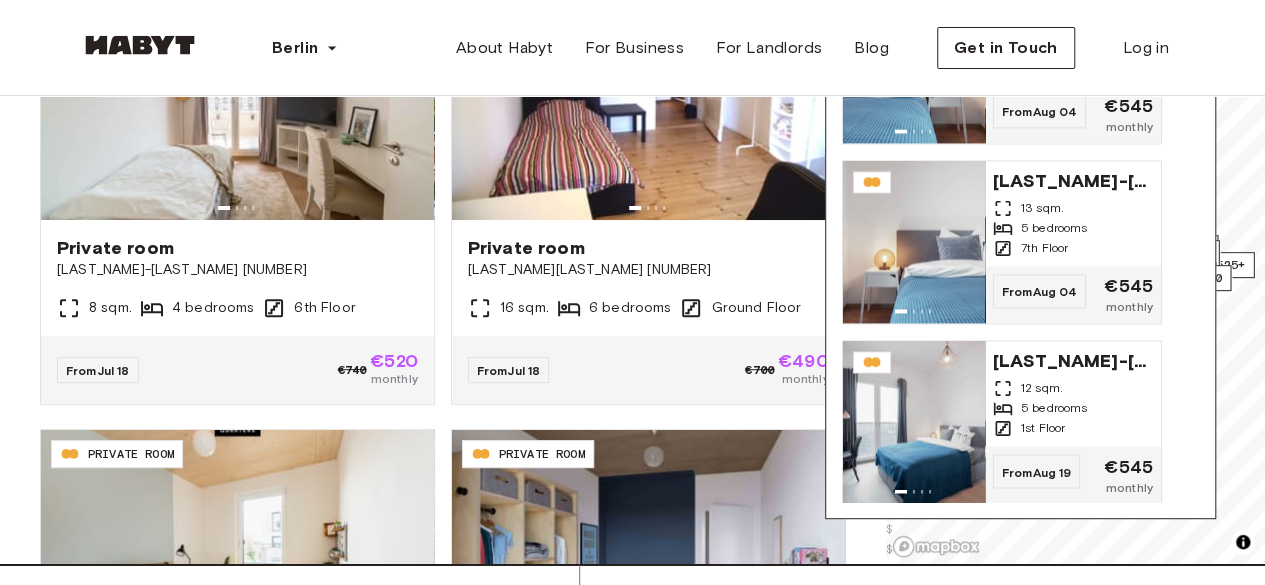 scroll, scrollTop: 1514, scrollLeft: 0, axis: vertical 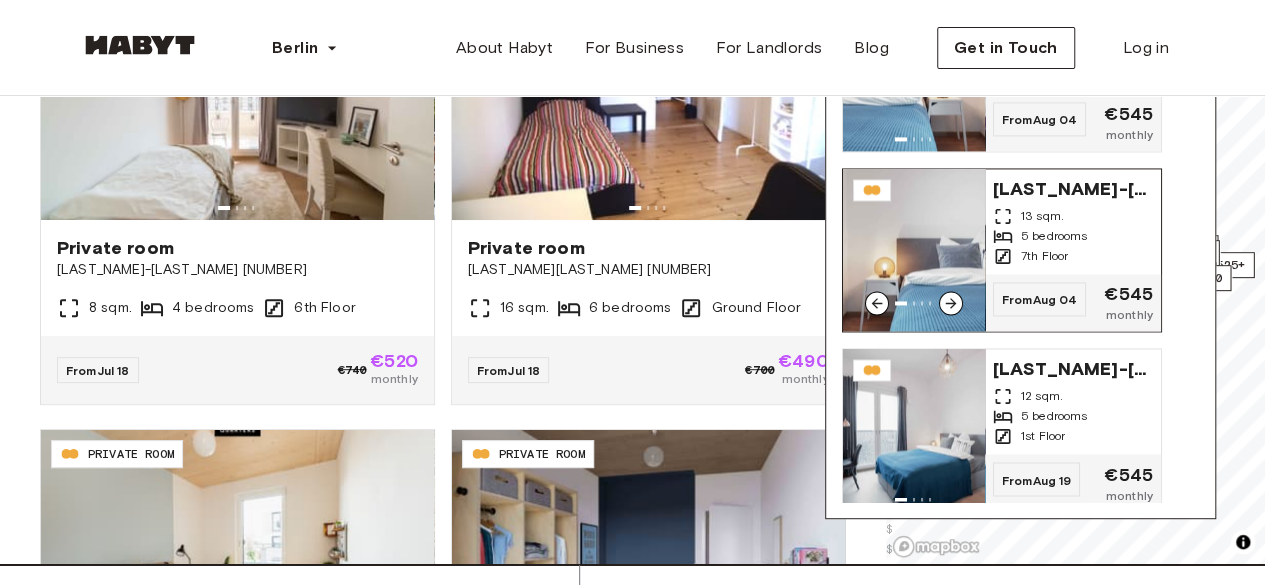 click at bounding box center (914, 250) 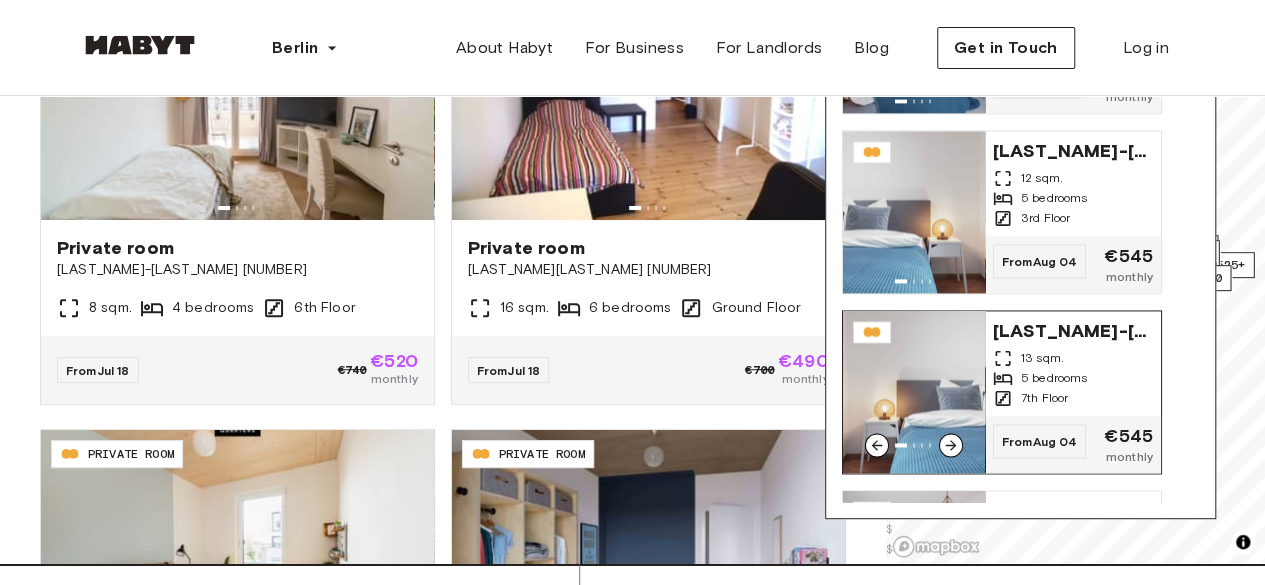 scroll, scrollTop: 1368, scrollLeft: 0, axis: vertical 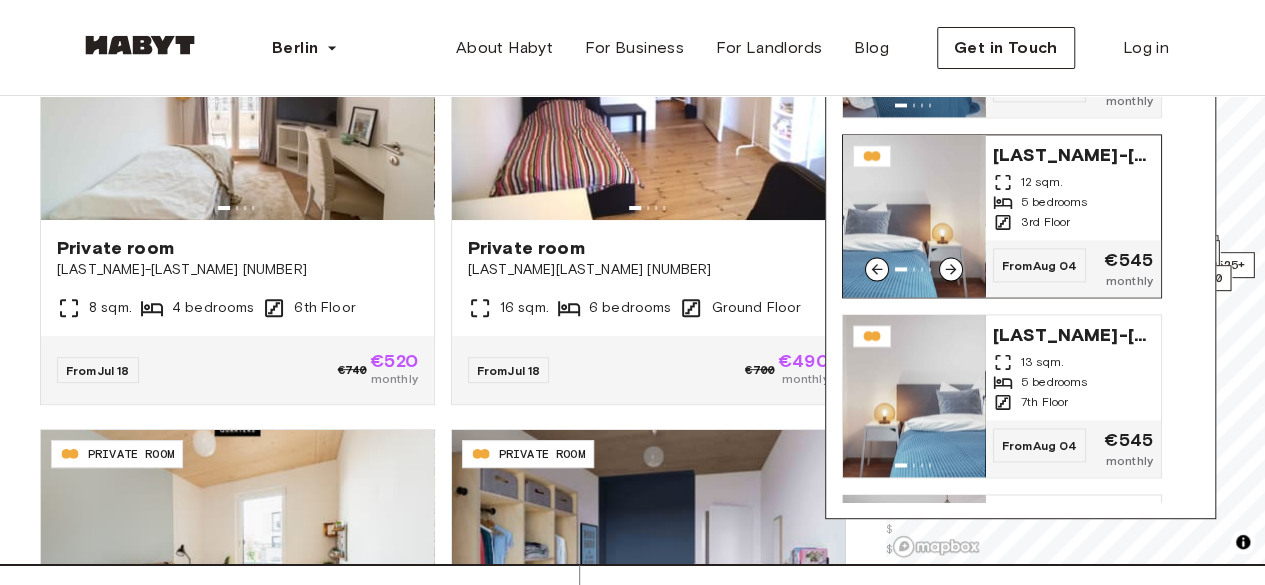 click at bounding box center [914, 216] 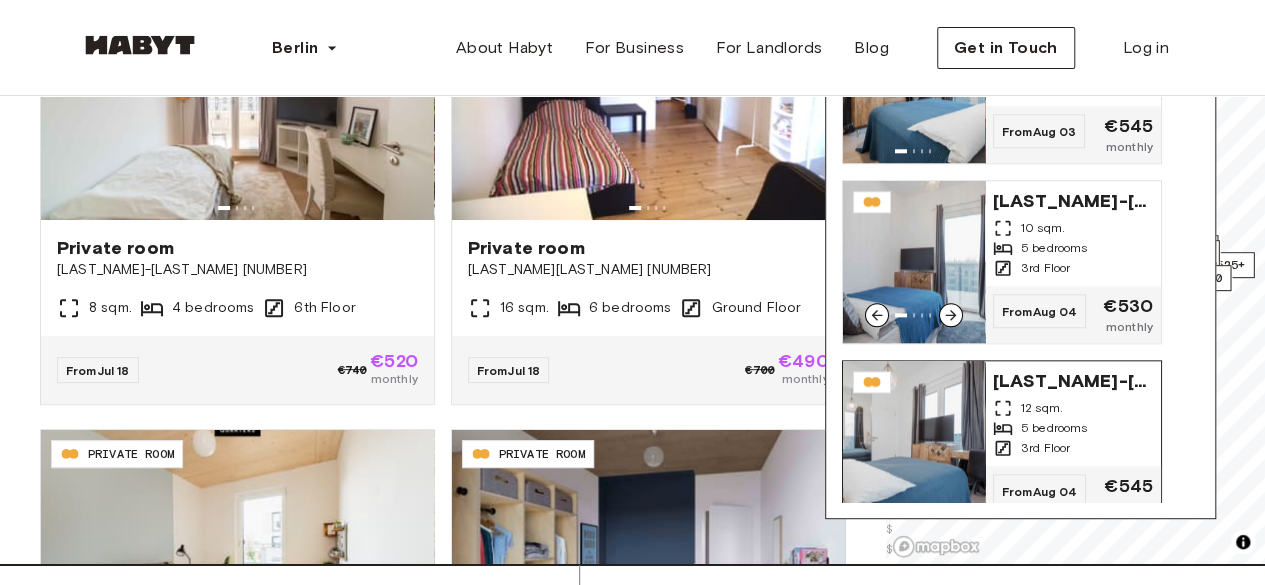 scroll, scrollTop: 962, scrollLeft: 0, axis: vertical 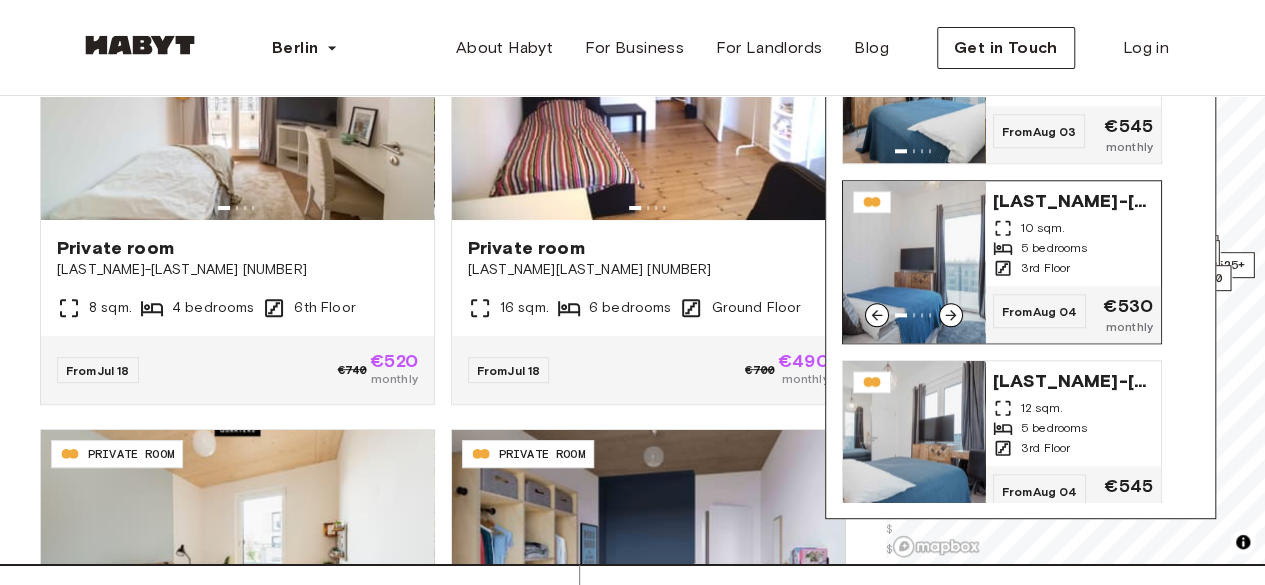 click at bounding box center (914, 262) 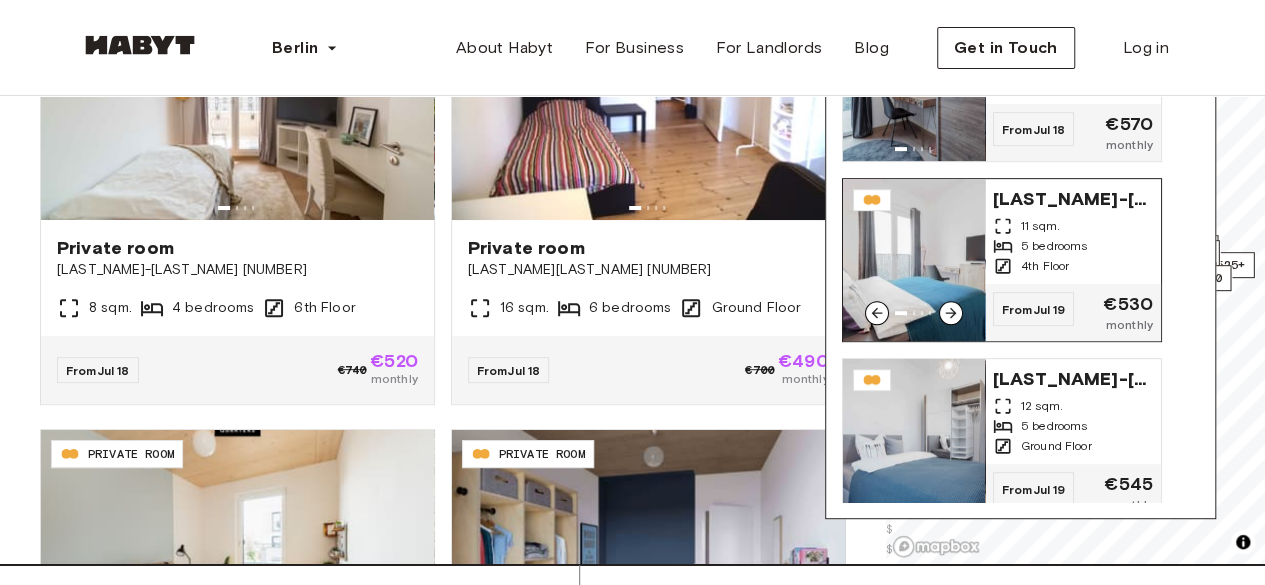 scroll, scrollTop: 426, scrollLeft: 0, axis: vertical 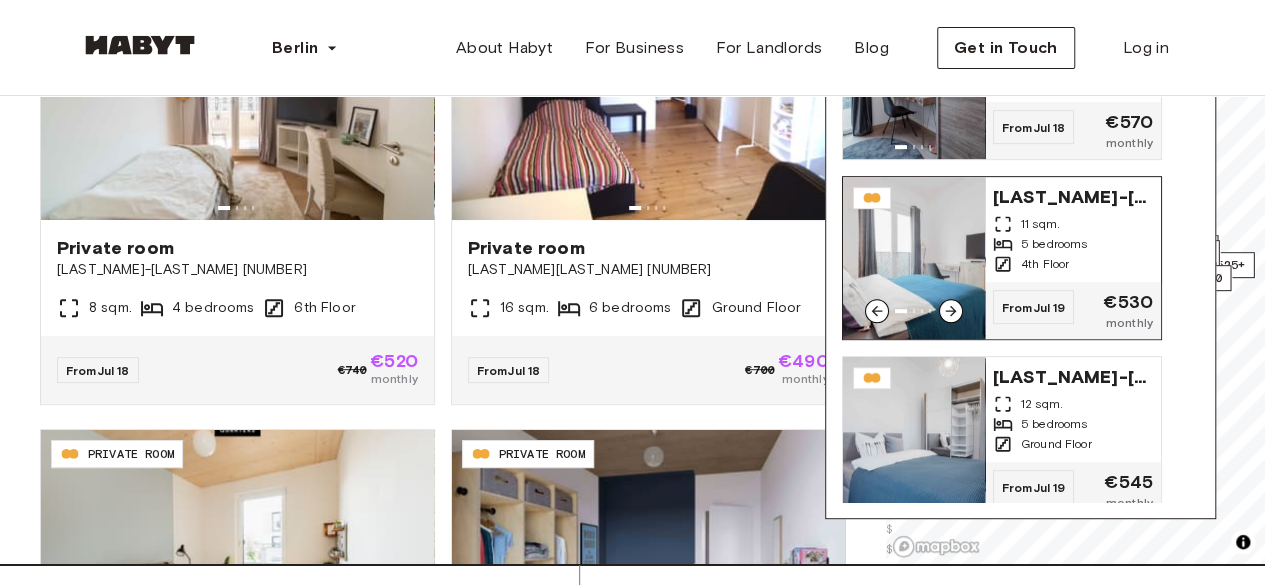 click on "Klara Franke Straße 16" at bounding box center [1073, 195] 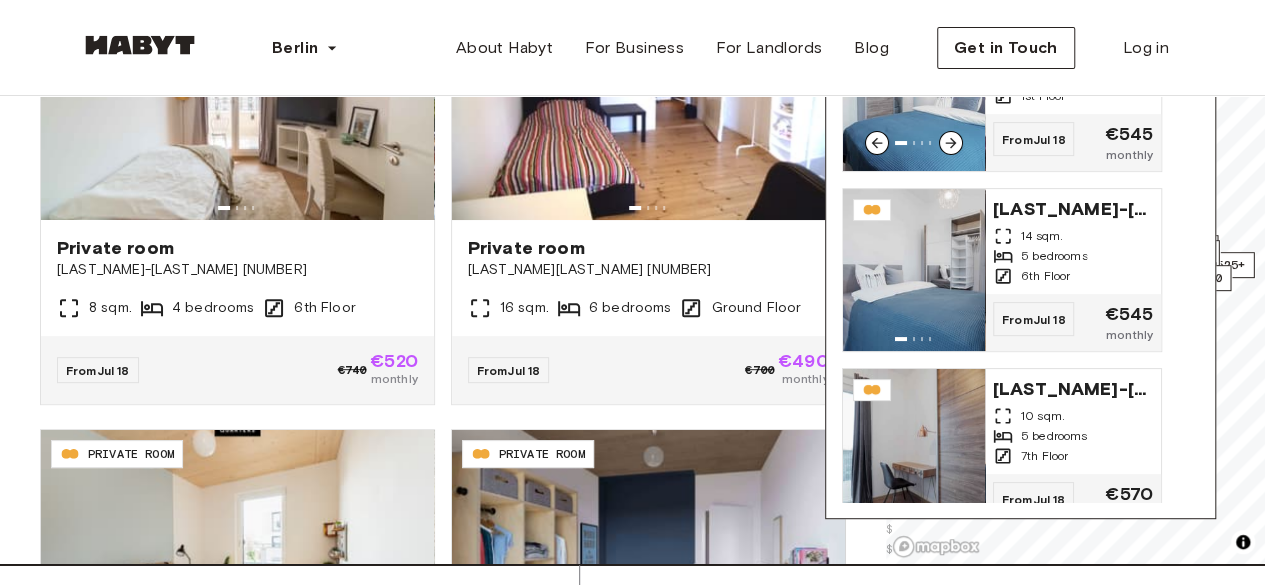 scroll, scrollTop: 54, scrollLeft: 0, axis: vertical 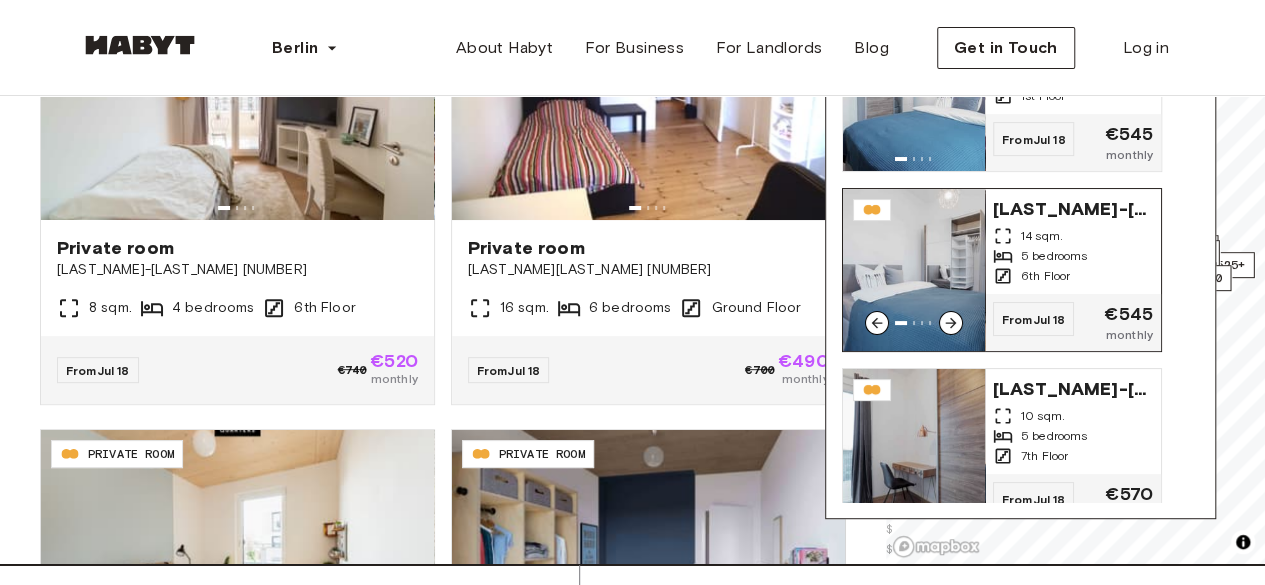 click at bounding box center [914, 270] 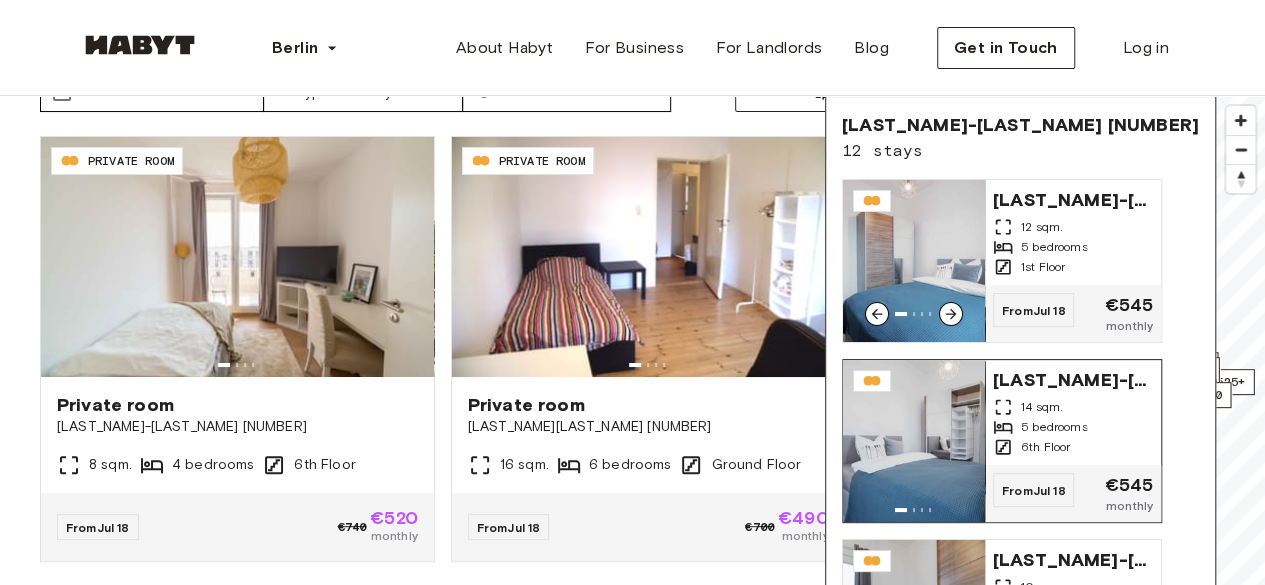 scroll, scrollTop: 80, scrollLeft: 0, axis: vertical 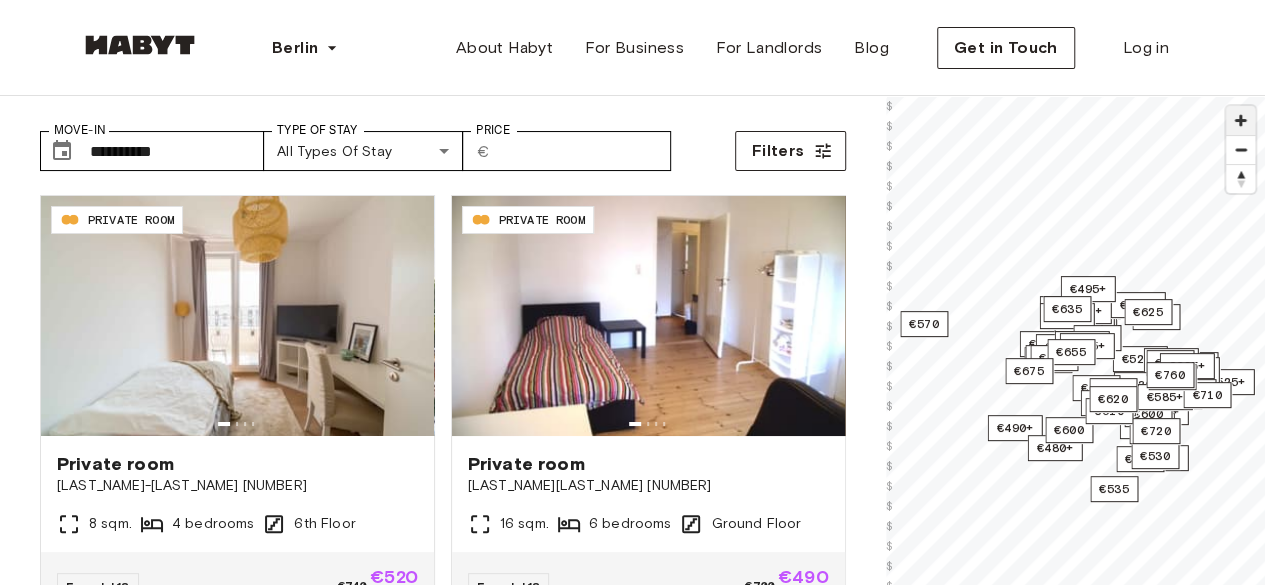 click at bounding box center [1240, 120] 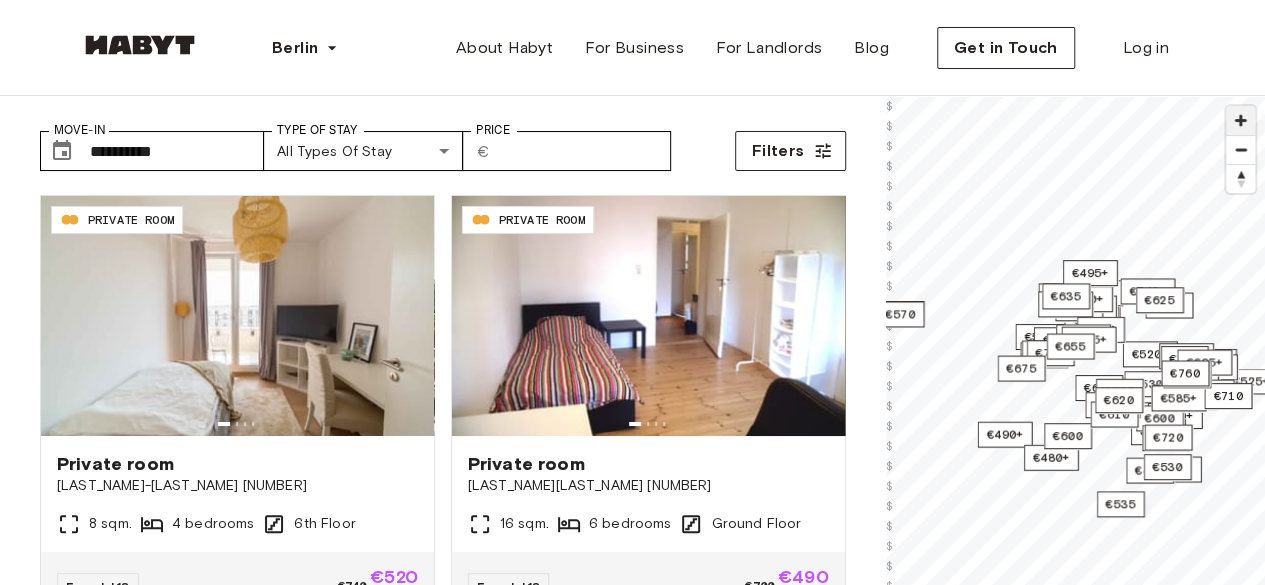 click at bounding box center (1240, 120) 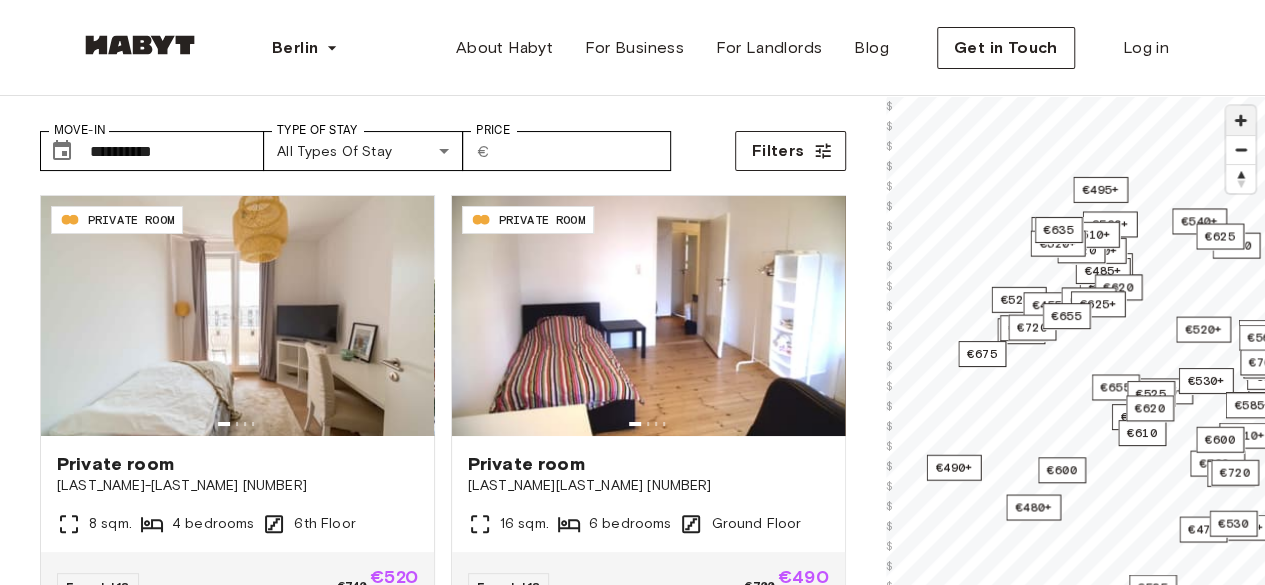 click at bounding box center [1240, 120] 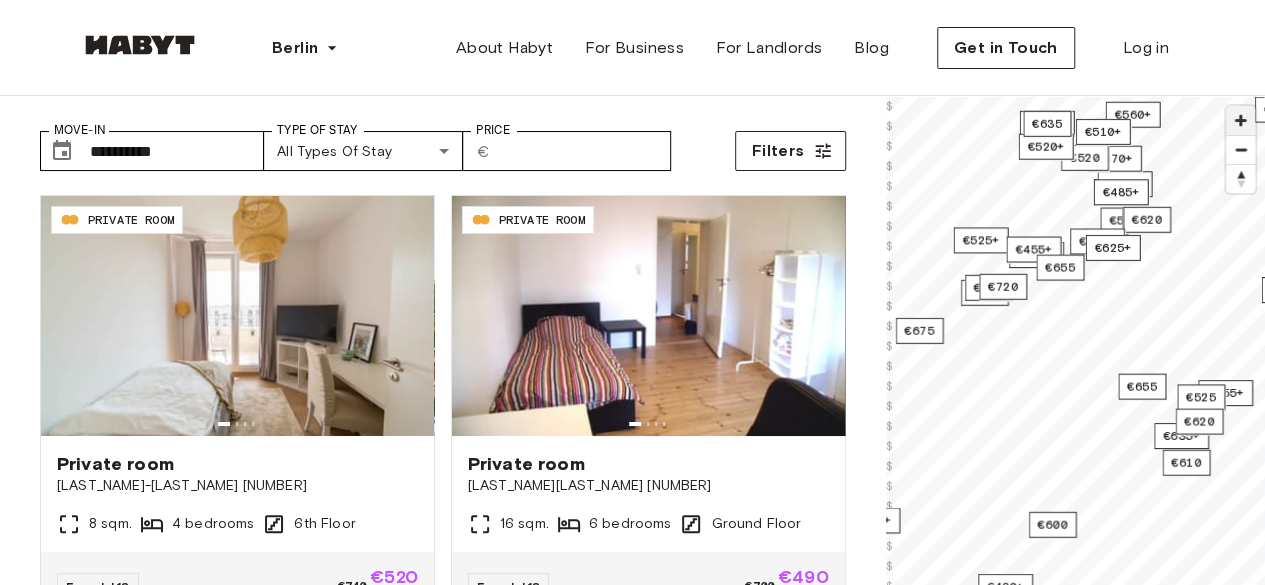 click at bounding box center [1240, 120] 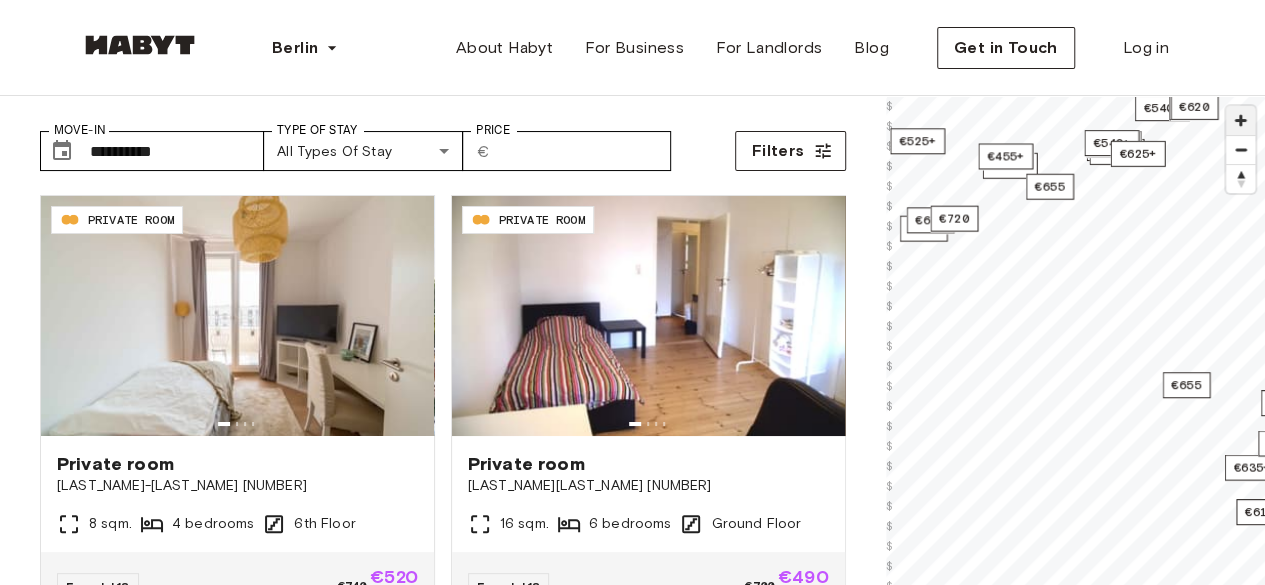 click at bounding box center [1240, 120] 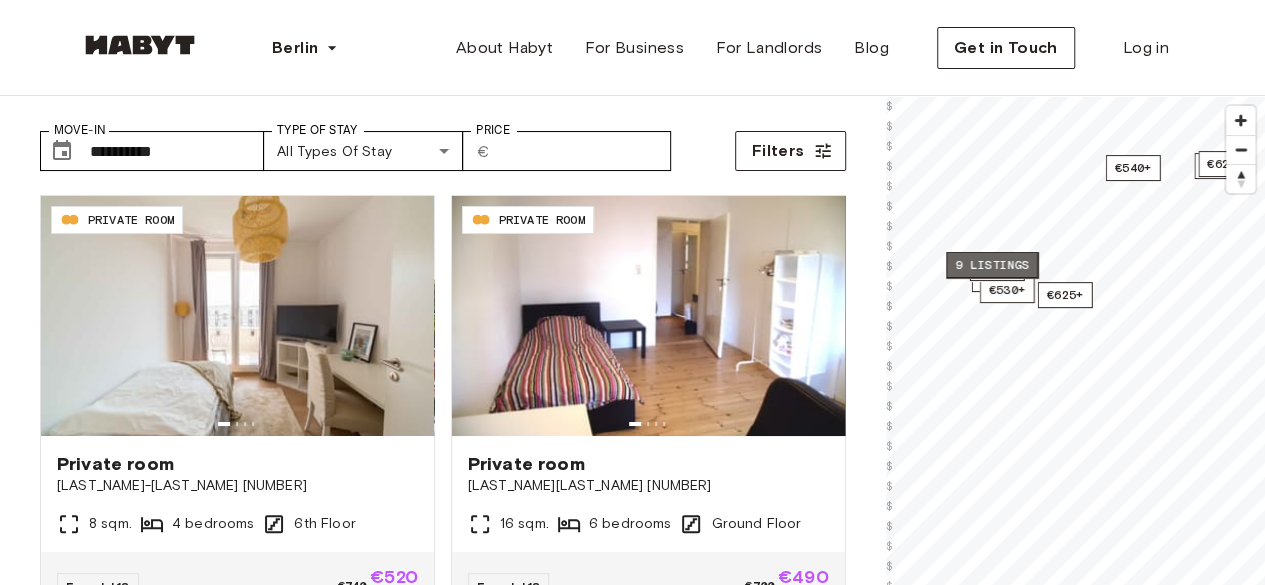 click on "9 listings" at bounding box center (992, 265) 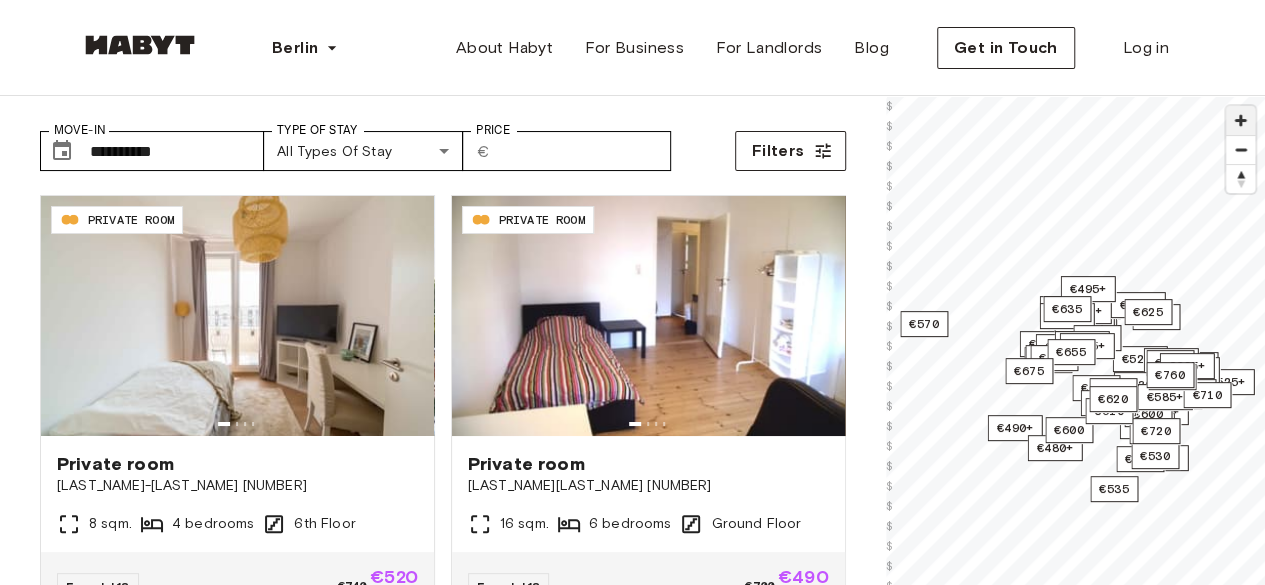 click at bounding box center [1240, 120] 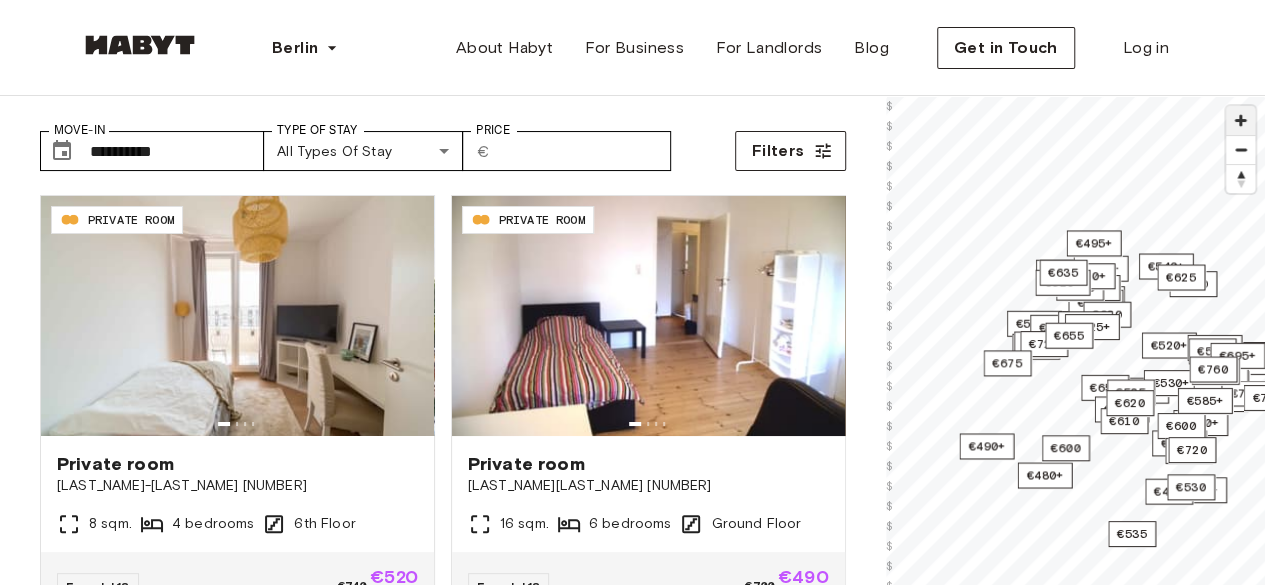 click at bounding box center (1240, 120) 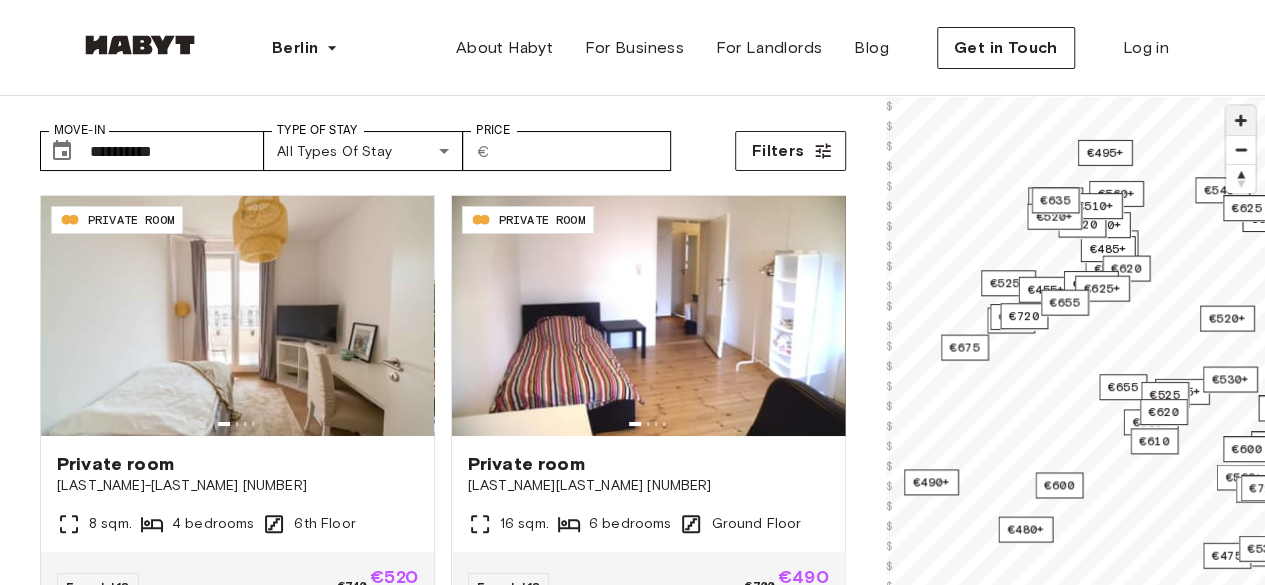 click at bounding box center [1240, 120] 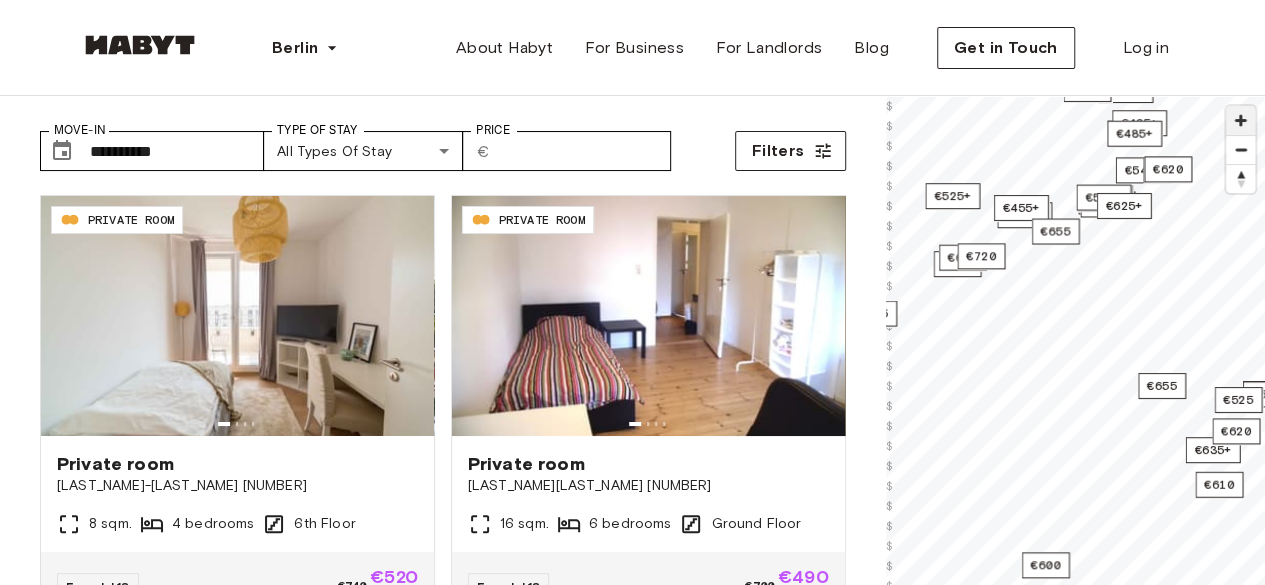 click at bounding box center (1240, 120) 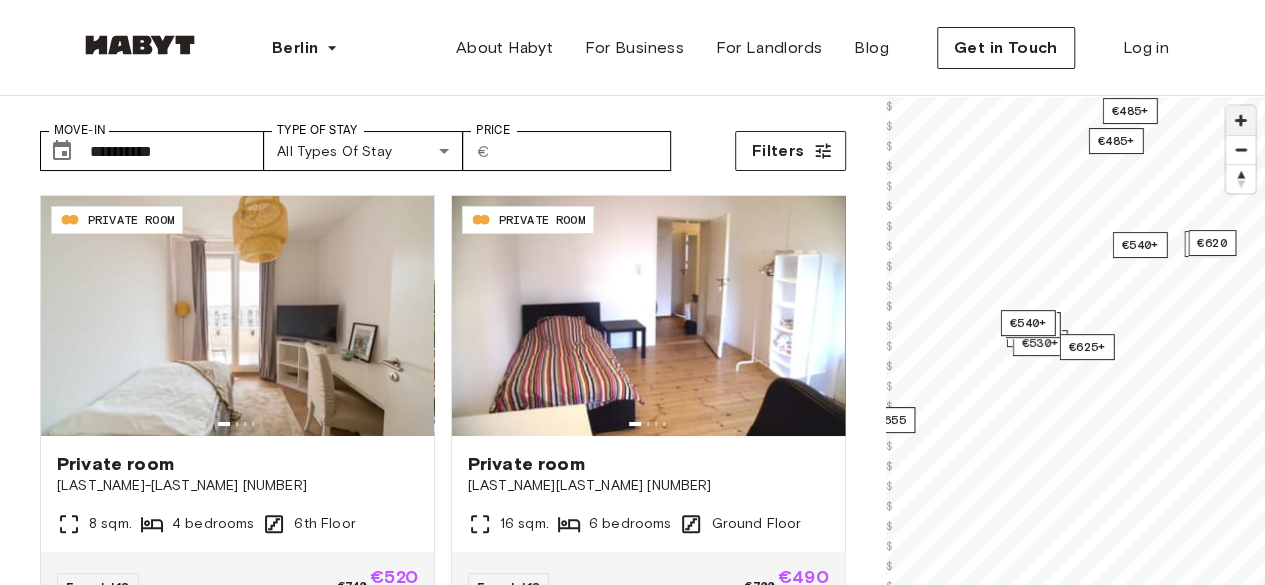 click at bounding box center [1240, 120] 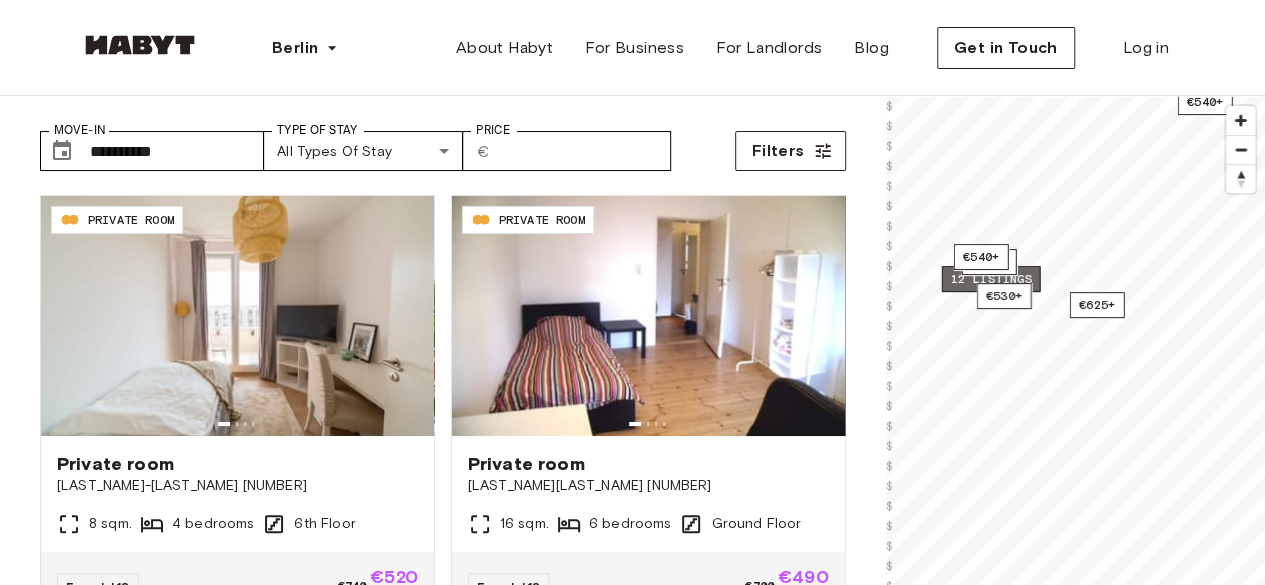 click on "12 listings" at bounding box center [990, 279] 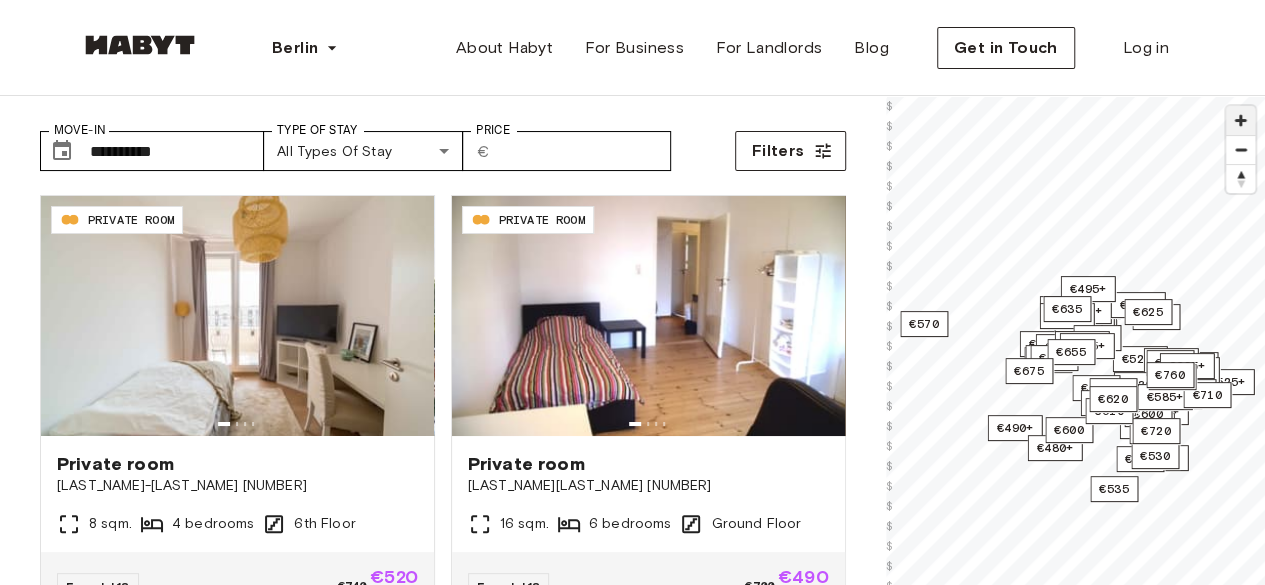 click at bounding box center [1240, 120] 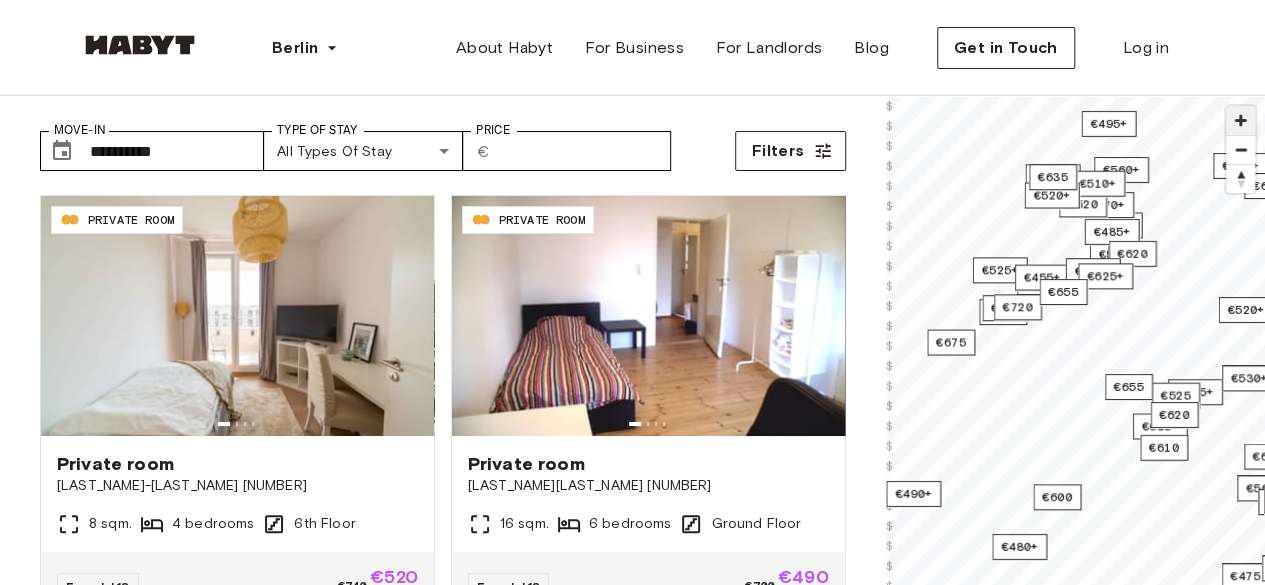 click at bounding box center (1240, 120) 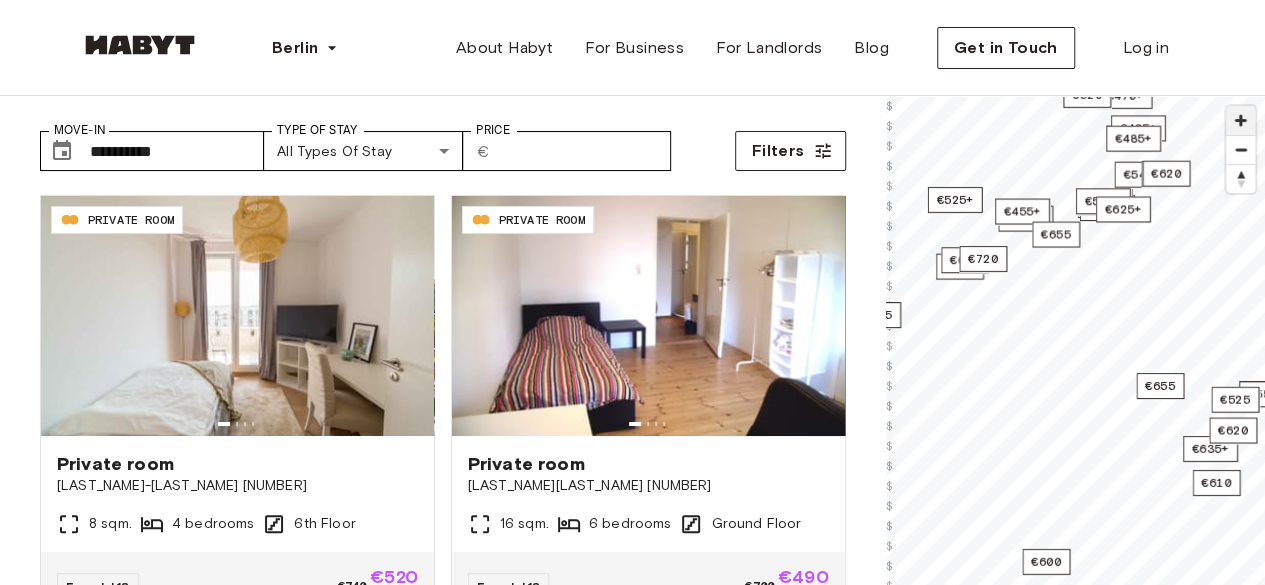 click at bounding box center [1240, 120] 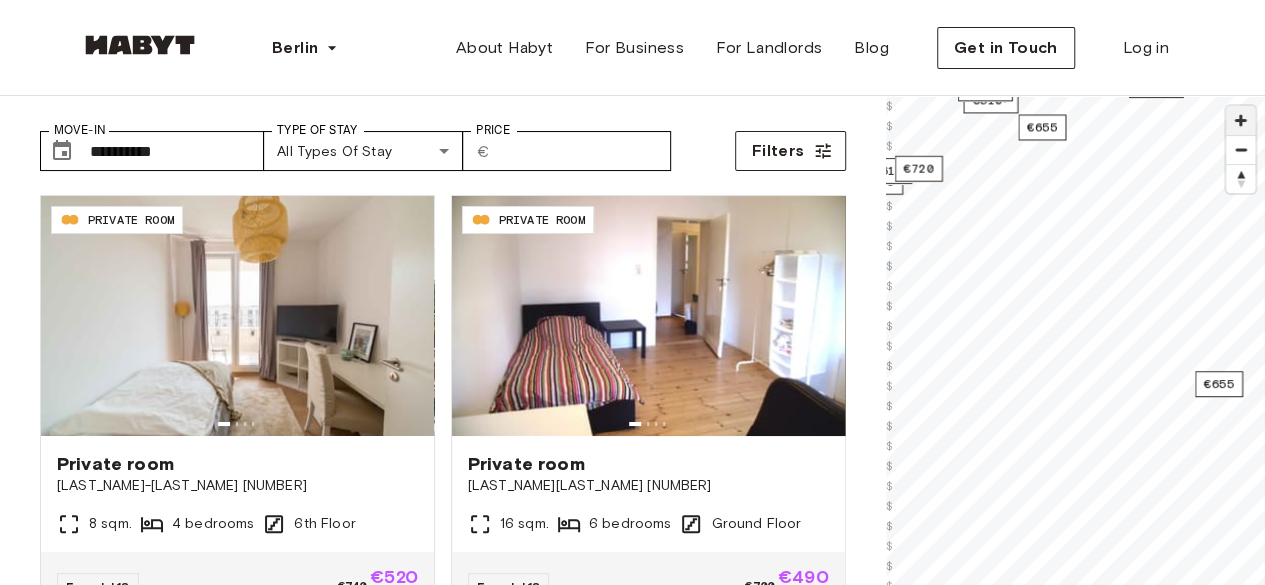 click at bounding box center [1240, 120] 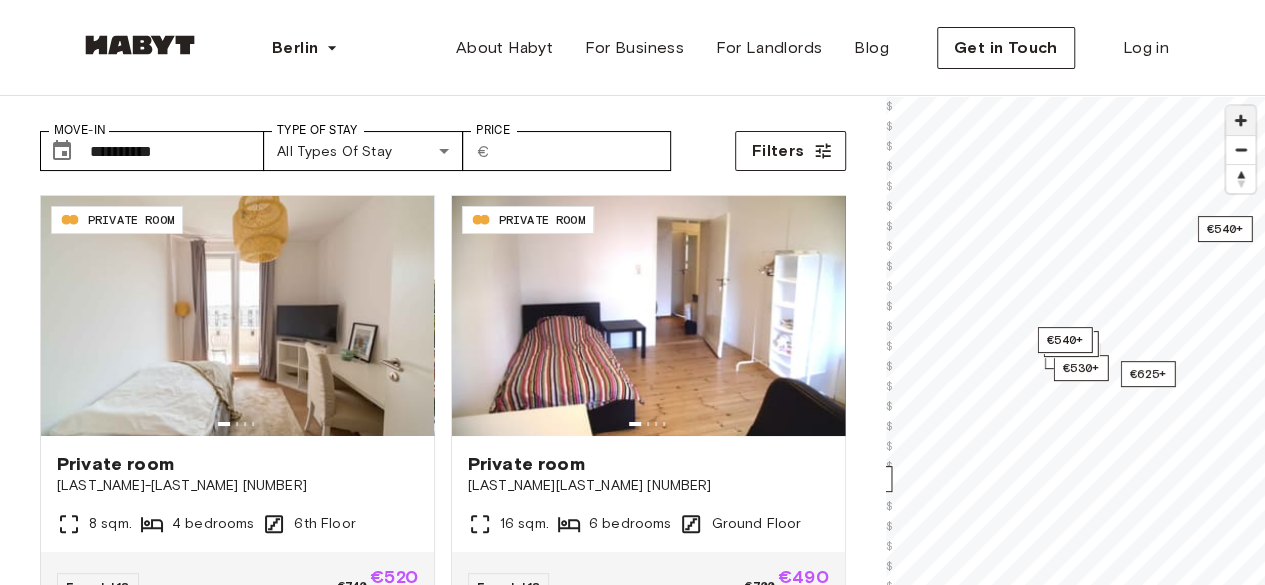 click at bounding box center [1240, 120] 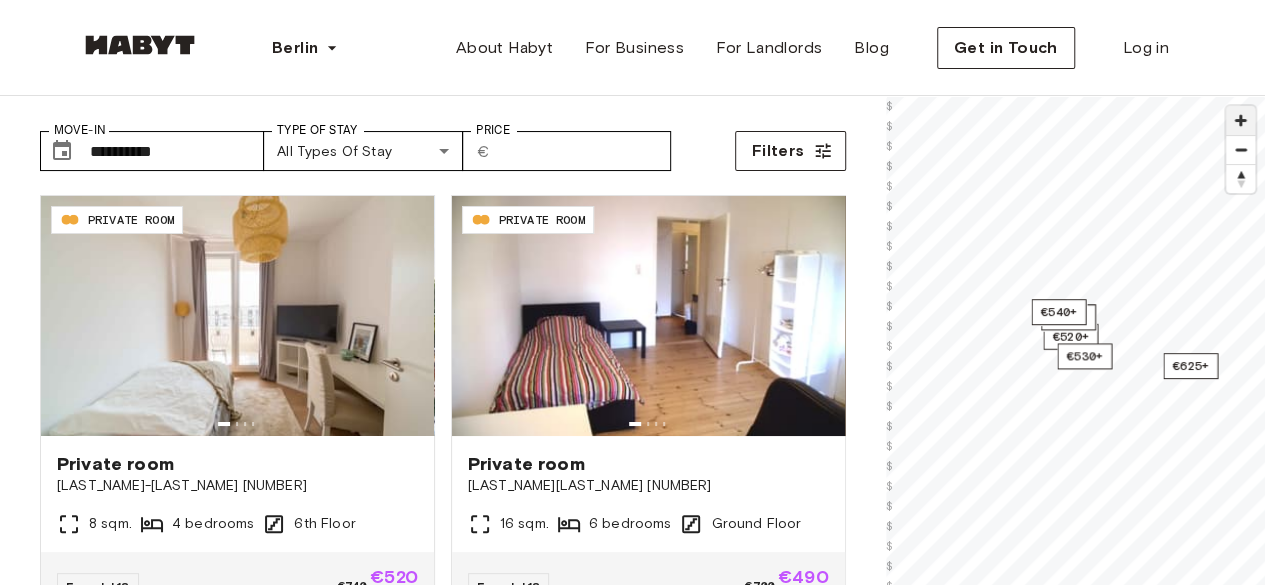 click at bounding box center (1240, 120) 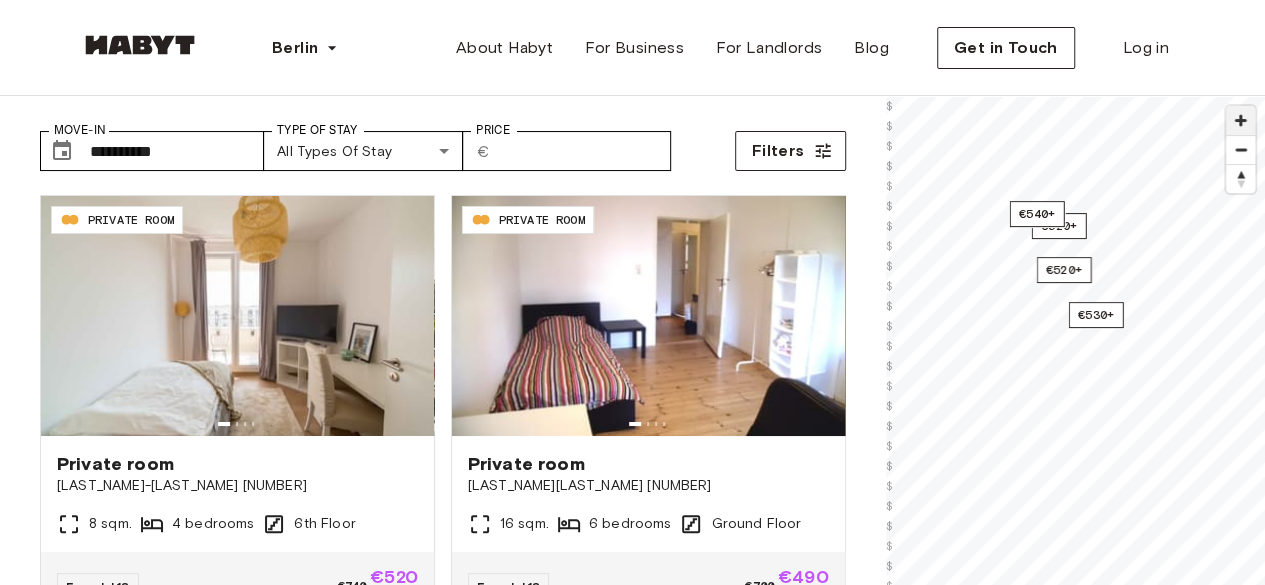 click at bounding box center [1240, 120] 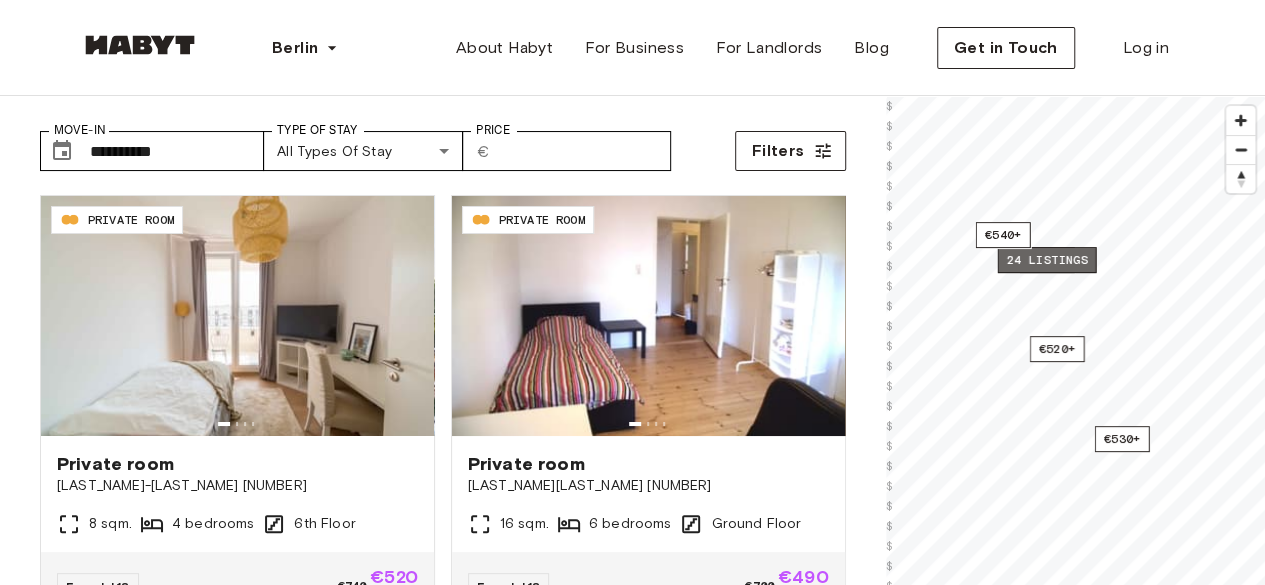 click on "24 listings" at bounding box center [1046, 260] 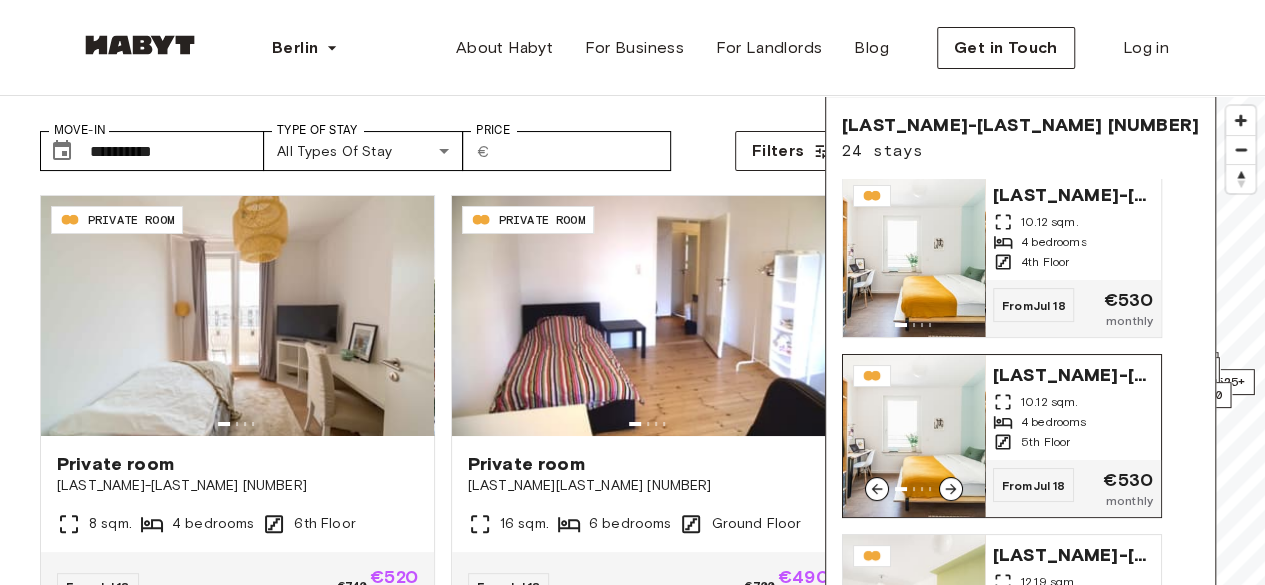 scroll, scrollTop: 6, scrollLeft: 0, axis: vertical 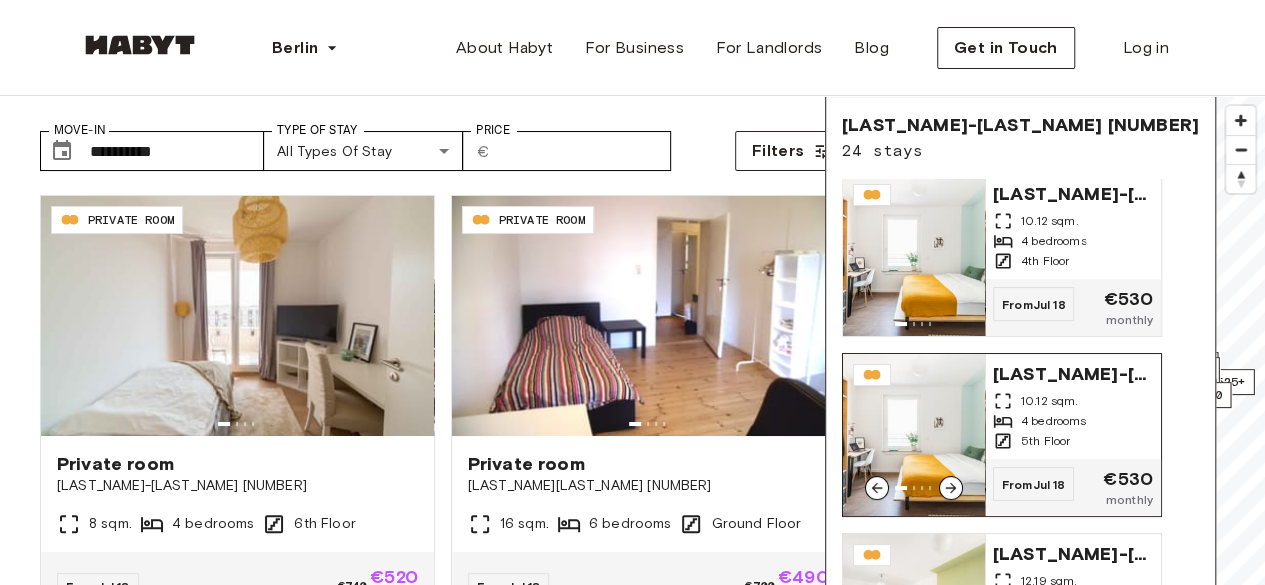 click on "4 bedrooms" at bounding box center [1073, 421] 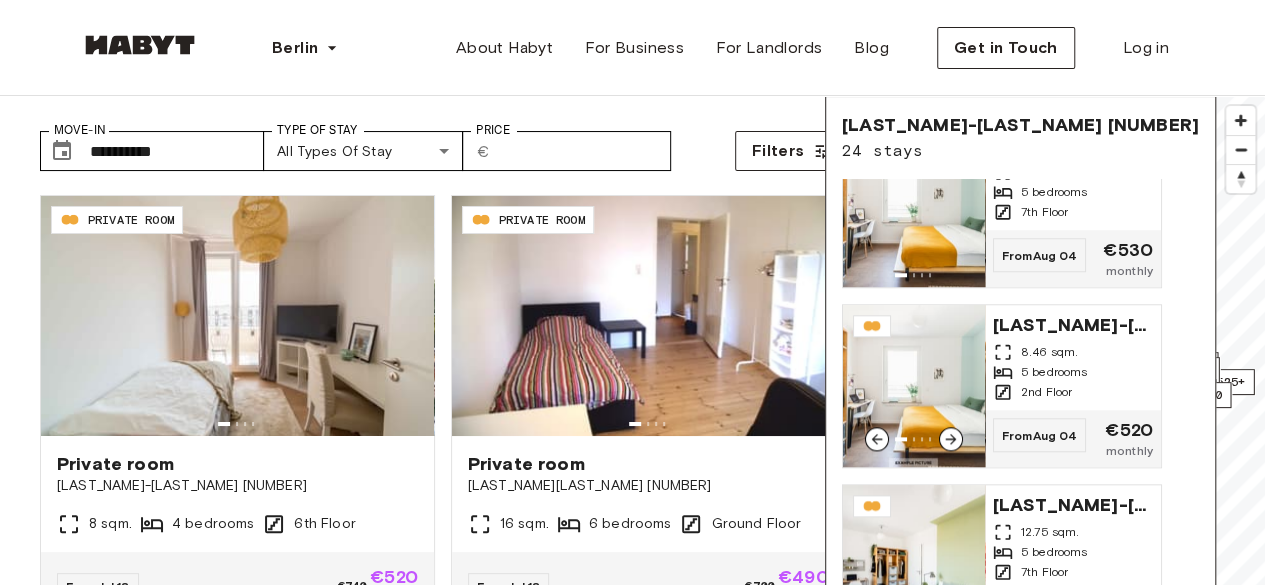 scroll, scrollTop: 1051, scrollLeft: 0, axis: vertical 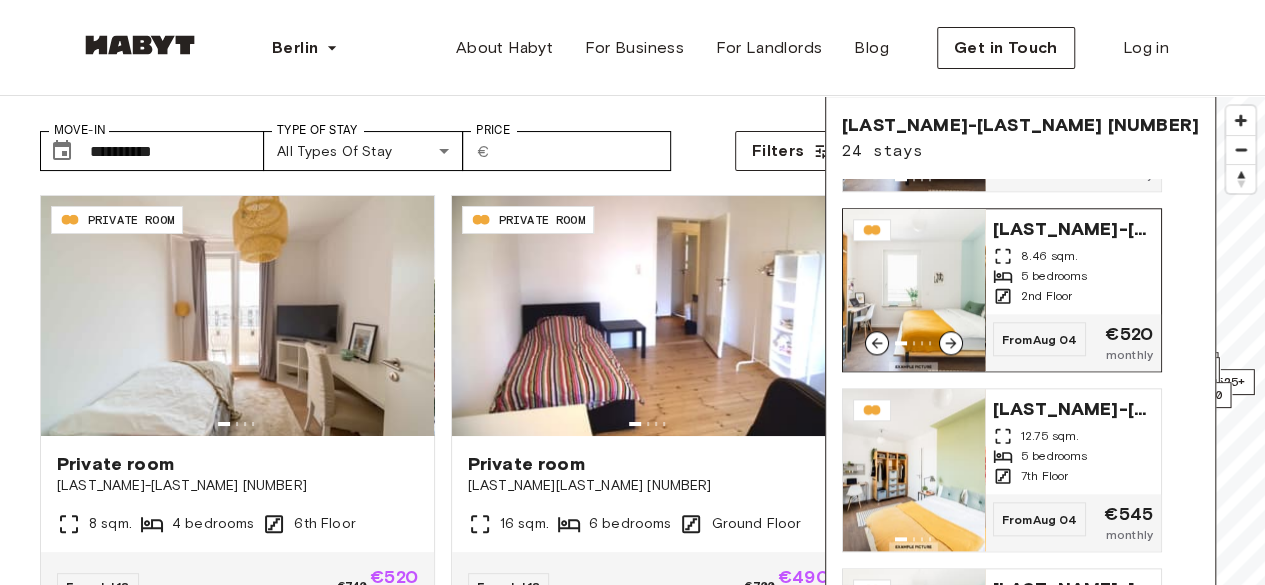 click at bounding box center [914, 290] 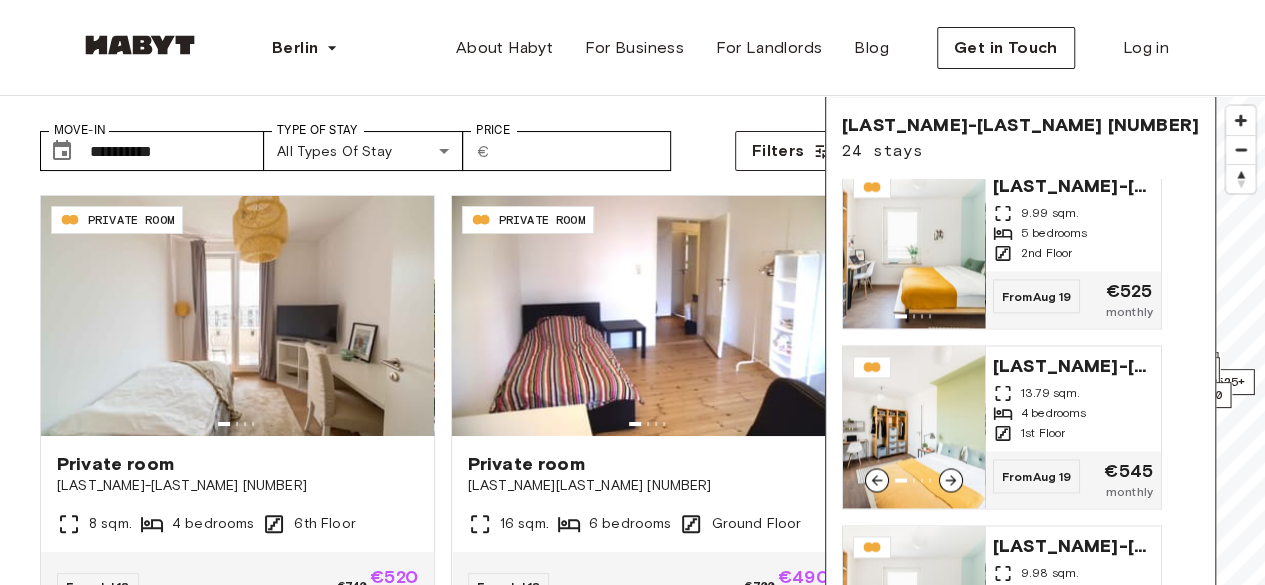scroll, scrollTop: 1486, scrollLeft: 0, axis: vertical 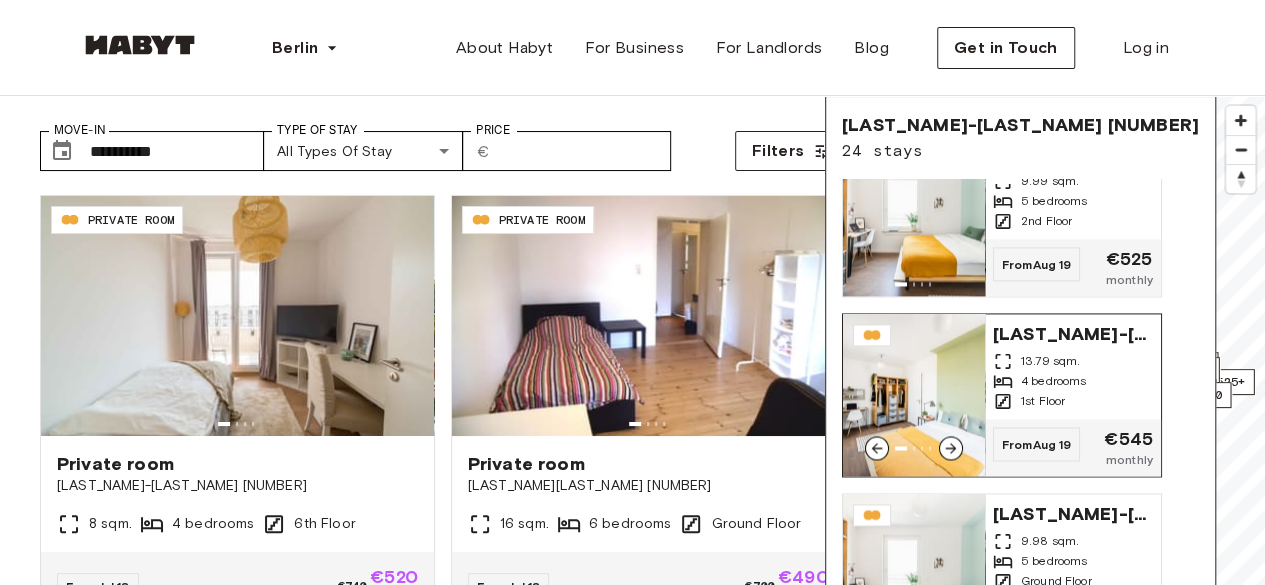 click at bounding box center (914, 395) 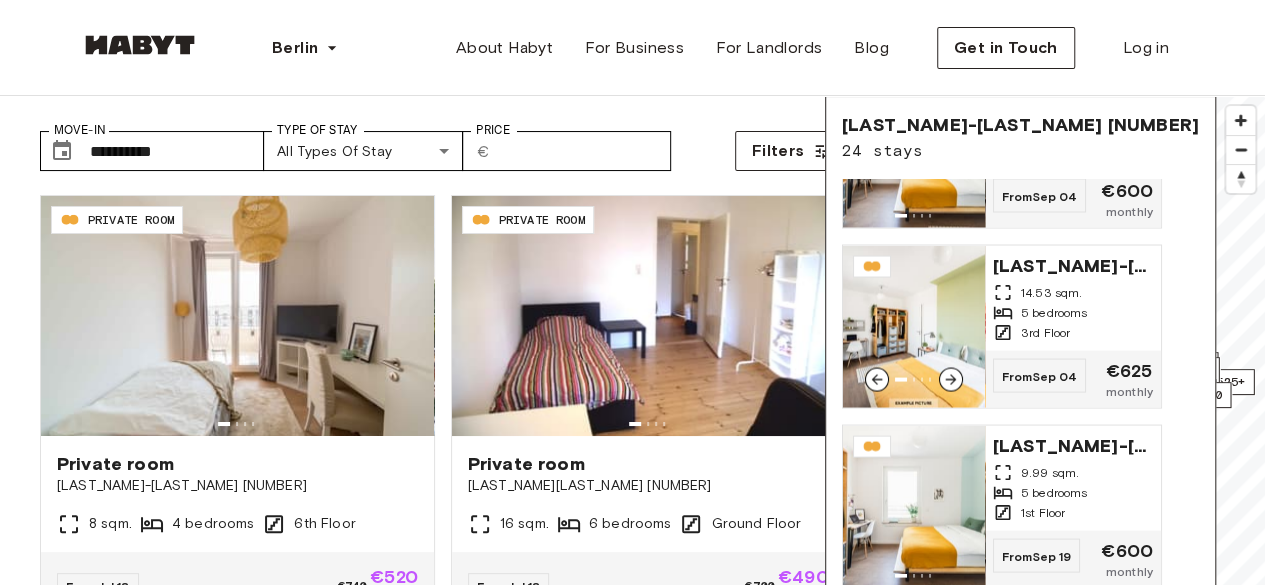 scroll, scrollTop: 2179, scrollLeft: 0, axis: vertical 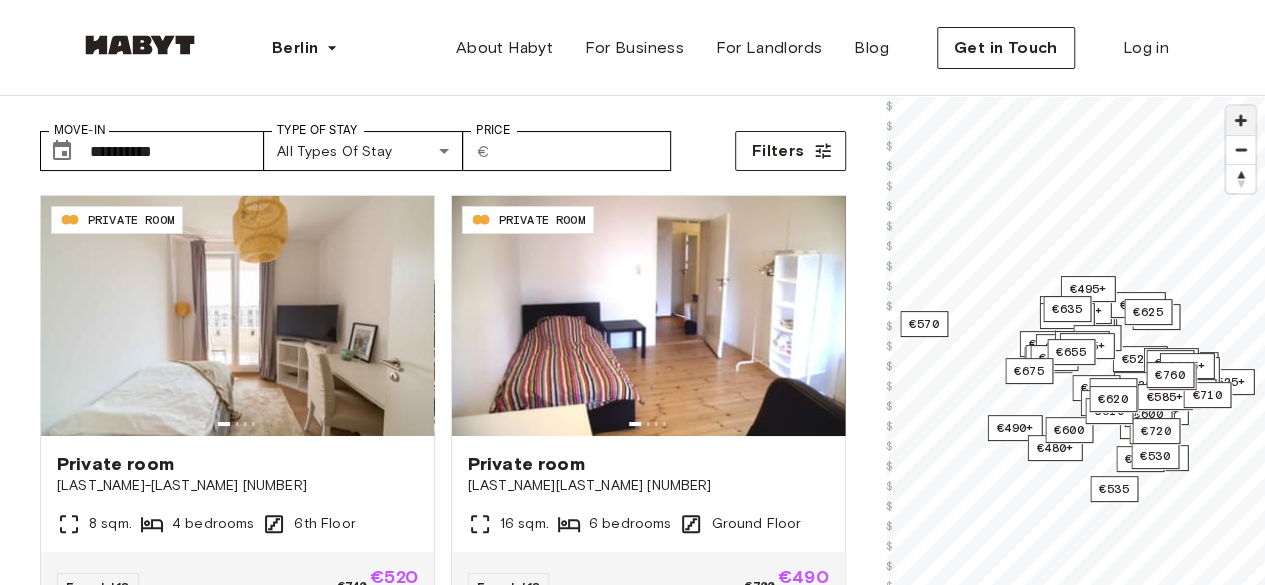 click at bounding box center (1240, 120) 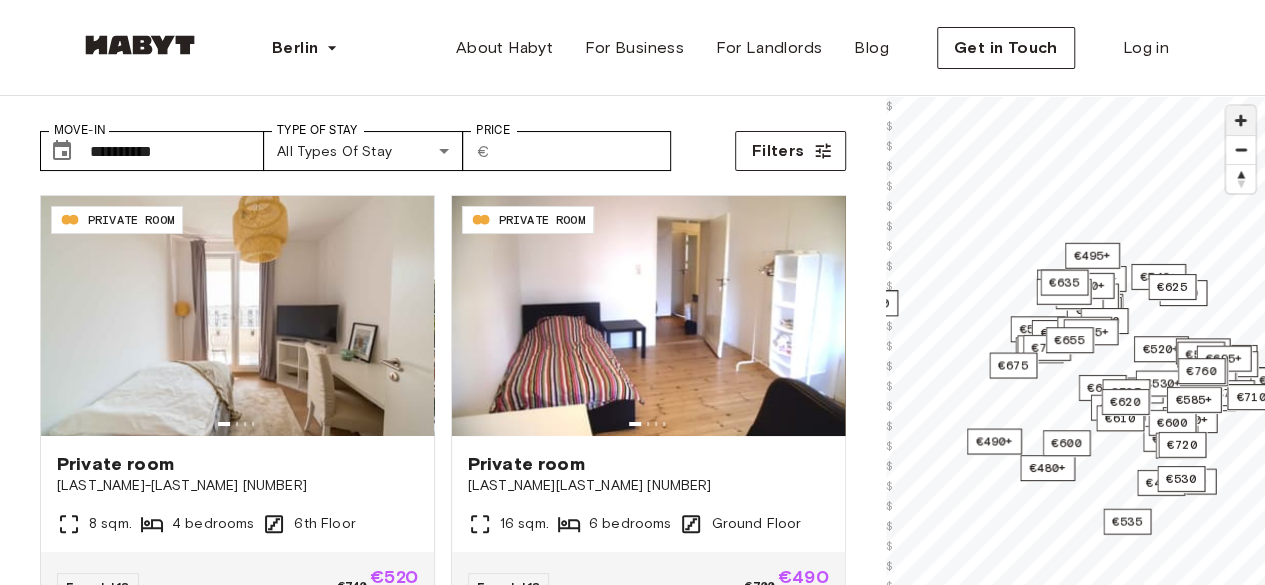 click at bounding box center [1240, 120] 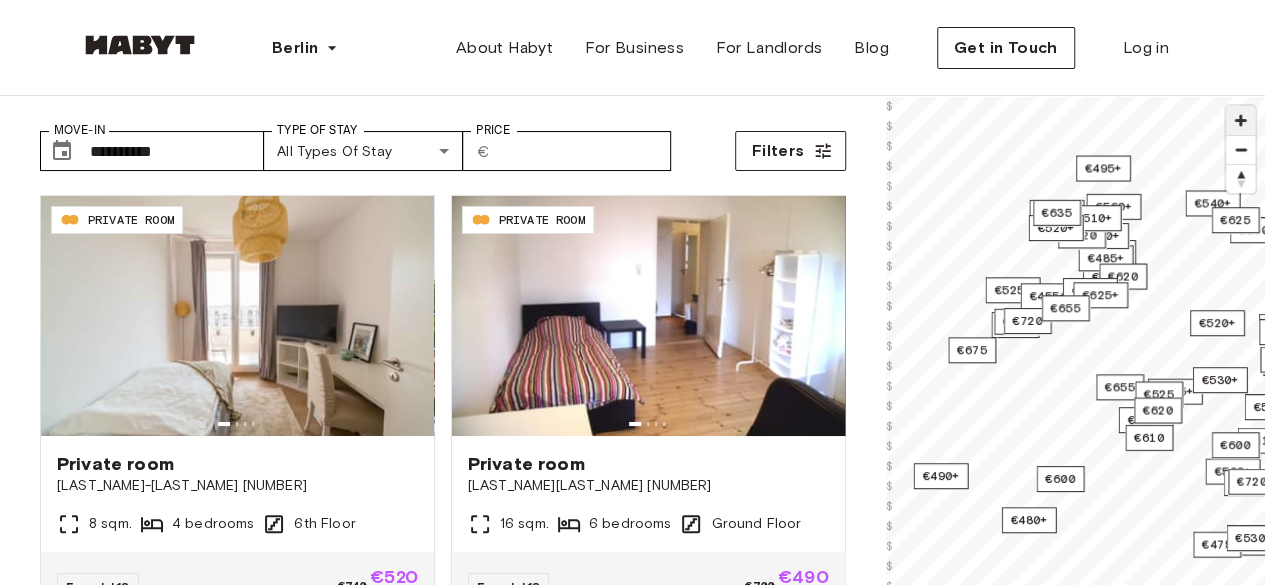 click at bounding box center [1240, 120] 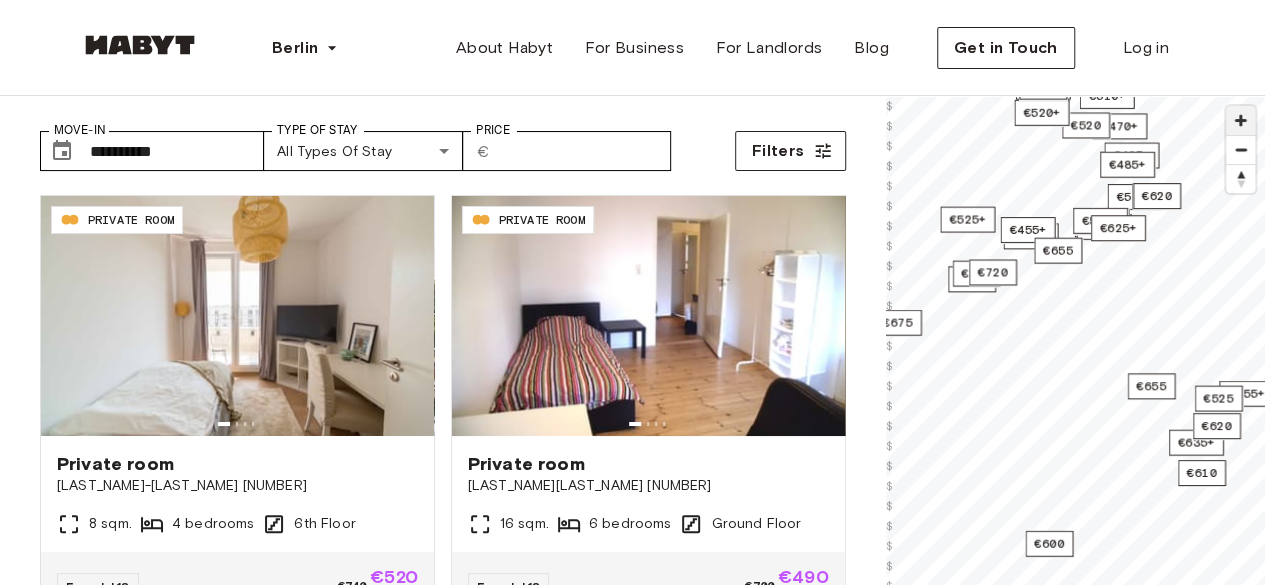 click at bounding box center [1240, 120] 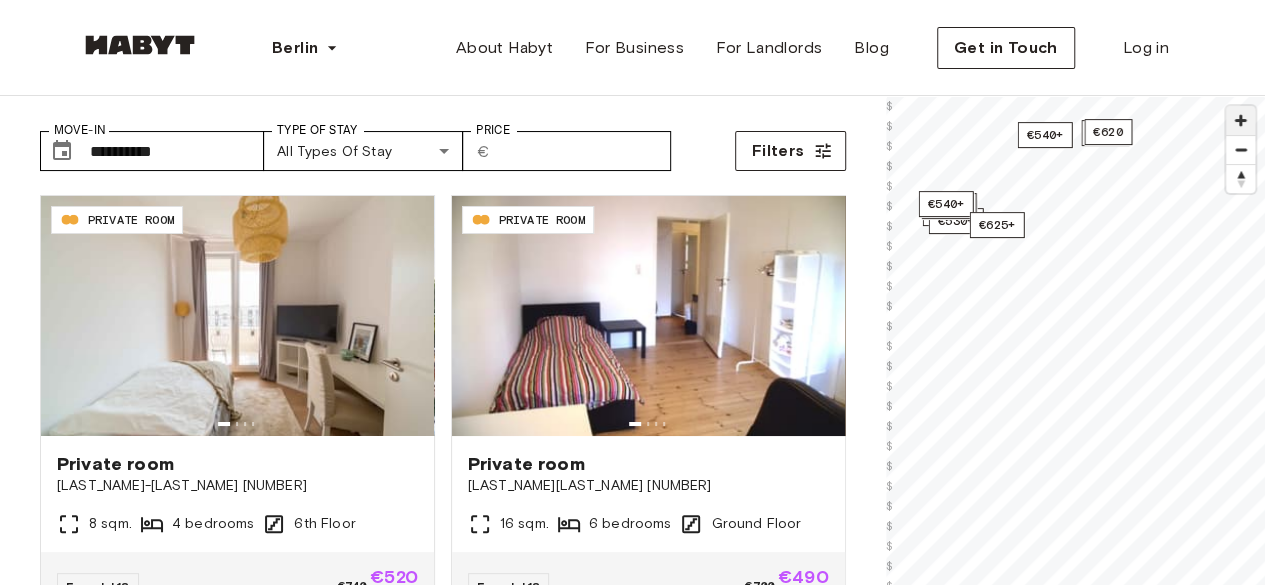 click at bounding box center (1240, 120) 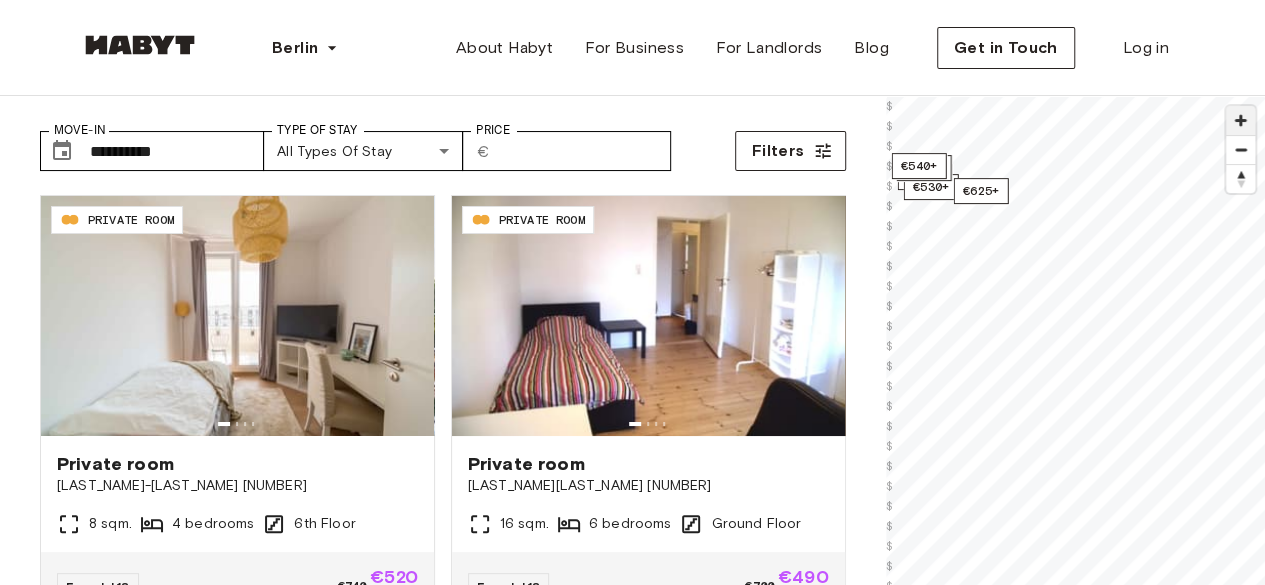 click at bounding box center [1240, 120] 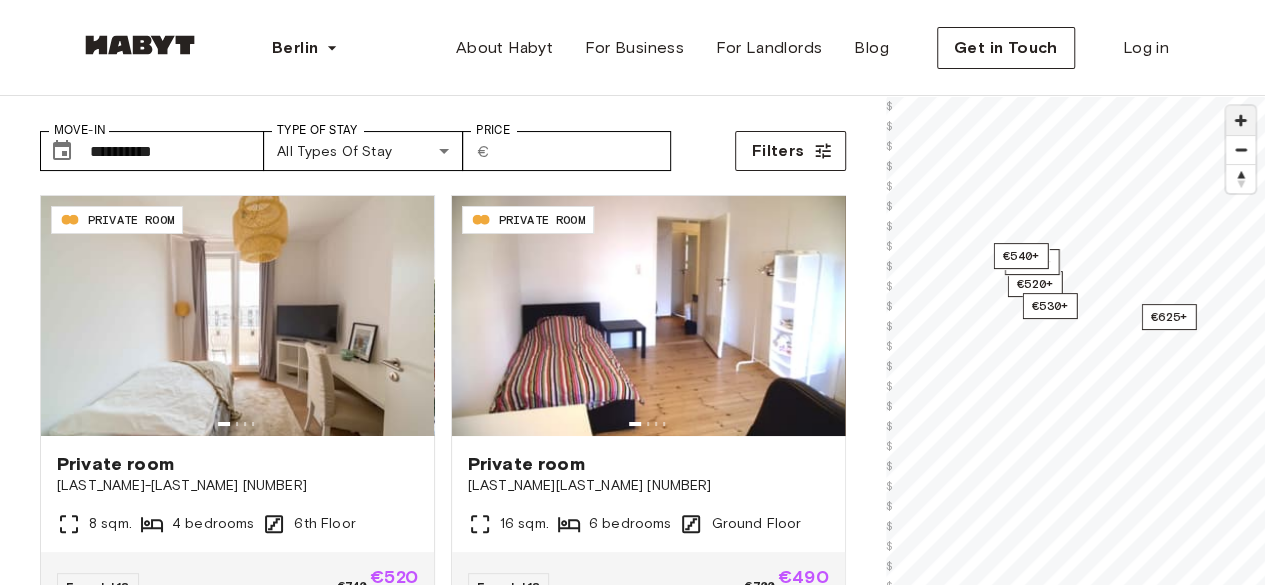 click at bounding box center [1240, 120] 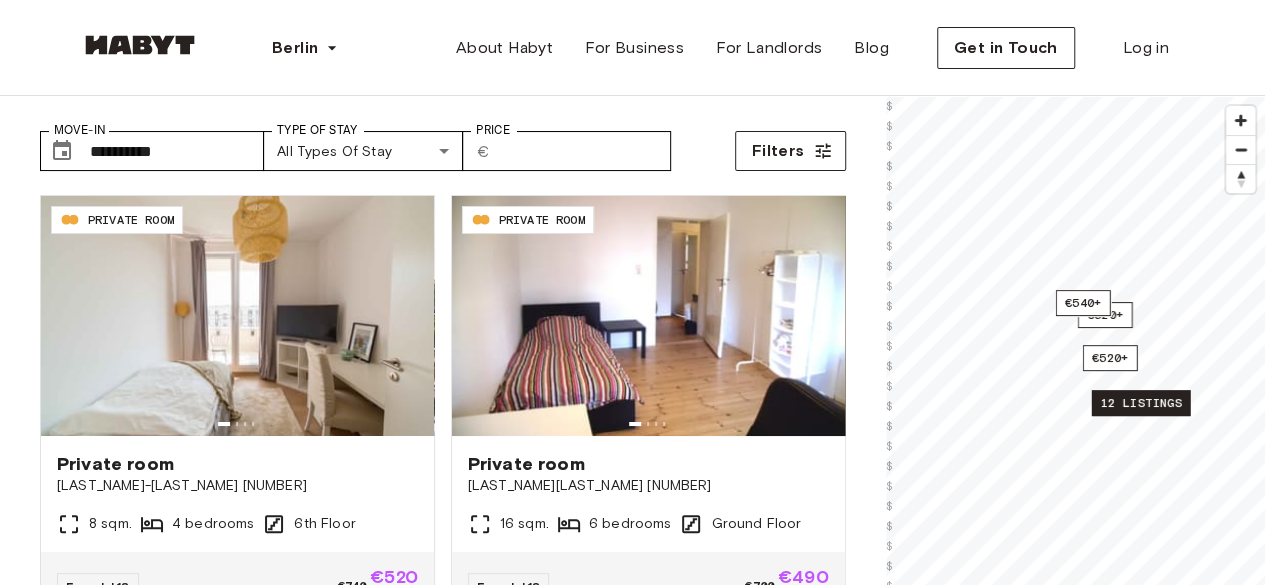 click on "12 listings" at bounding box center [1140, 403] 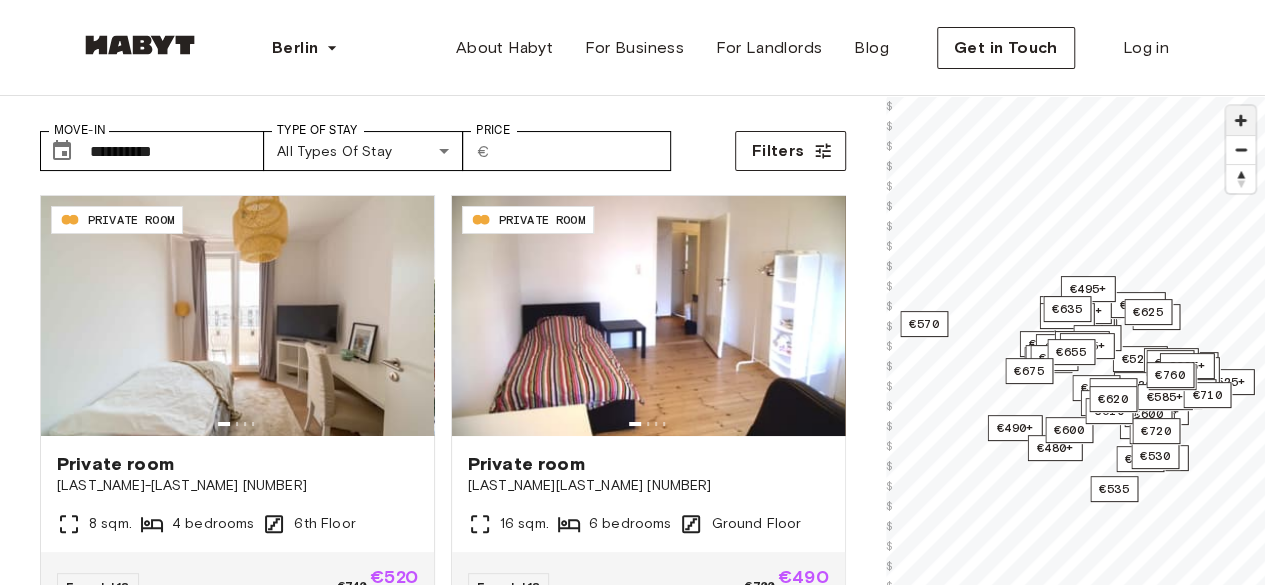 click at bounding box center [1240, 120] 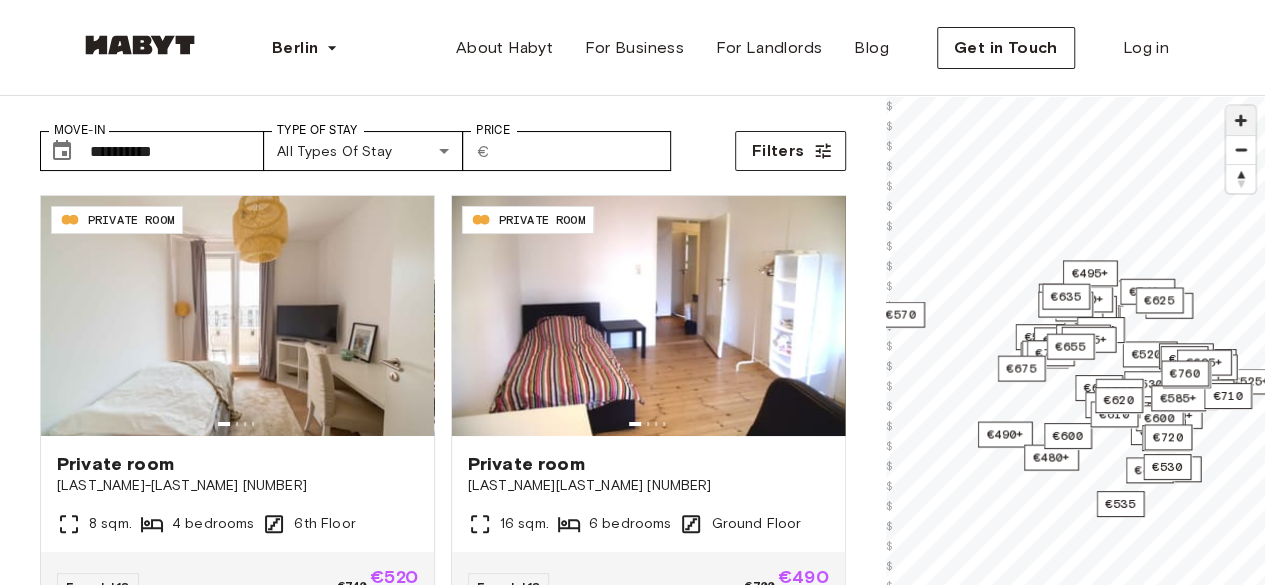 click at bounding box center [1240, 120] 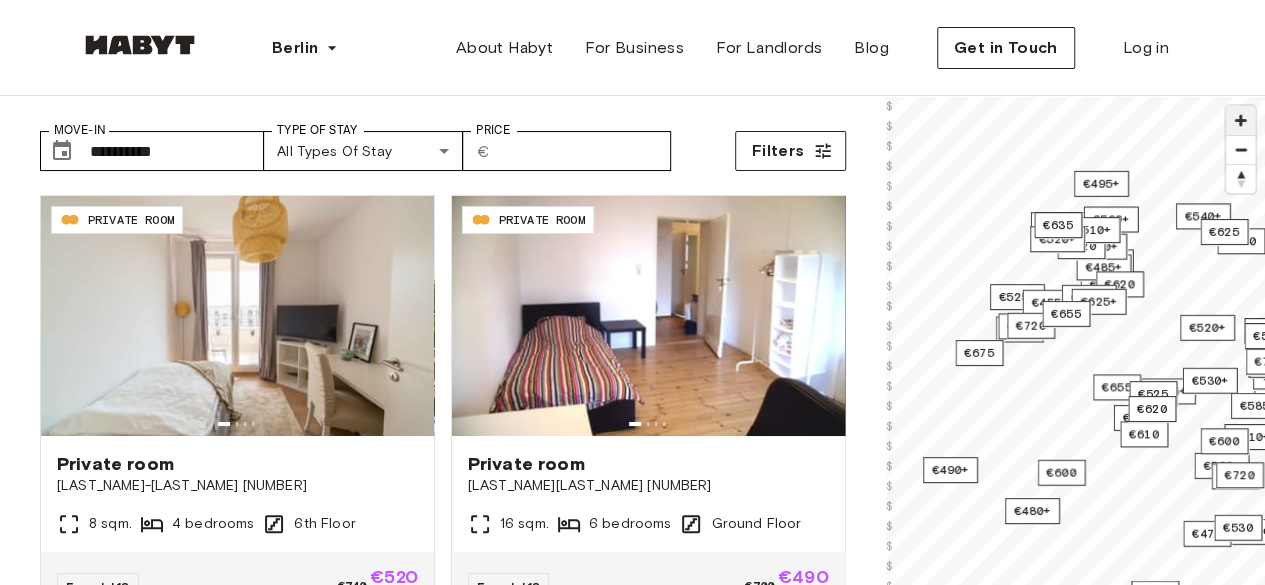 click at bounding box center (1240, 120) 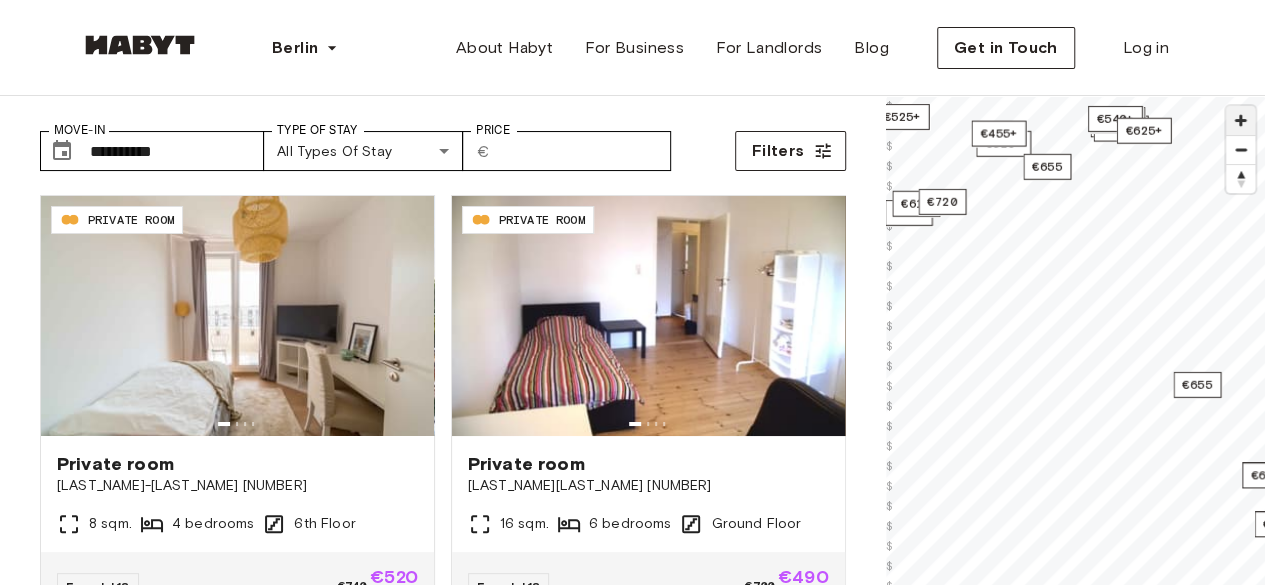 click at bounding box center [1240, 120] 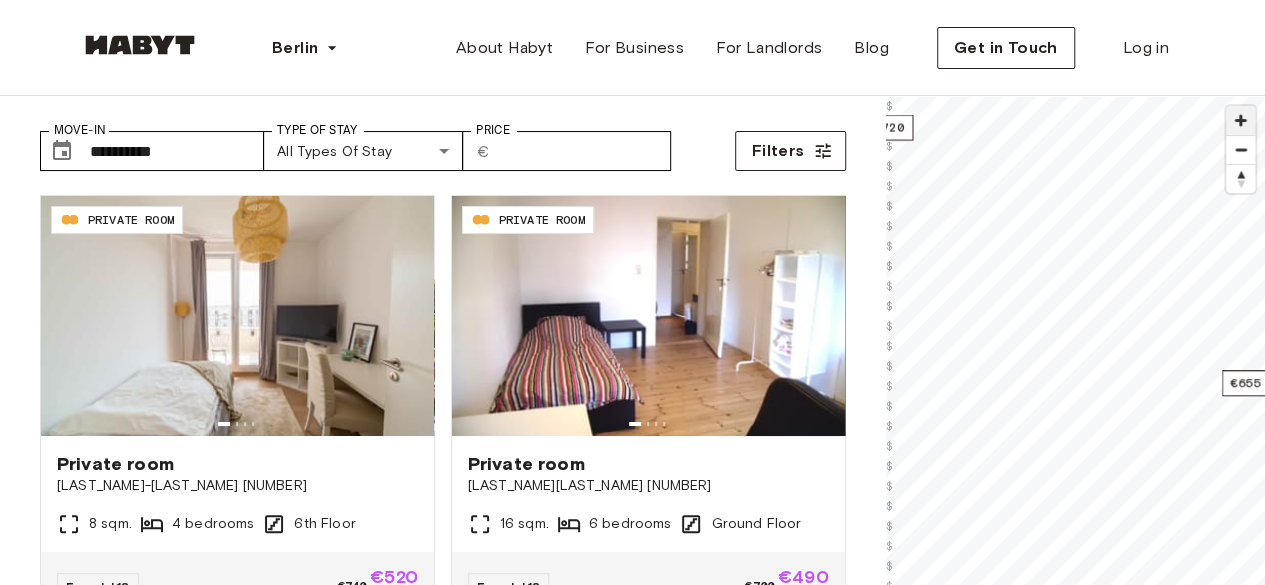 click at bounding box center (1240, 120) 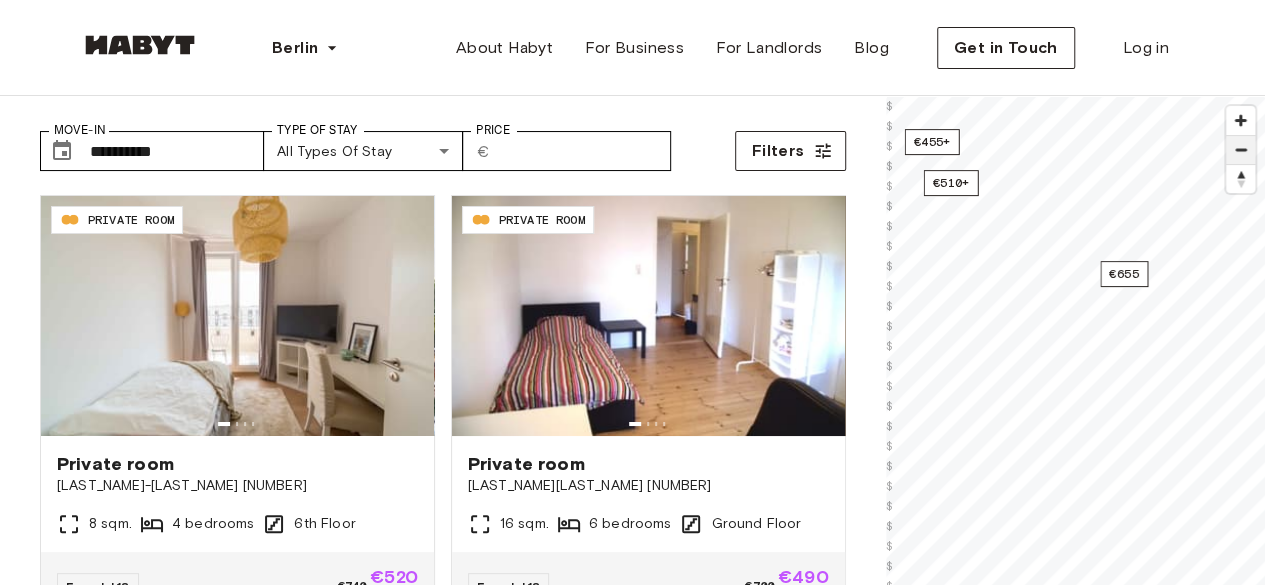 click at bounding box center [1240, 150] 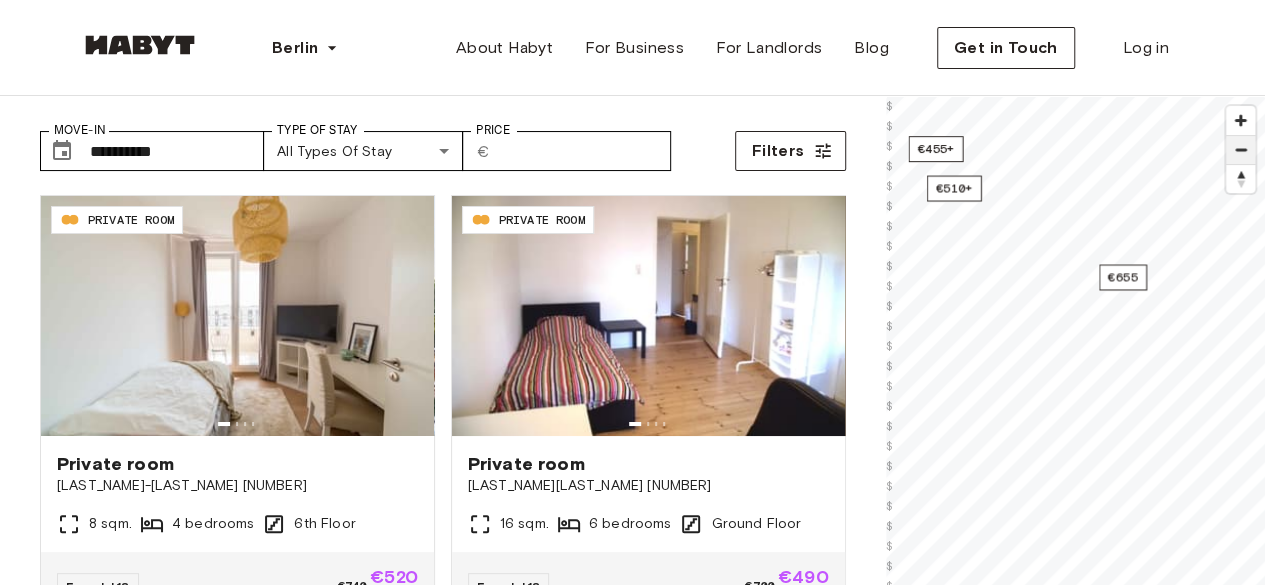 click at bounding box center [1240, 150] 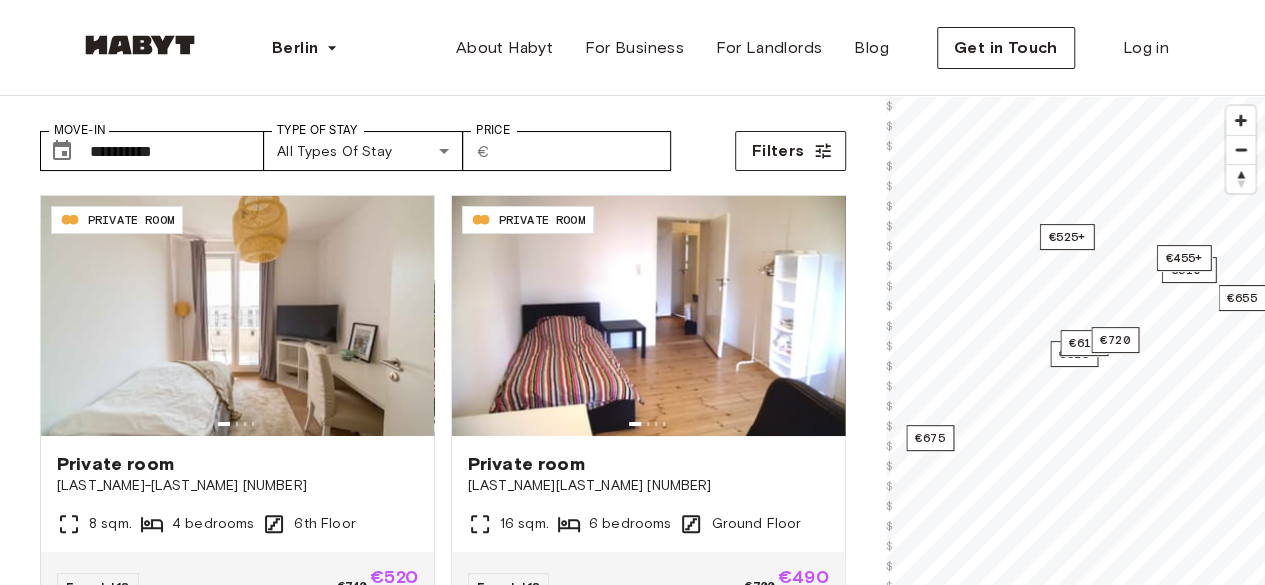 click on "**********" at bounding box center [632, 2327] 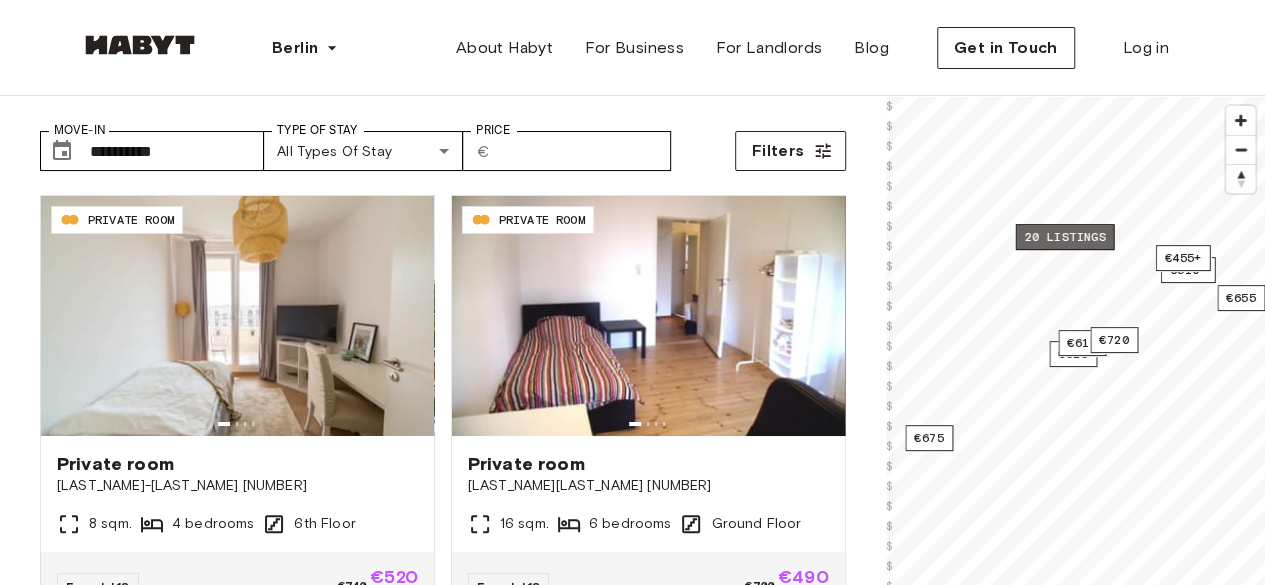 click on "20 listings" at bounding box center (1064, 237) 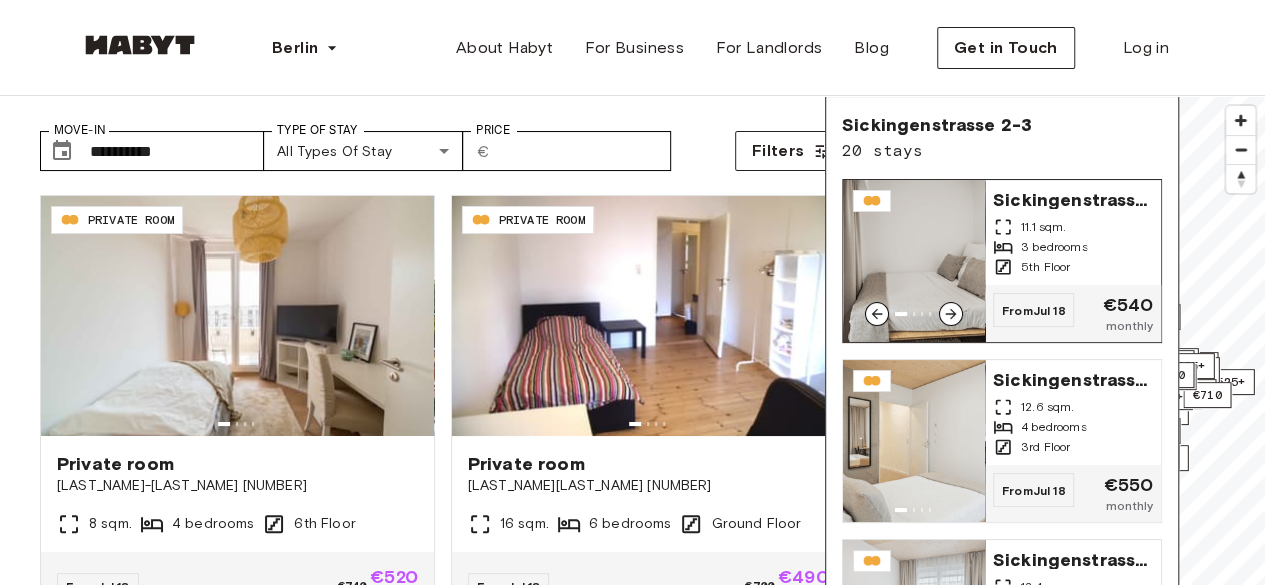 click on "5th Floor" at bounding box center (1045, 267) 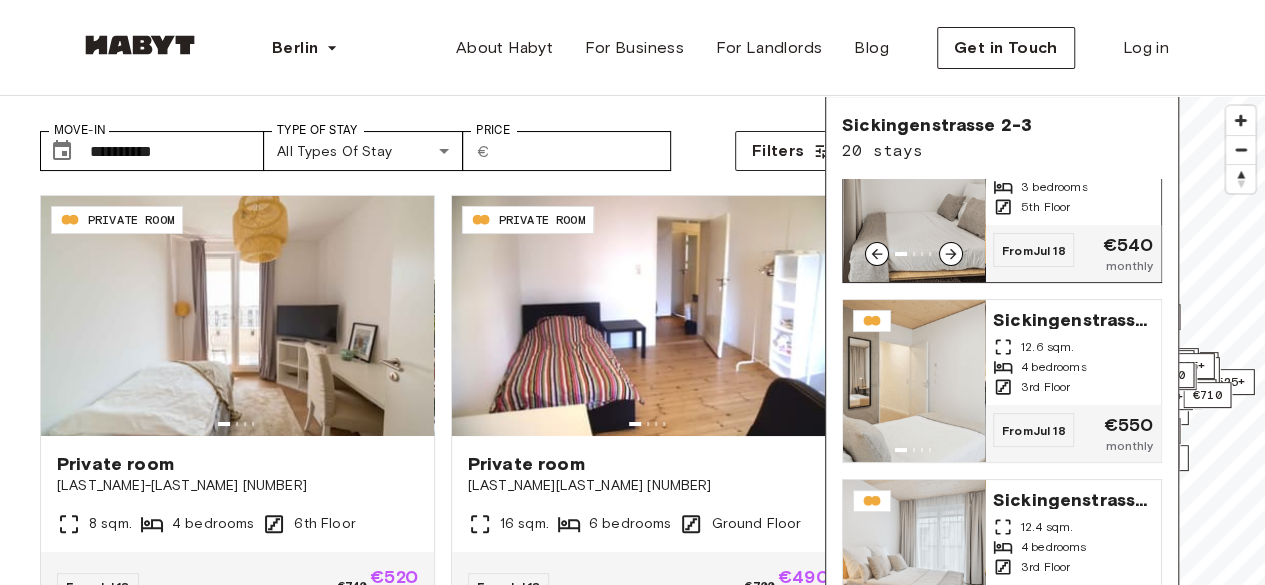 scroll, scrollTop: 70, scrollLeft: 0, axis: vertical 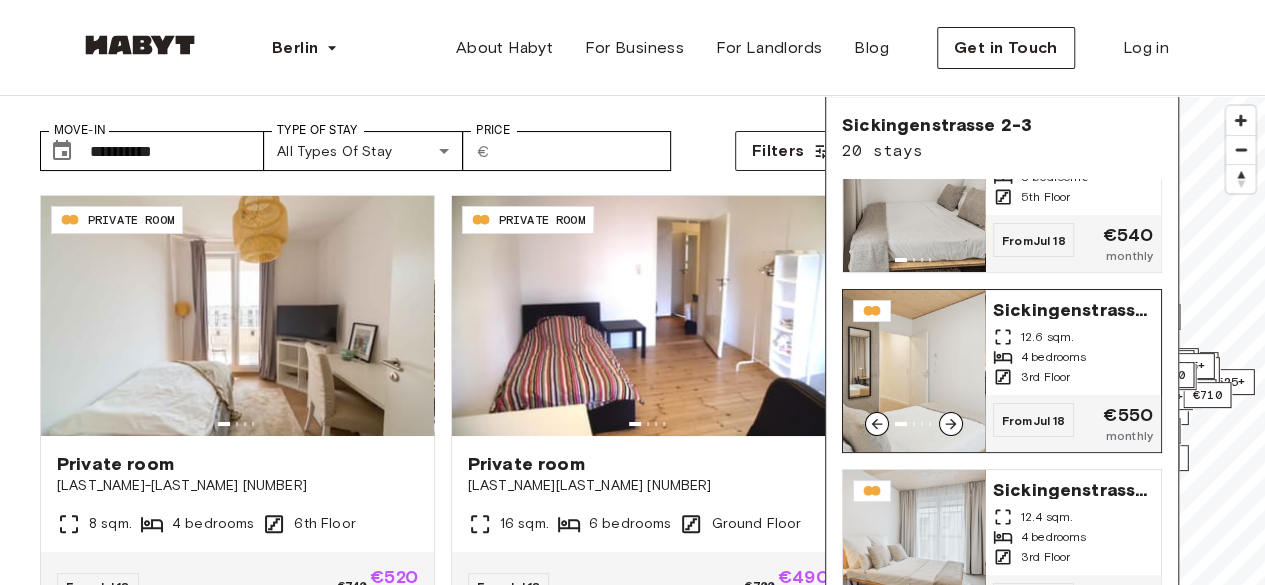click at bounding box center (914, 371) 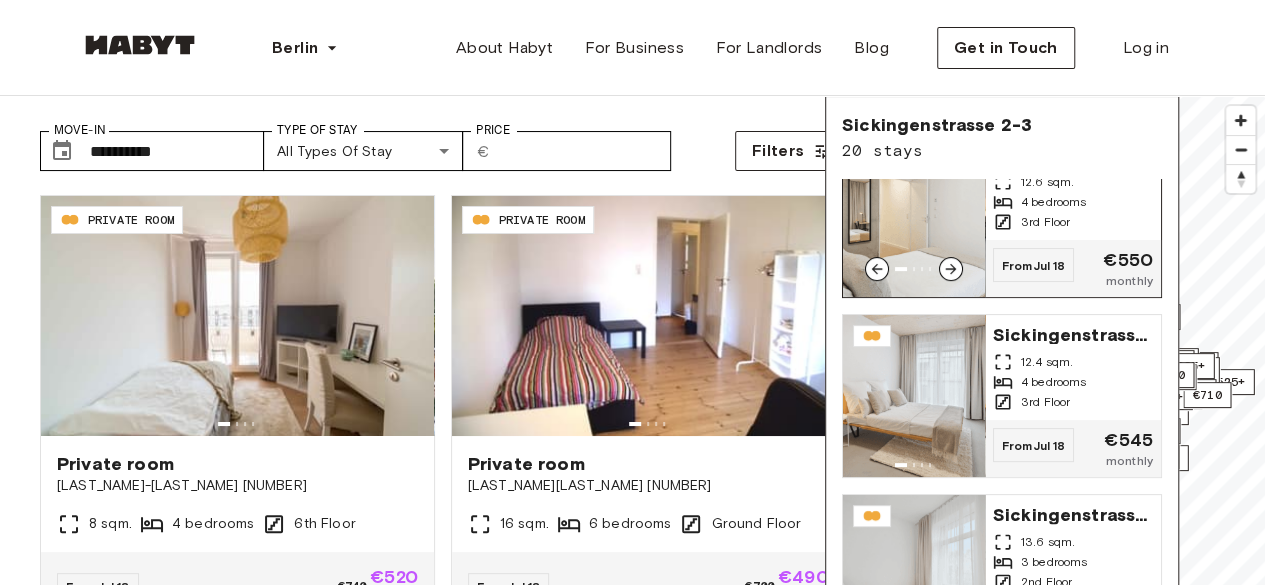 scroll, scrollTop: 238, scrollLeft: 0, axis: vertical 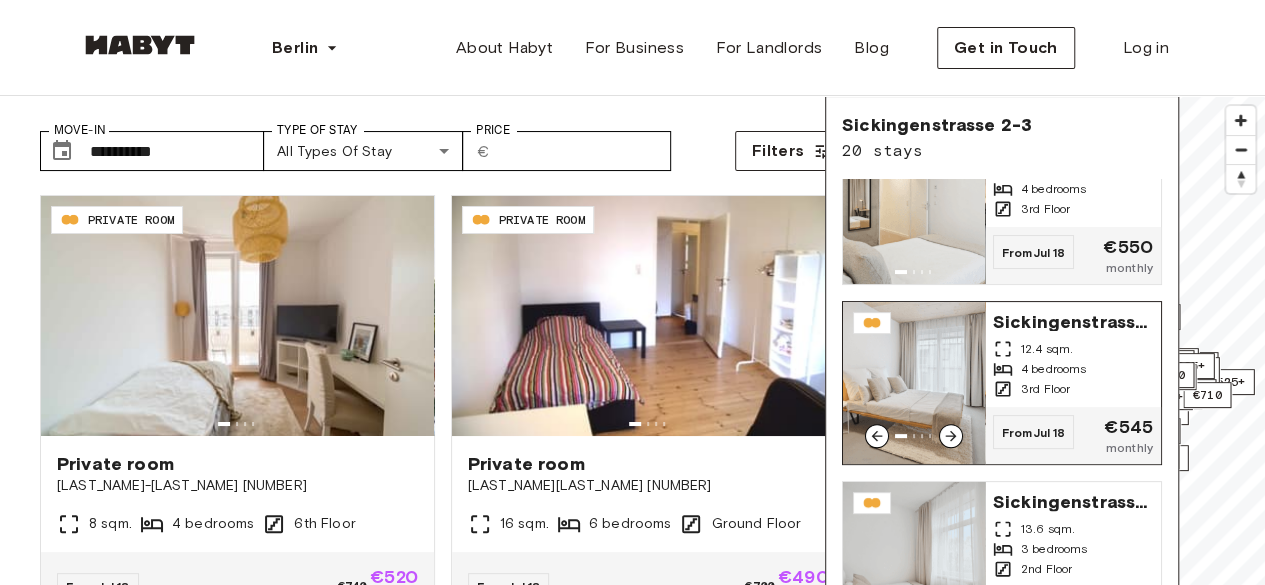 click at bounding box center [914, 383] 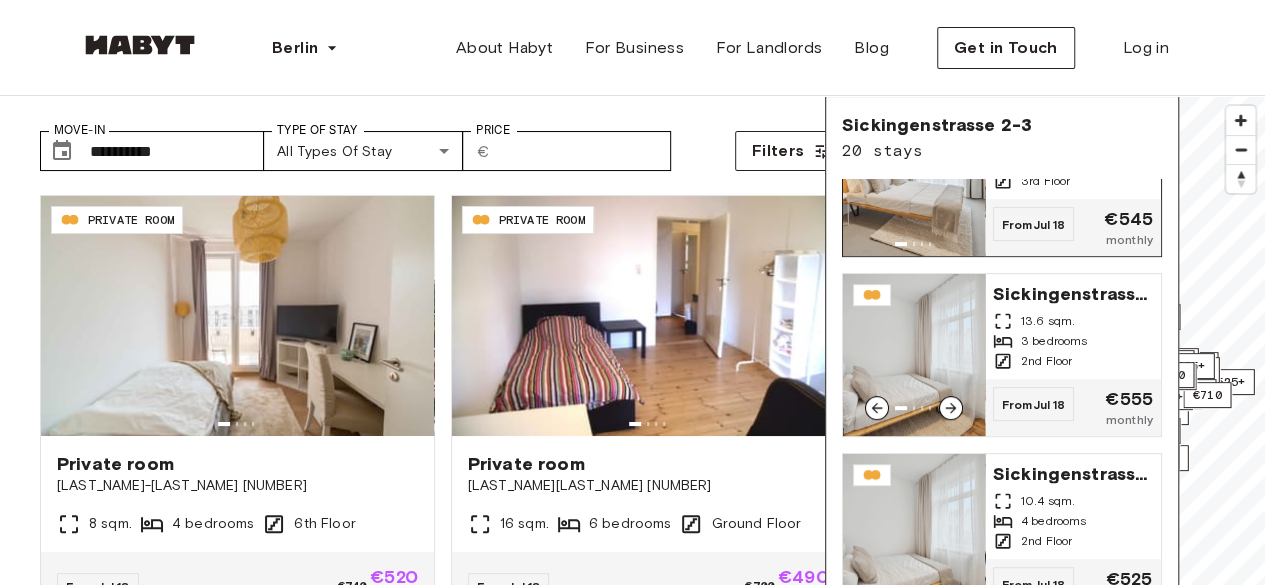 scroll, scrollTop: 466, scrollLeft: 0, axis: vertical 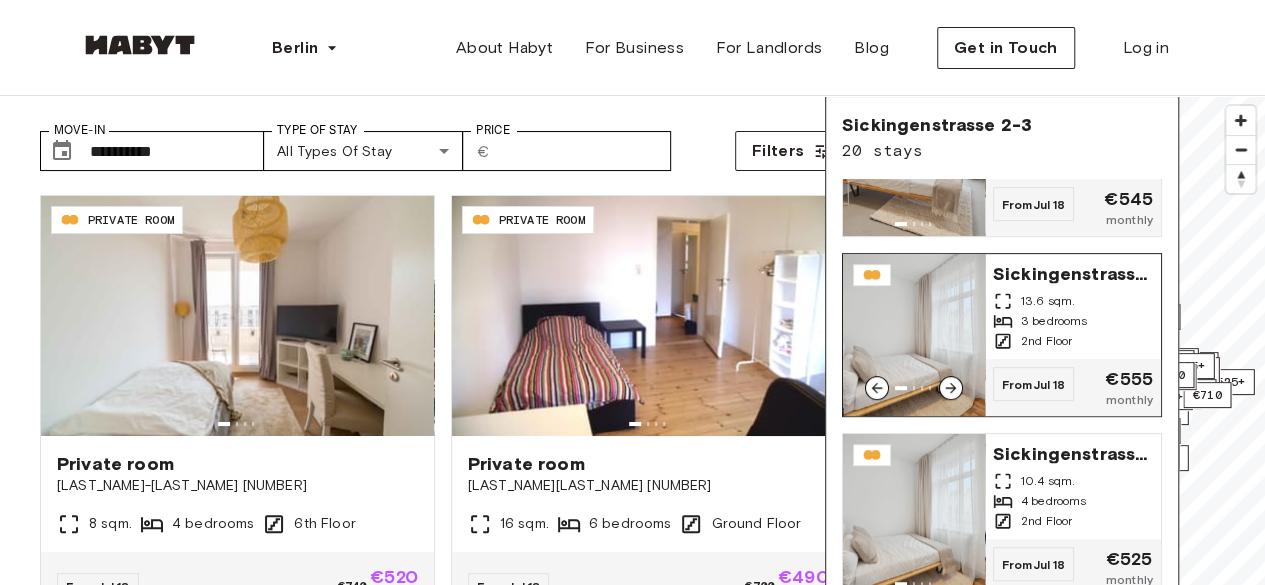 click at bounding box center [914, 335] 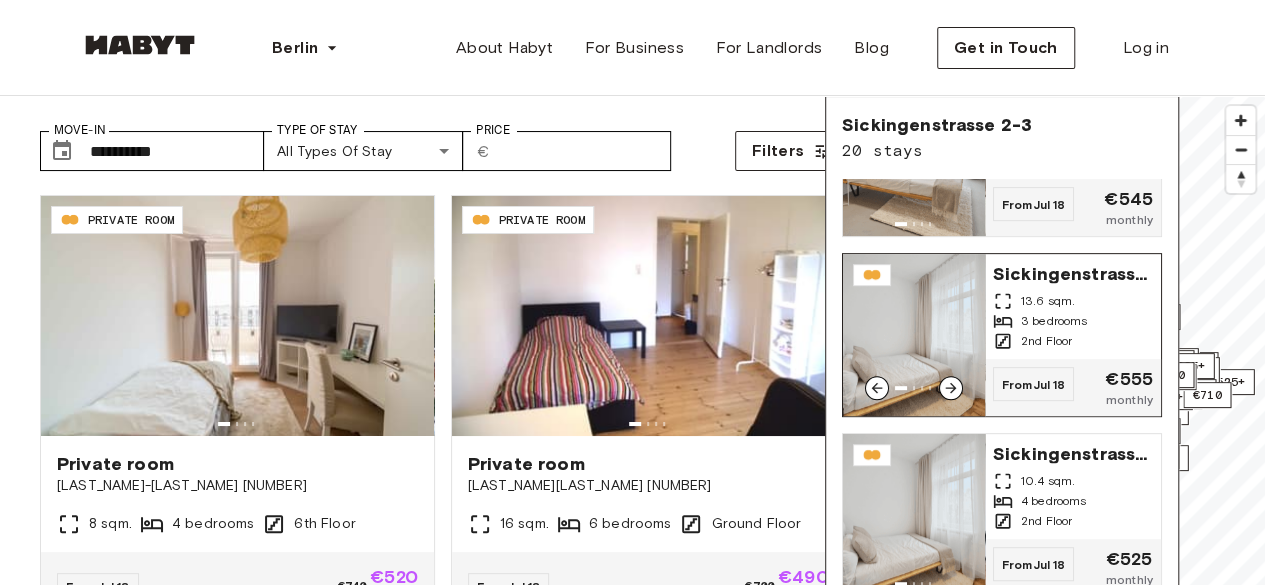 scroll, scrollTop: 581, scrollLeft: 0, axis: vertical 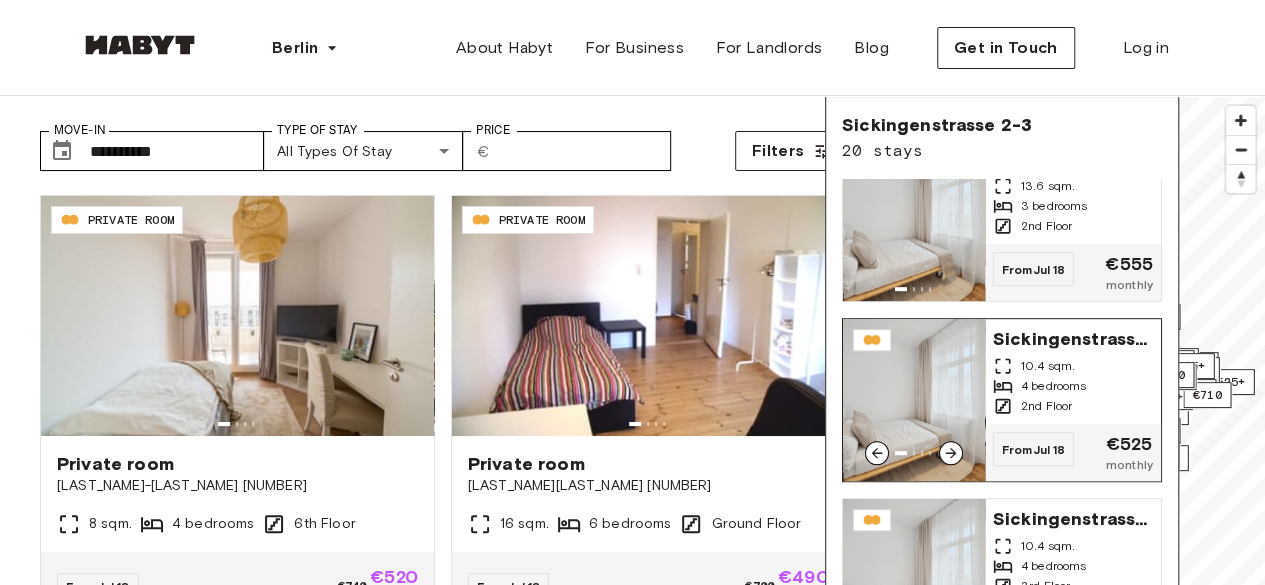 click at bounding box center [914, 400] 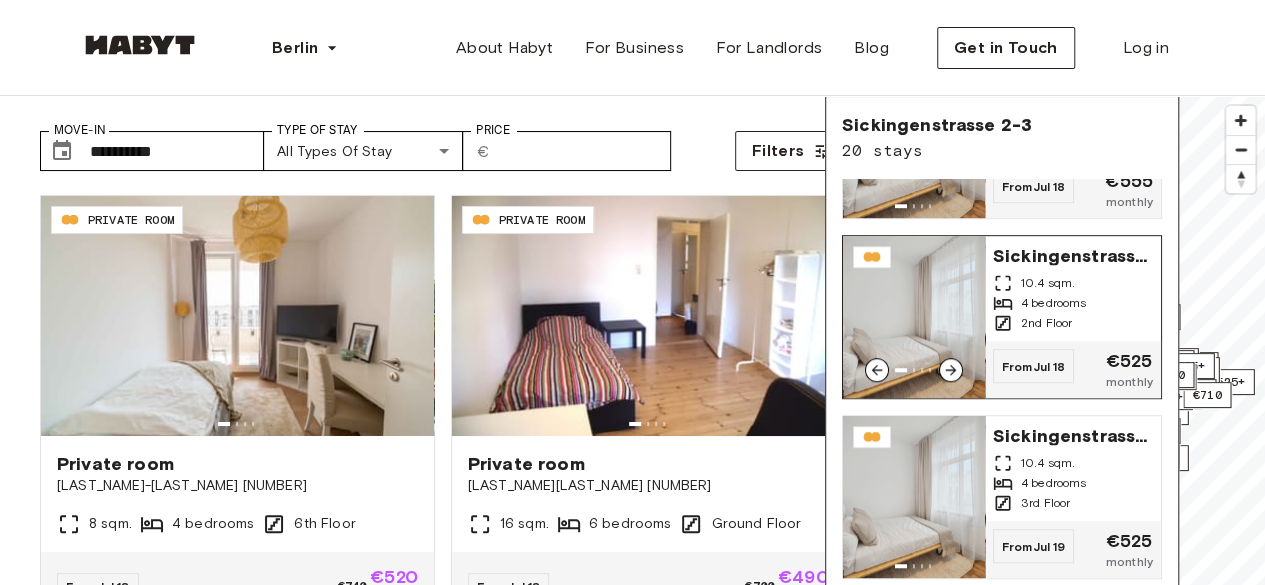 scroll, scrollTop: 547, scrollLeft: 0, axis: vertical 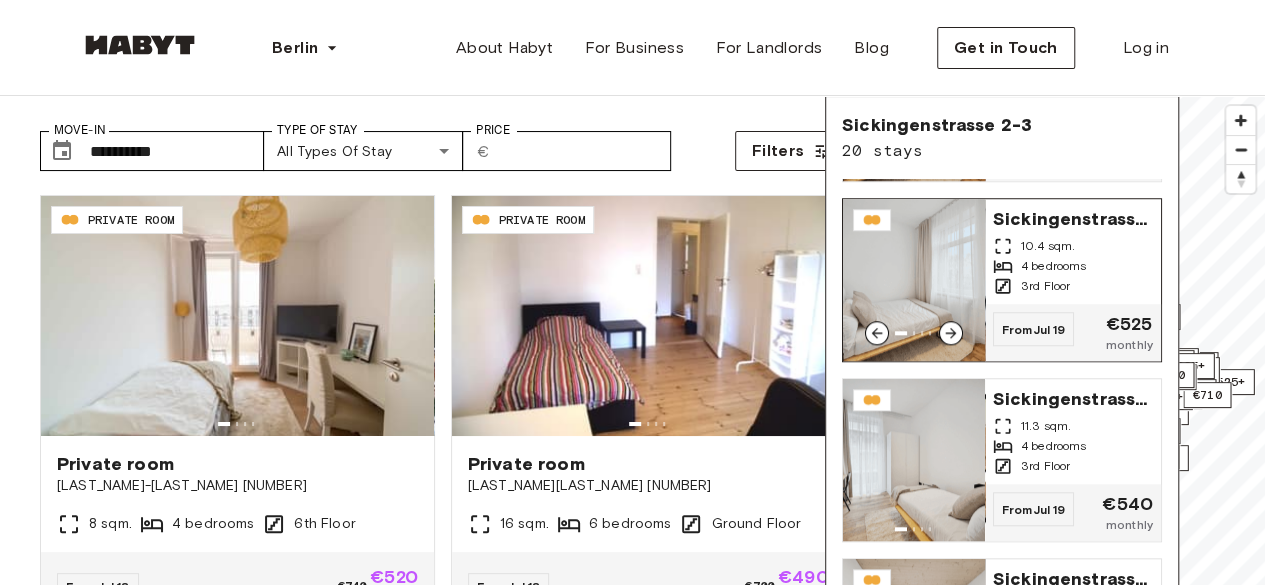 click at bounding box center (914, 280) 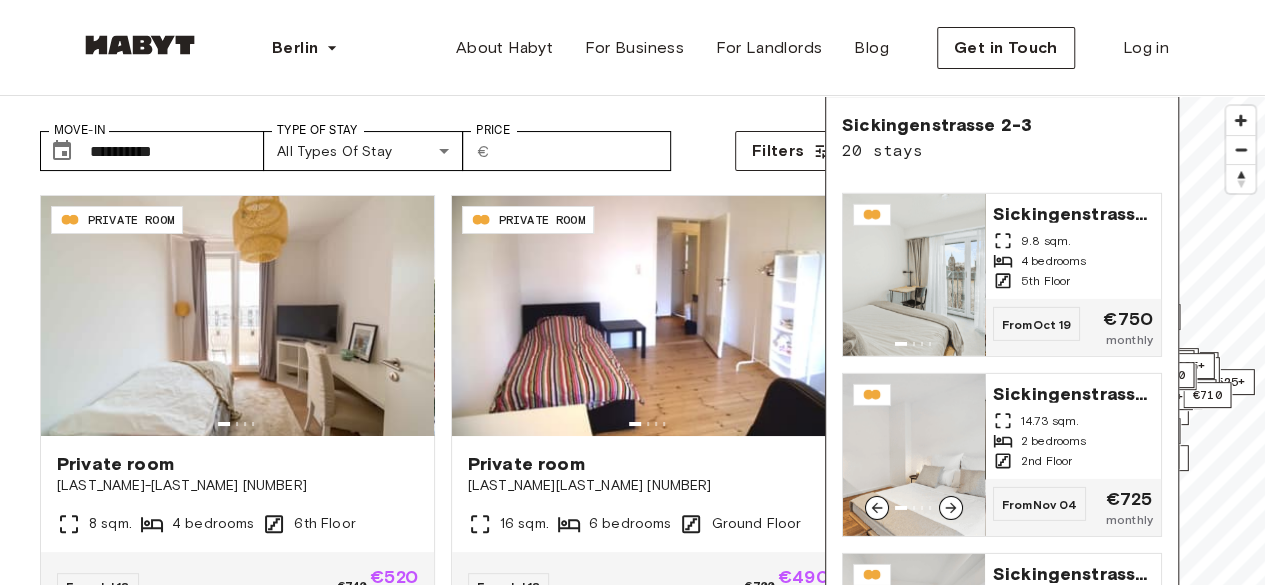 scroll, scrollTop: 3129, scrollLeft: 0, axis: vertical 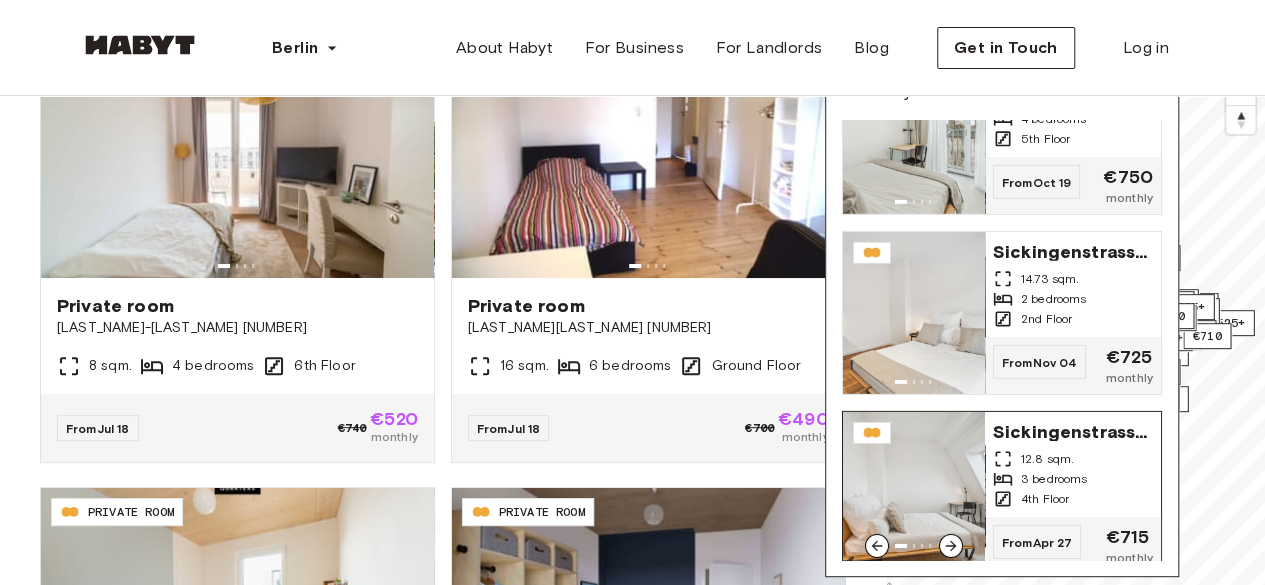 click 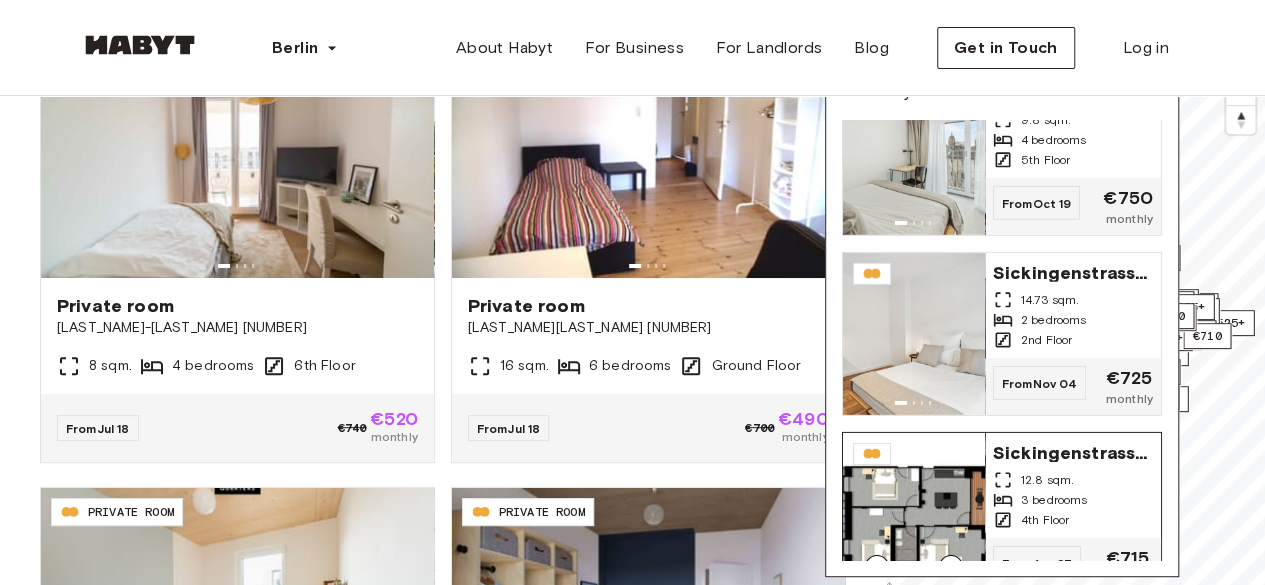 scroll, scrollTop: 3076, scrollLeft: 0, axis: vertical 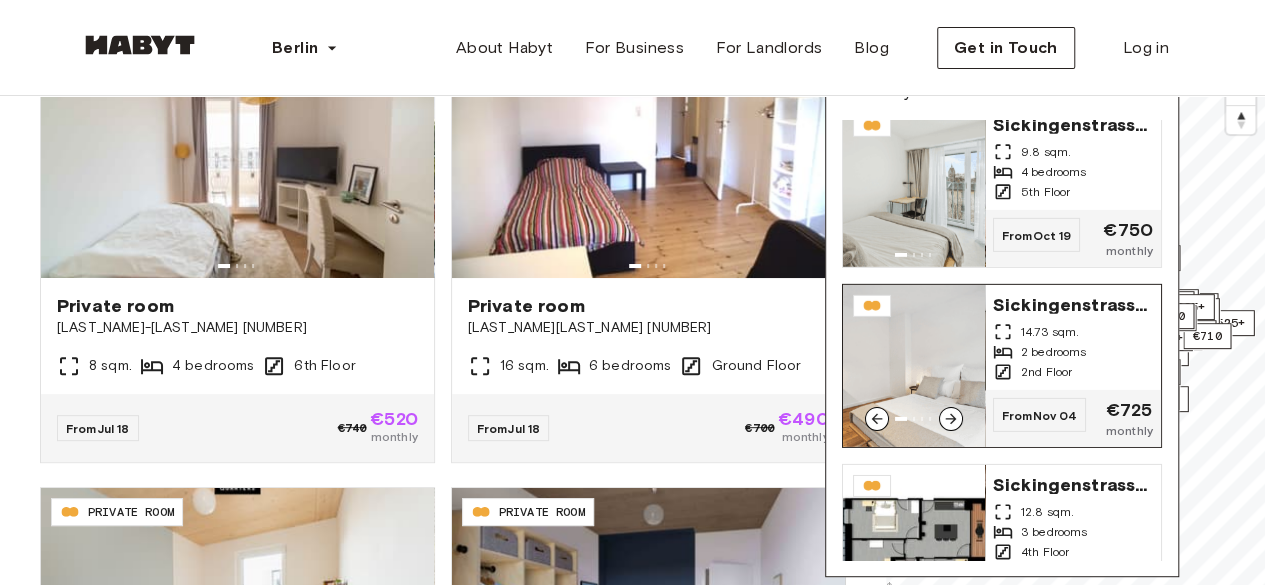 click 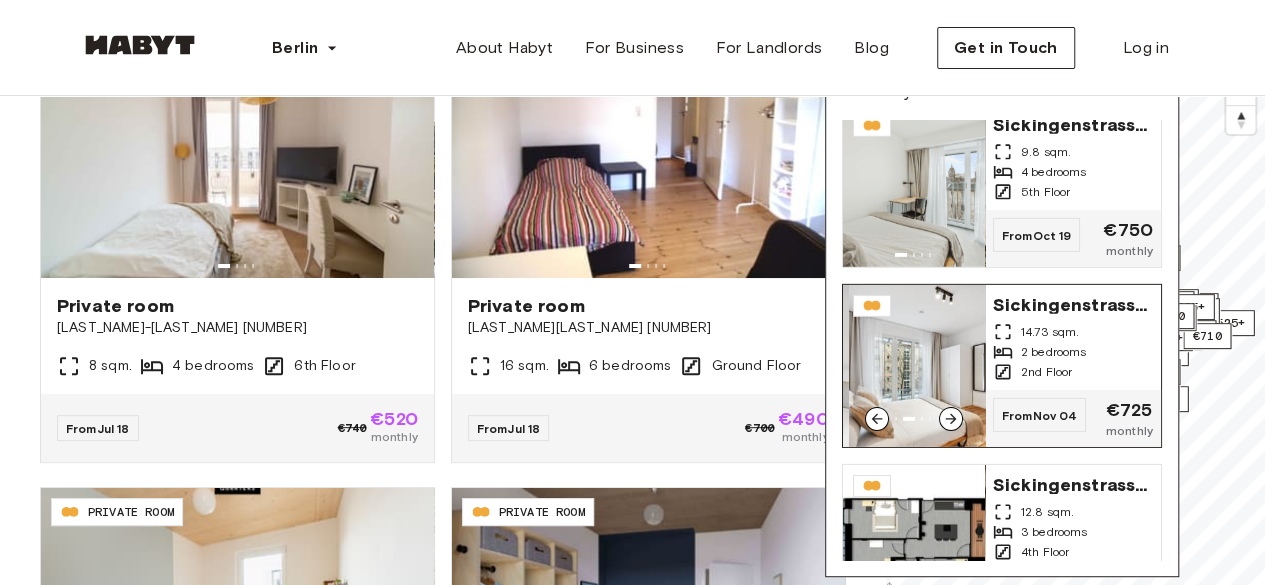 click 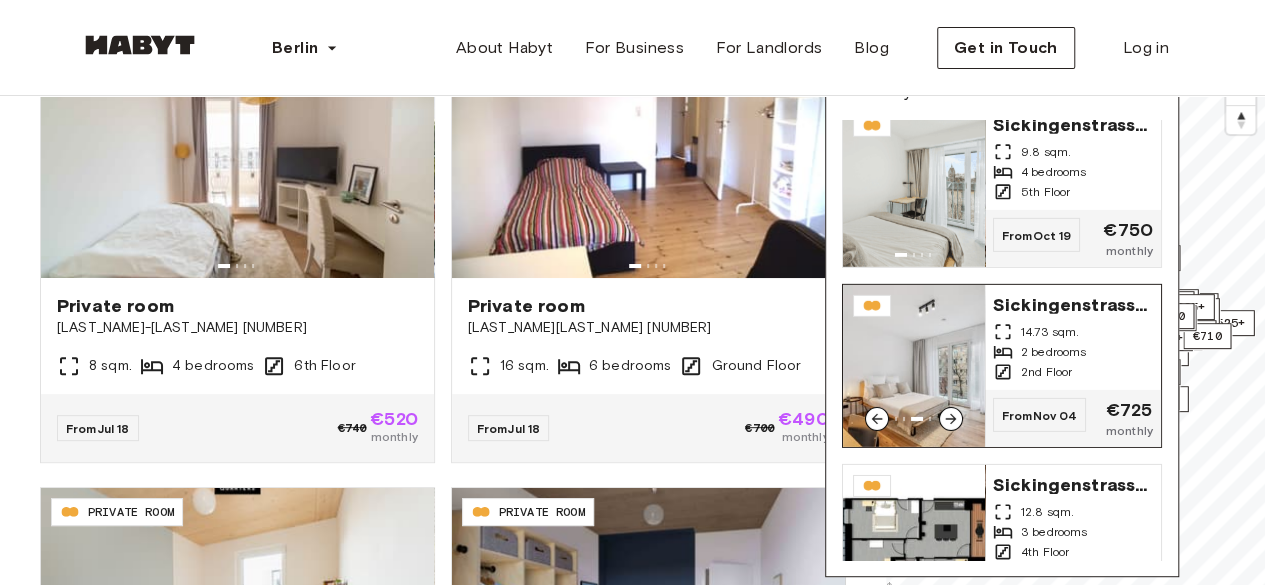 click 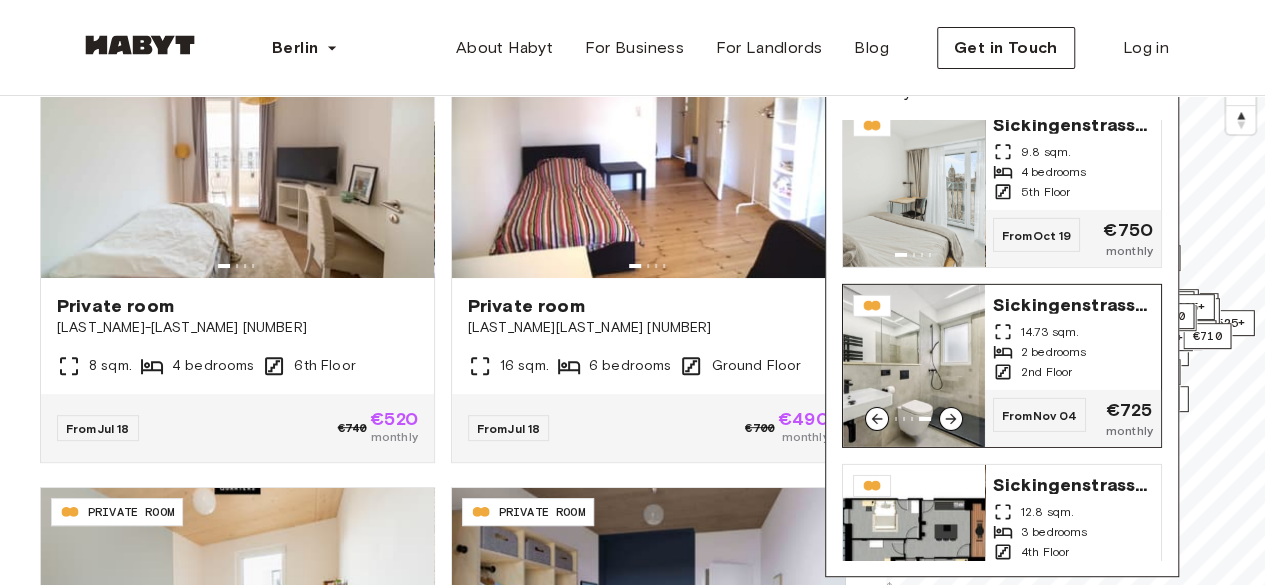click 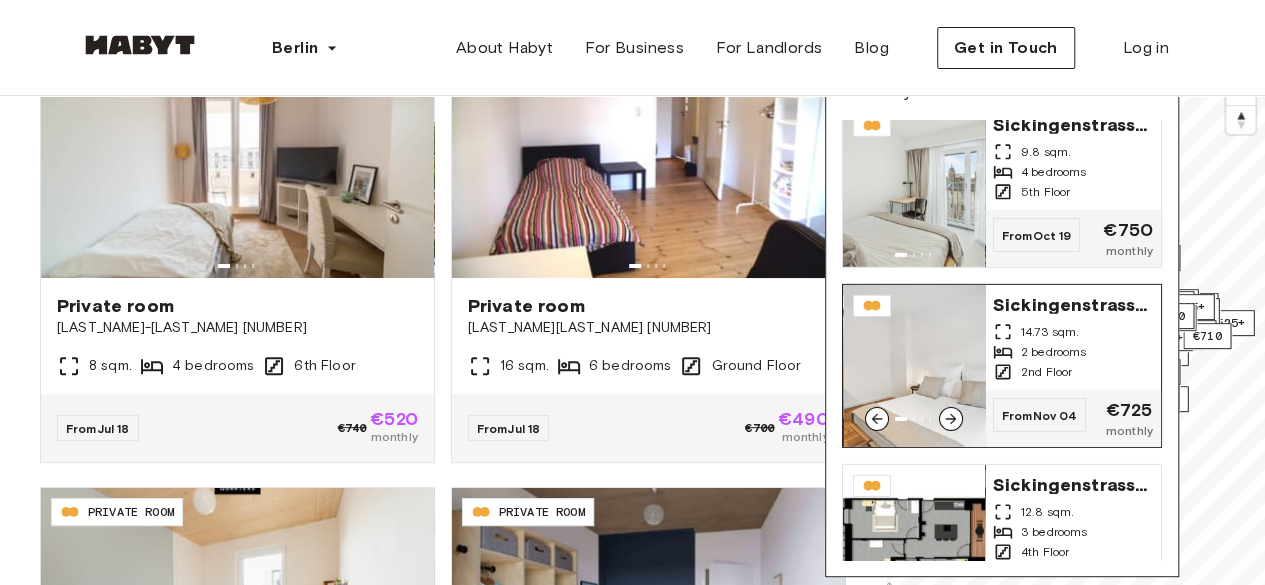 scroll, scrollTop: 2908, scrollLeft: 0, axis: vertical 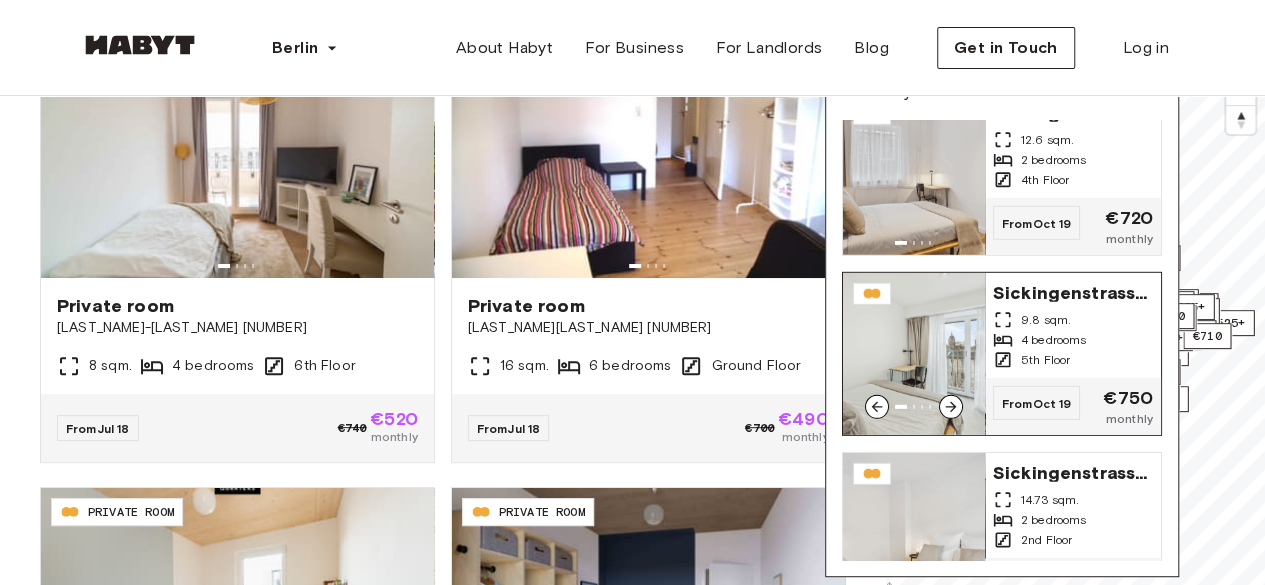click 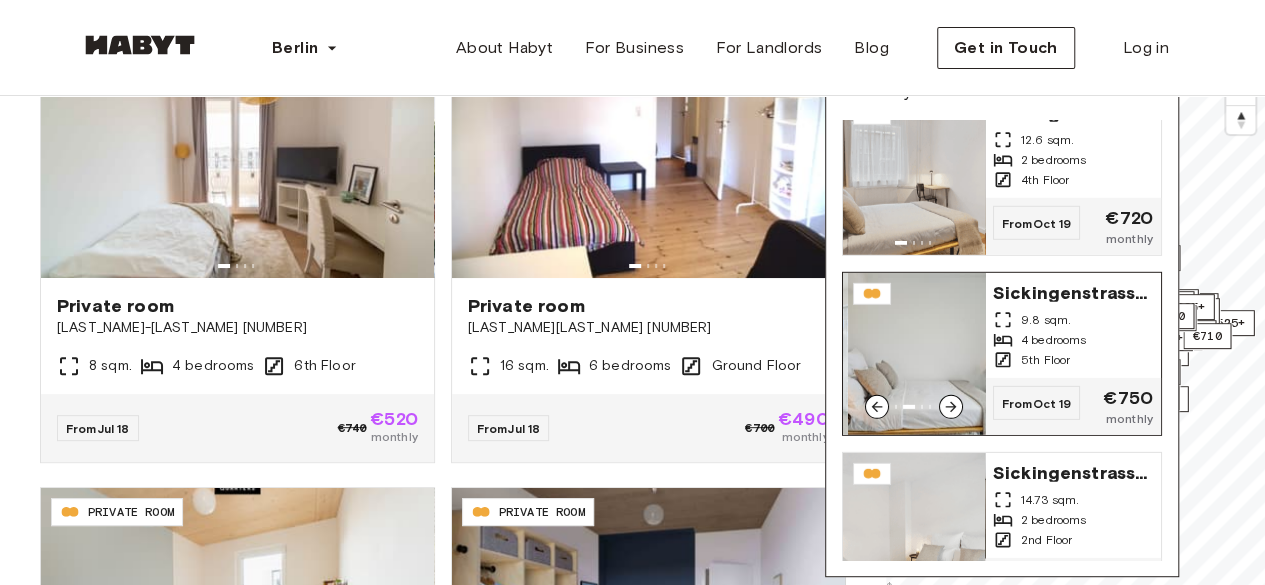 click 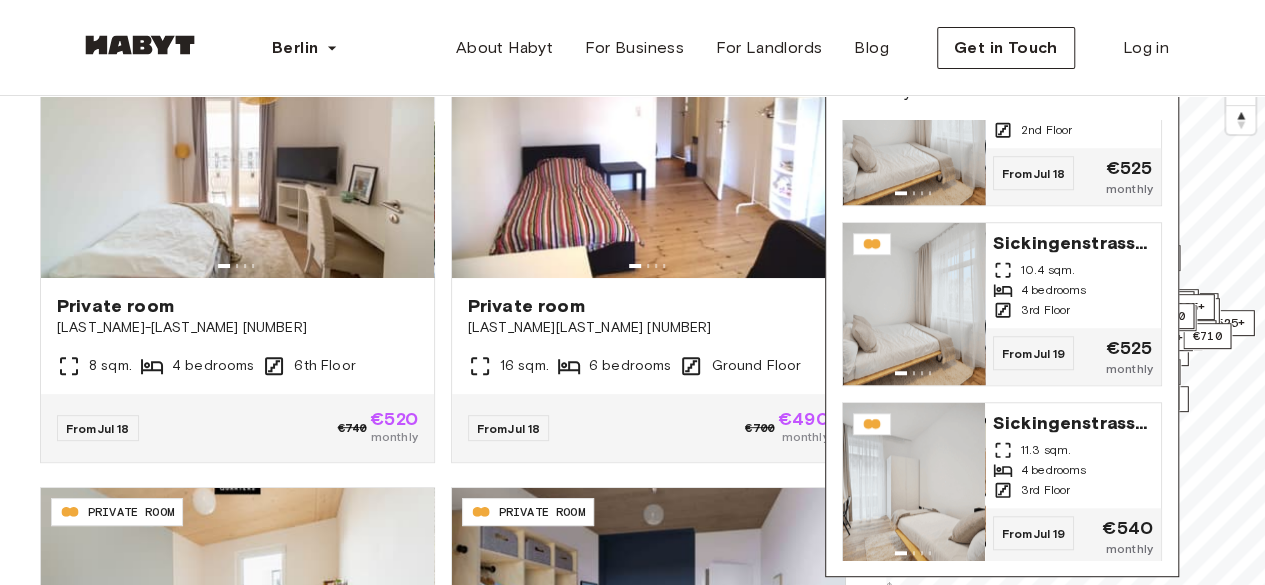 scroll, scrollTop: 679, scrollLeft: 0, axis: vertical 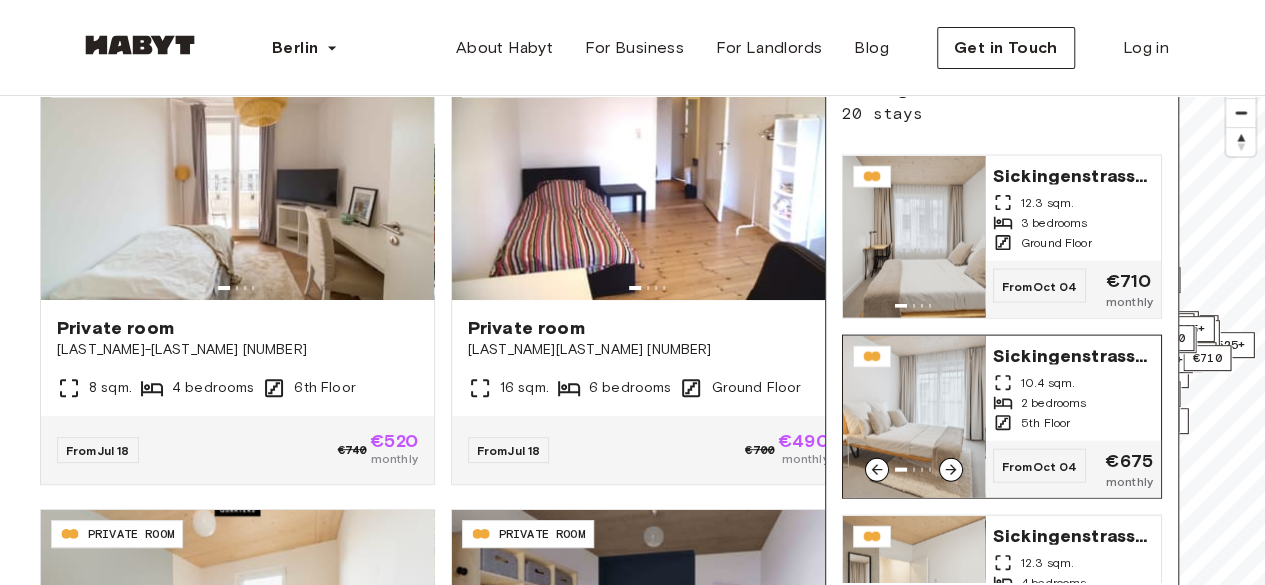 click at bounding box center [914, 416] 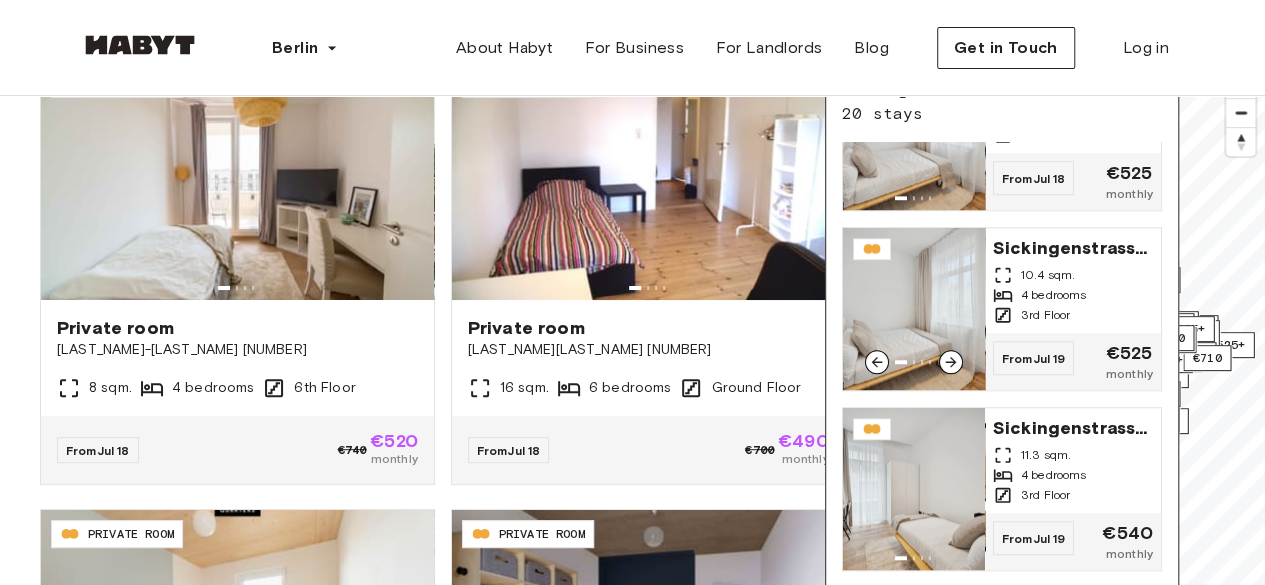 scroll, scrollTop: 812, scrollLeft: 0, axis: vertical 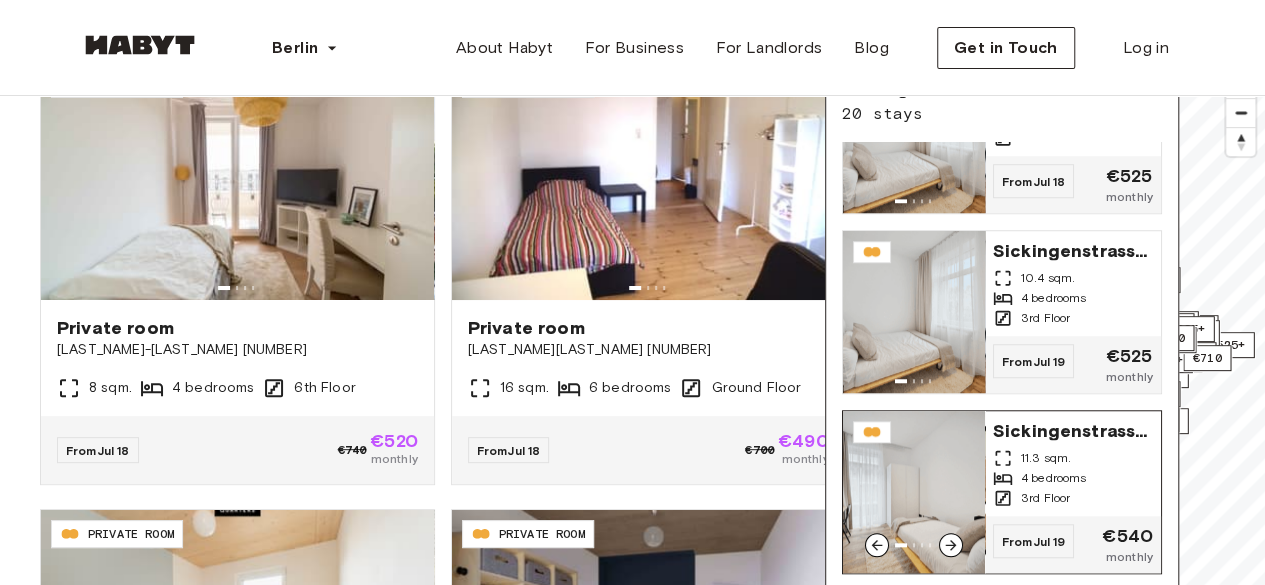 click at bounding box center [914, 492] 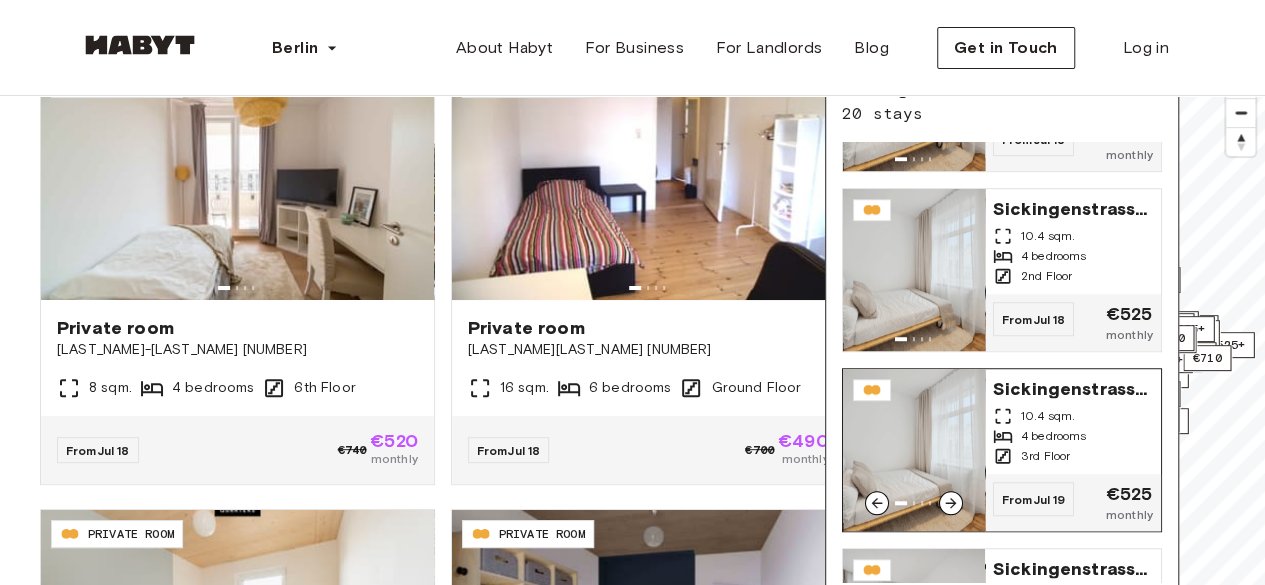 scroll, scrollTop: 672, scrollLeft: 0, axis: vertical 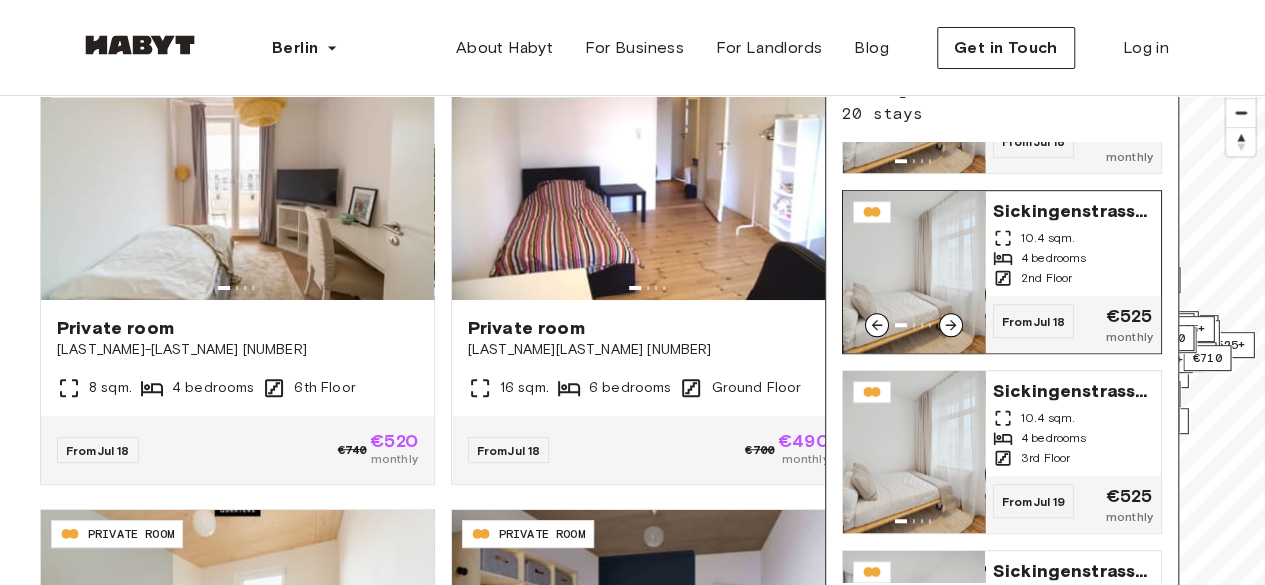 click at bounding box center (914, 272) 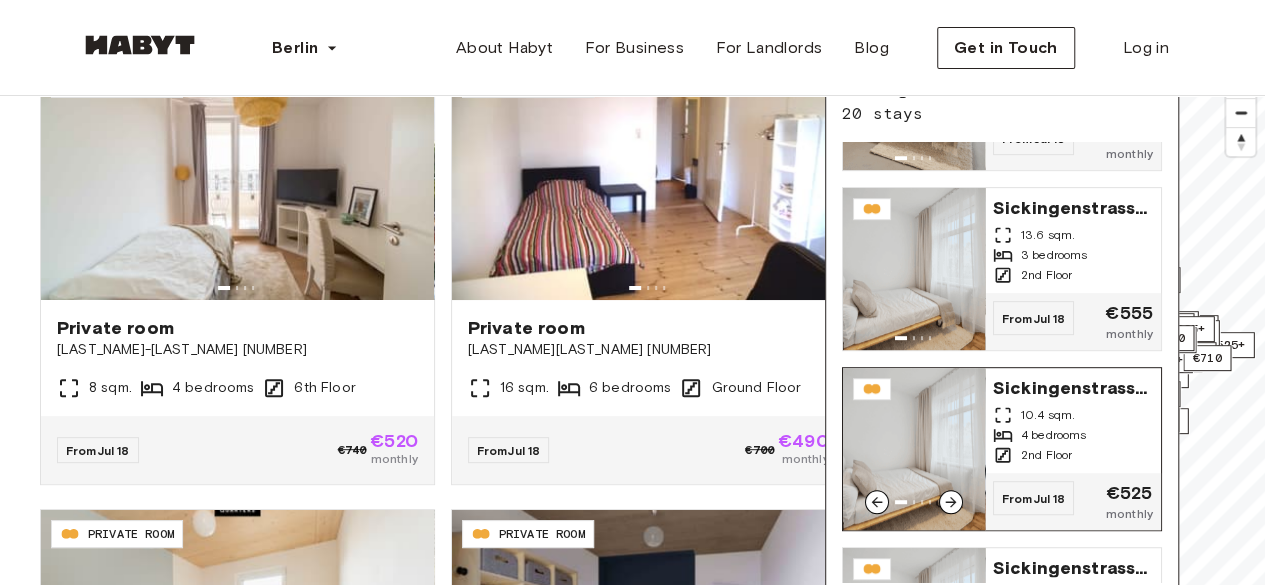 scroll, scrollTop: 492, scrollLeft: 0, axis: vertical 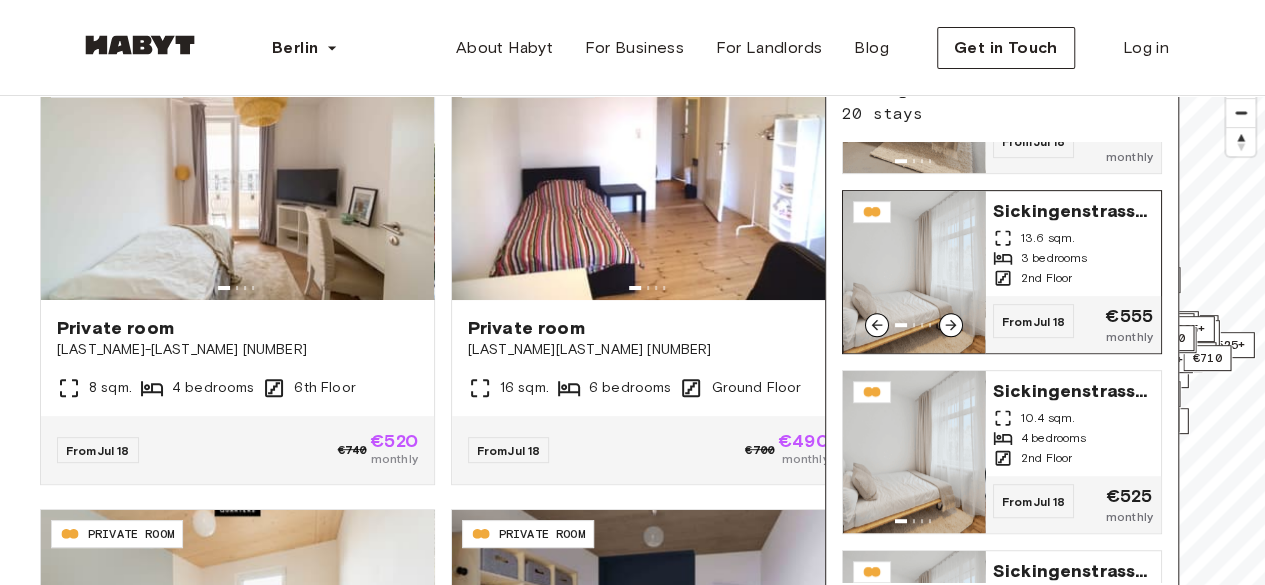 click at bounding box center (914, 272) 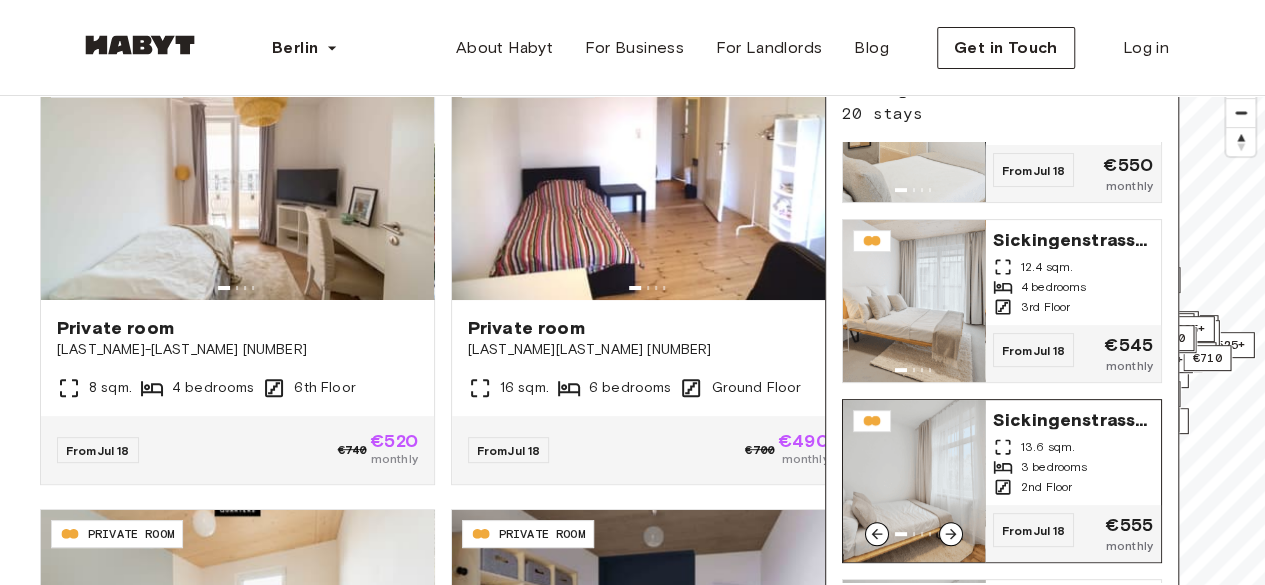 scroll, scrollTop: 252, scrollLeft: 0, axis: vertical 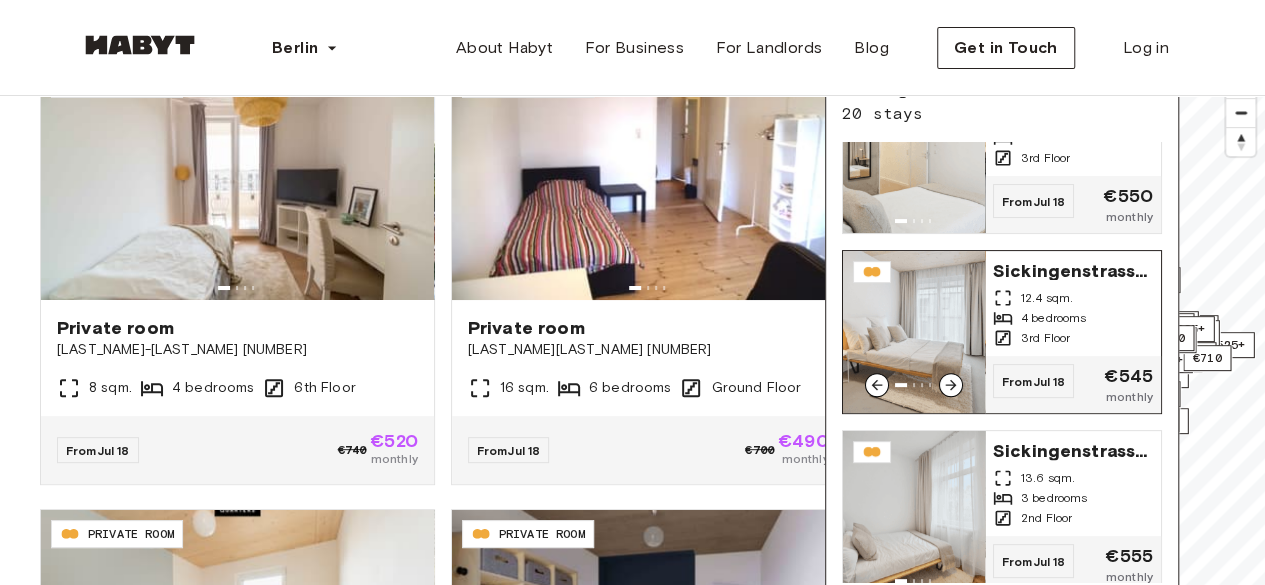 click at bounding box center (914, 332) 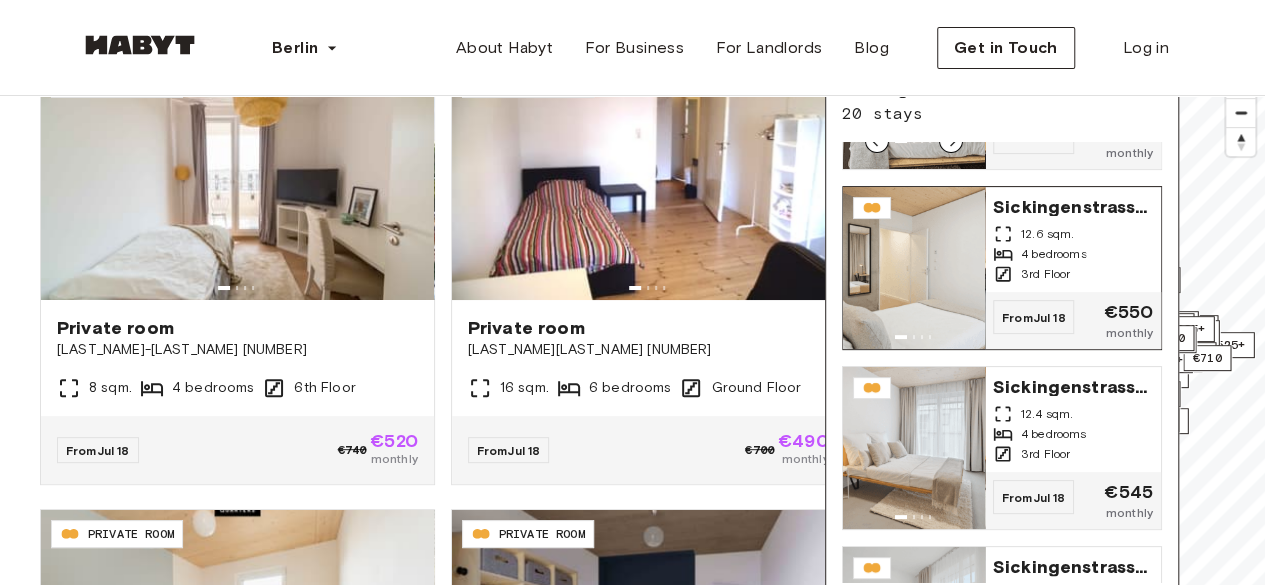 scroll, scrollTop: 135, scrollLeft: 0, axis: vertical 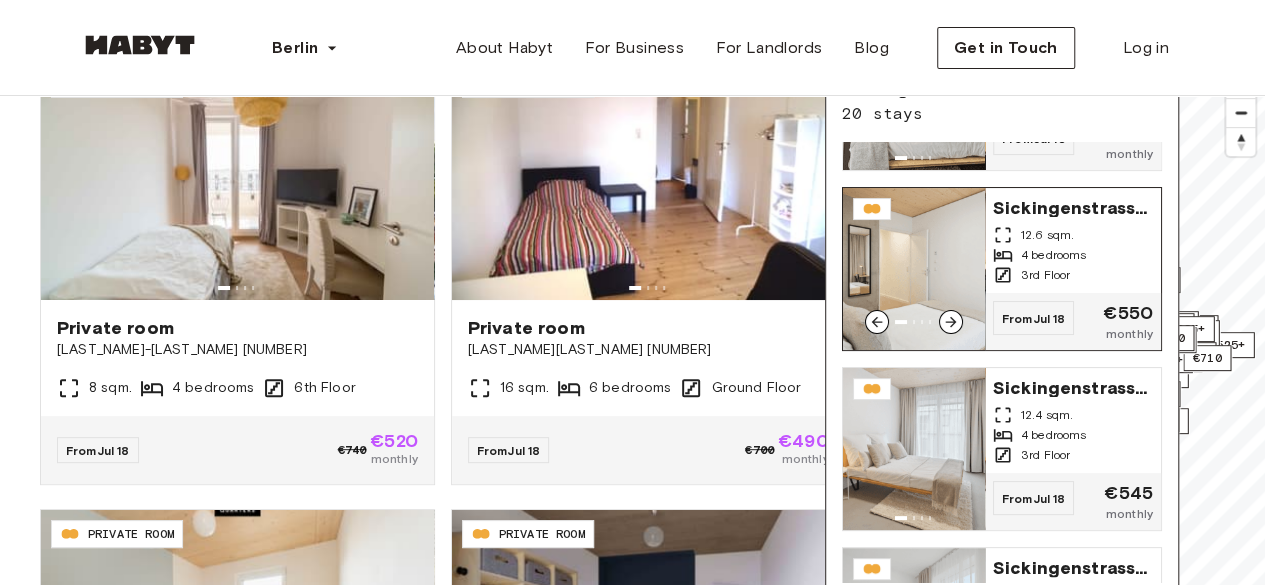 click at bounding box center (914, 269) 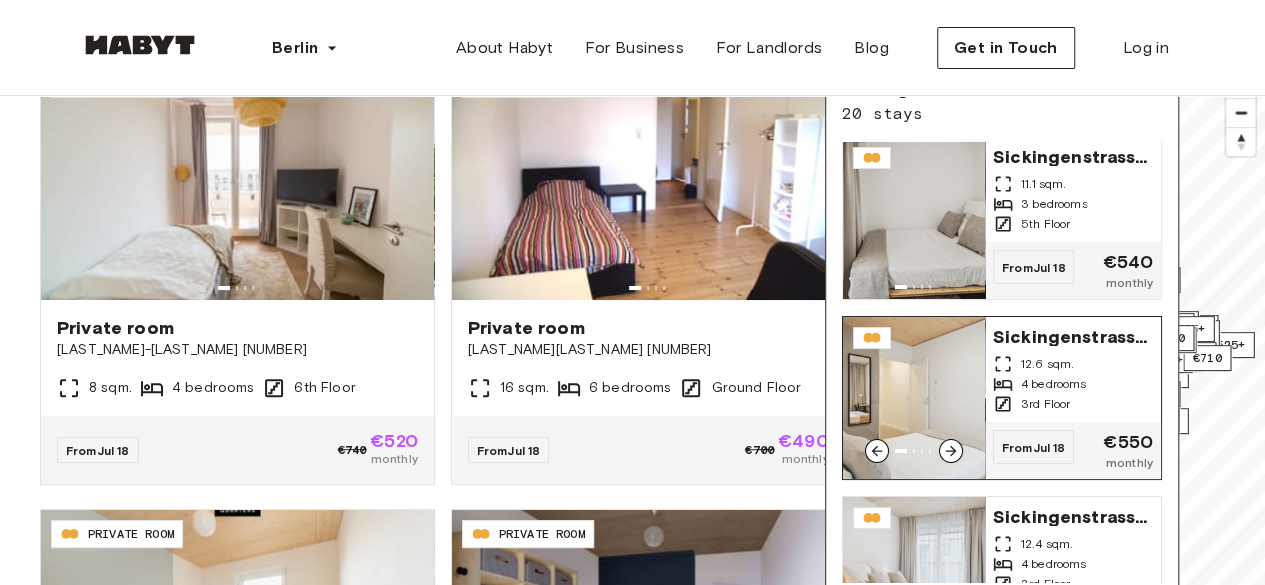 scroll, scrollTop: 1, scrollLeft: 0, axis: vertical 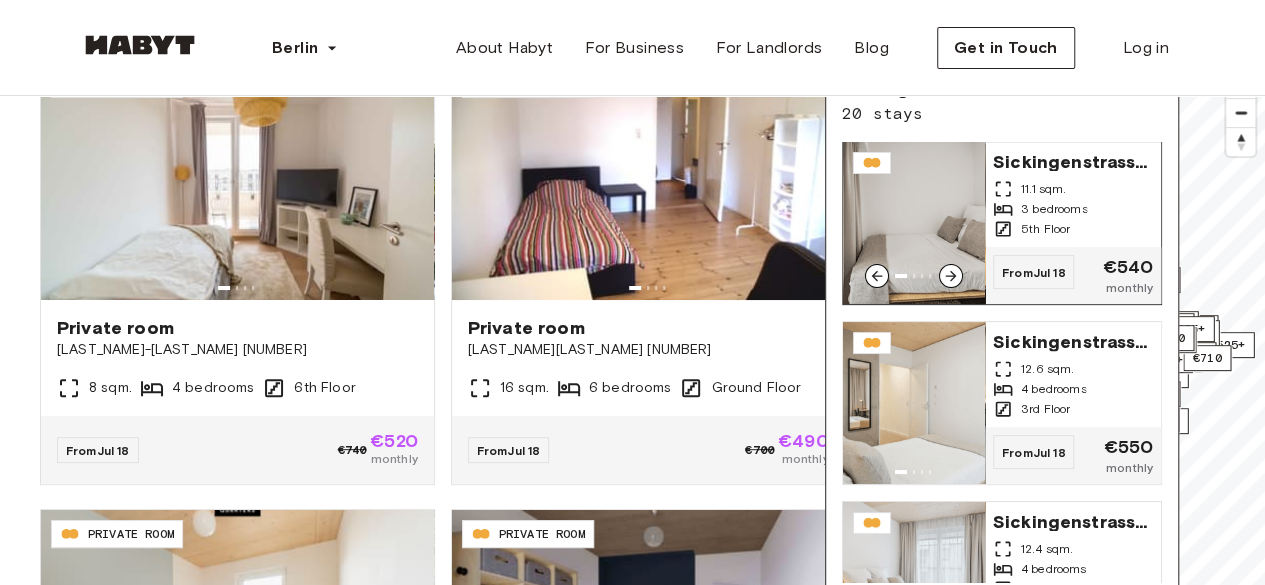 click at bounding box center [914, 223] 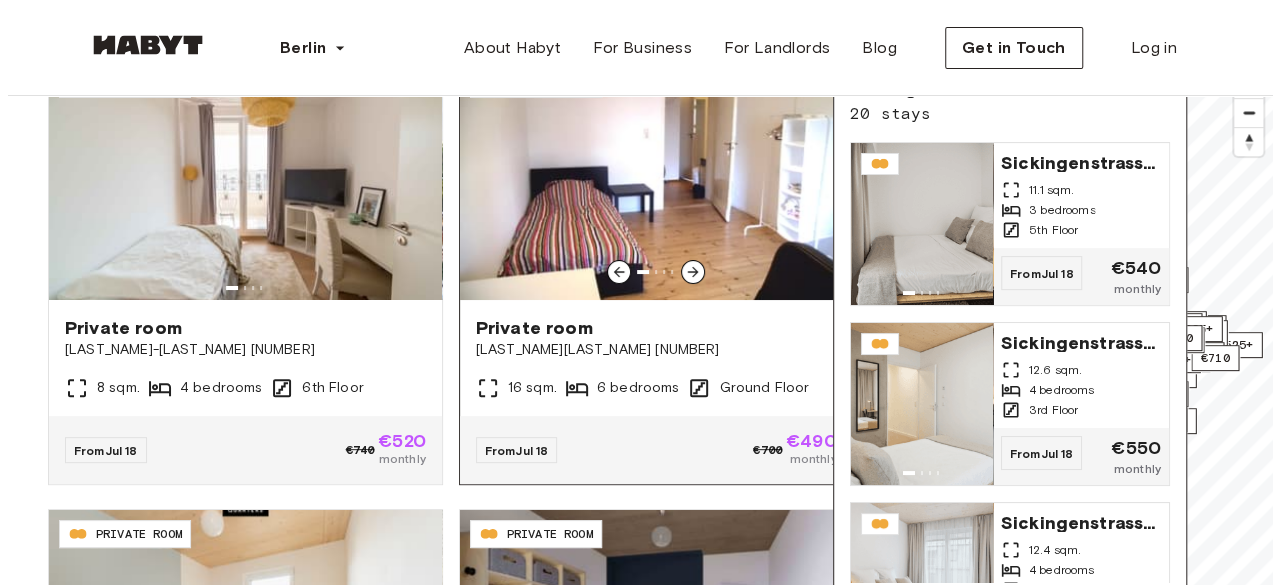 scroll, scrollTop: 0, scrollLeft: 0, axis: both 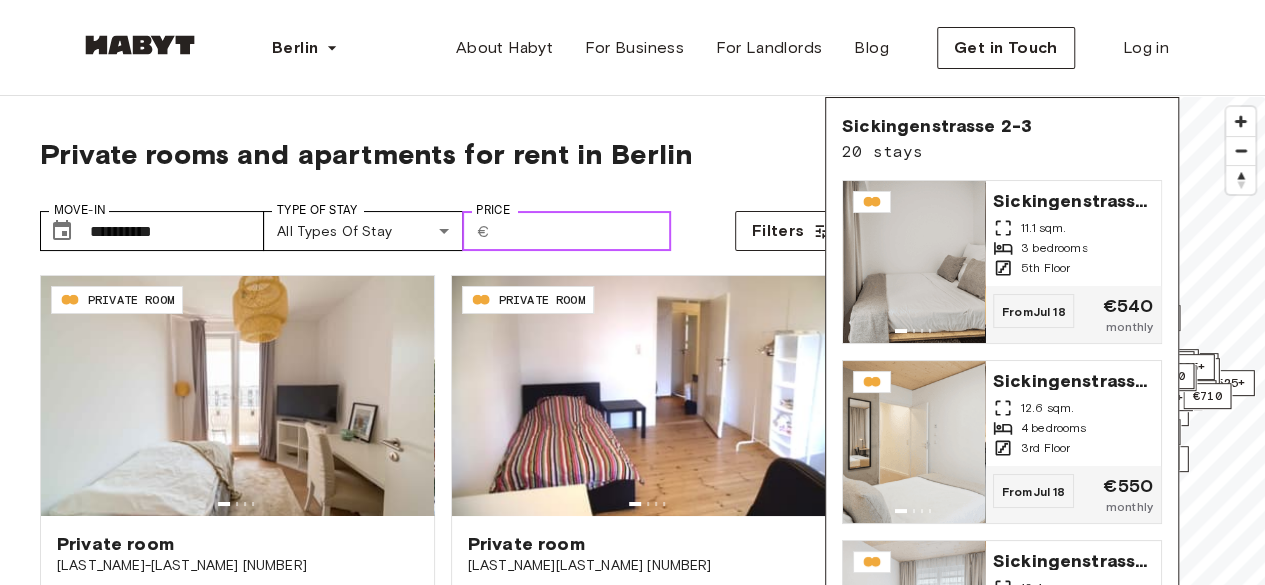 click on "***" at bounding box center (584, 231) 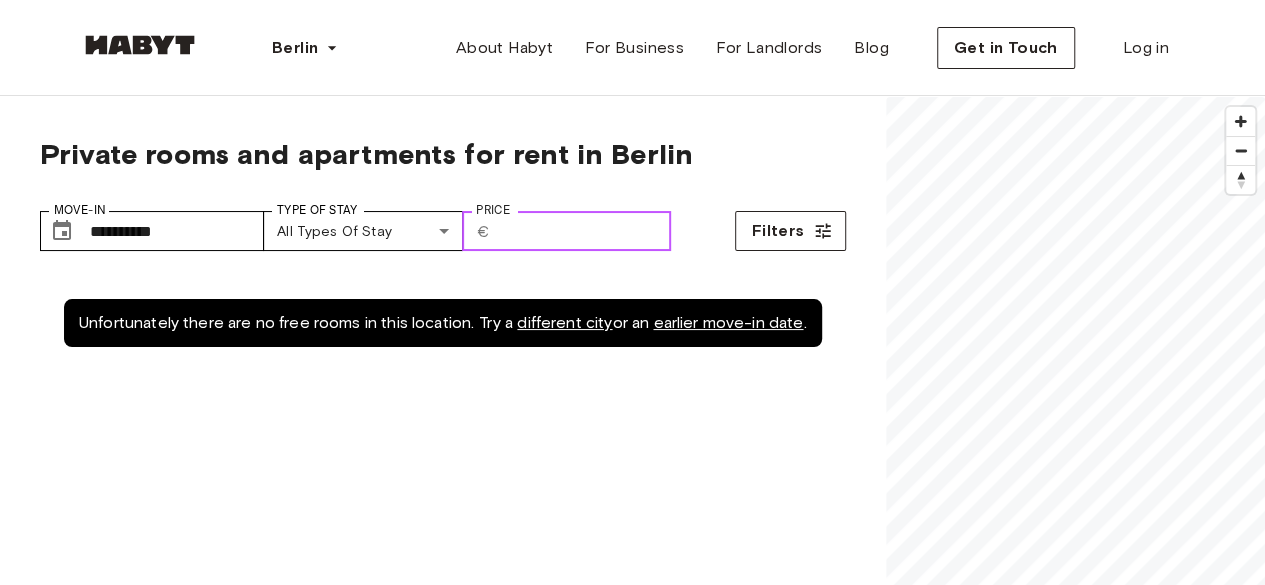 type on "*" 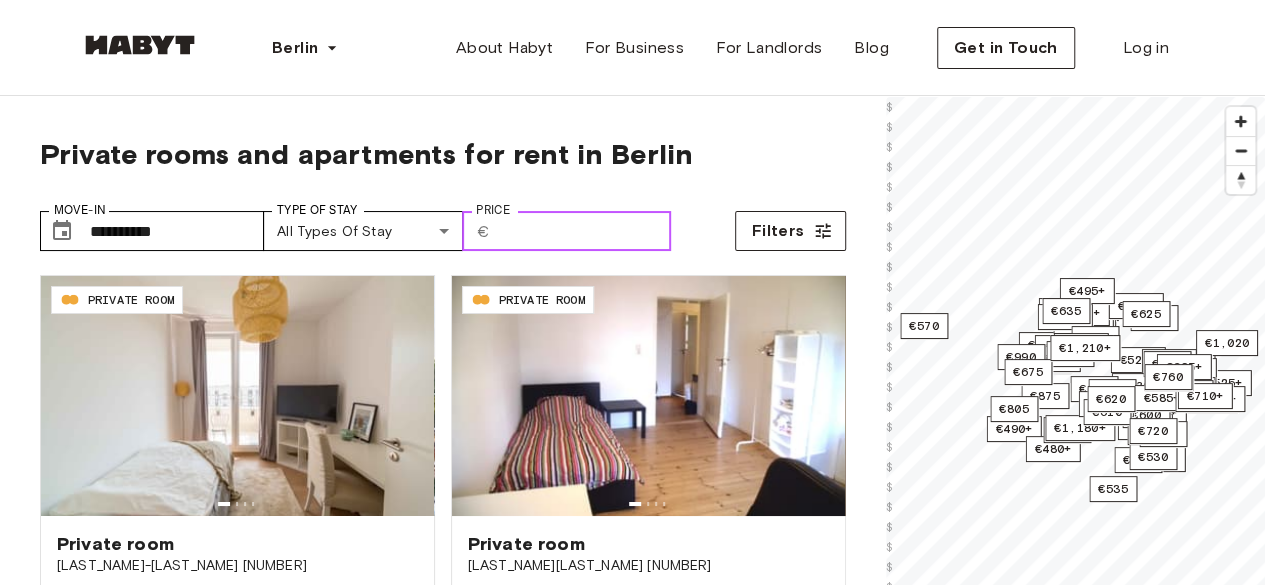 click on "Price" at bounding box center (584, 231) 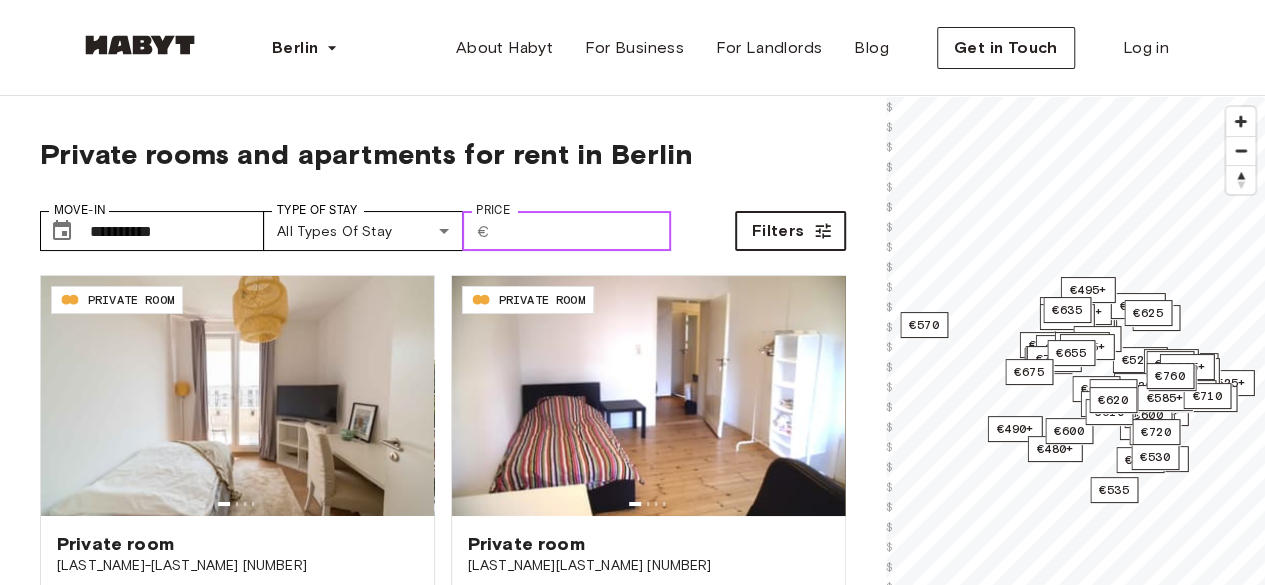 type on "***" 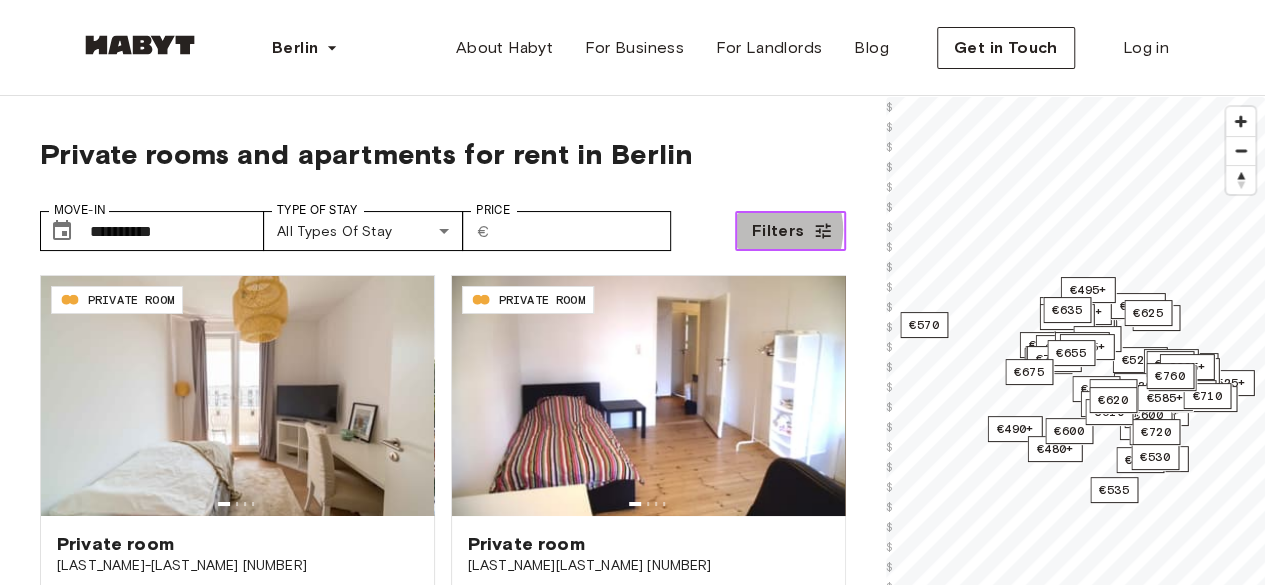 click on "Filters" at bounding box center (778, 231) 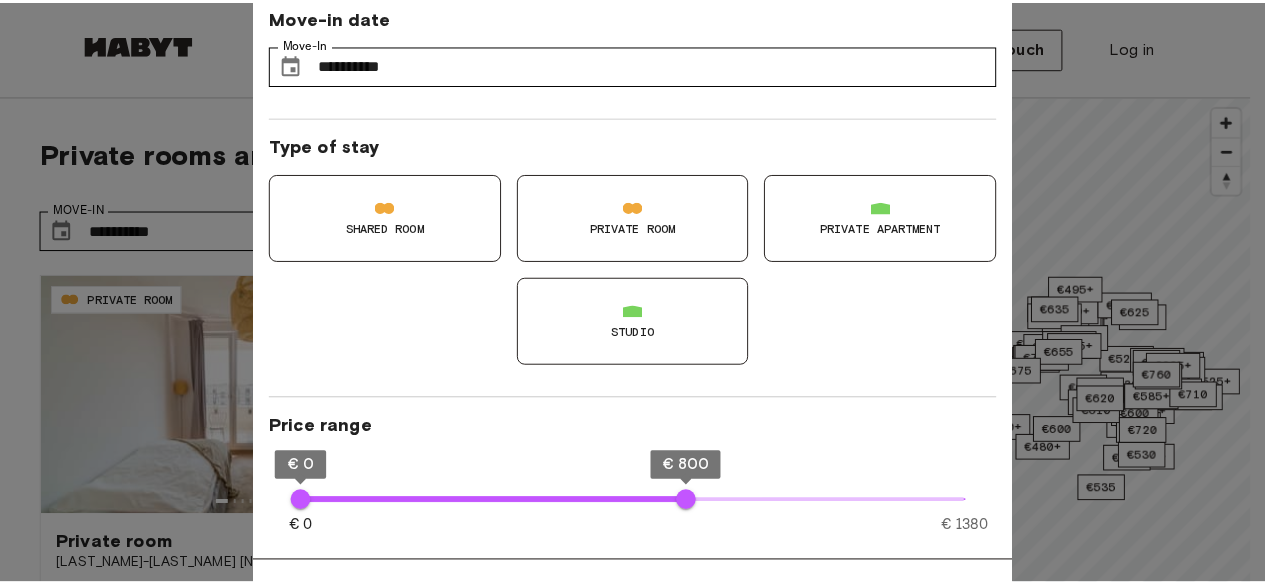 scroll, scrollTop: 134, scrollLeft: 0, axis: vertical 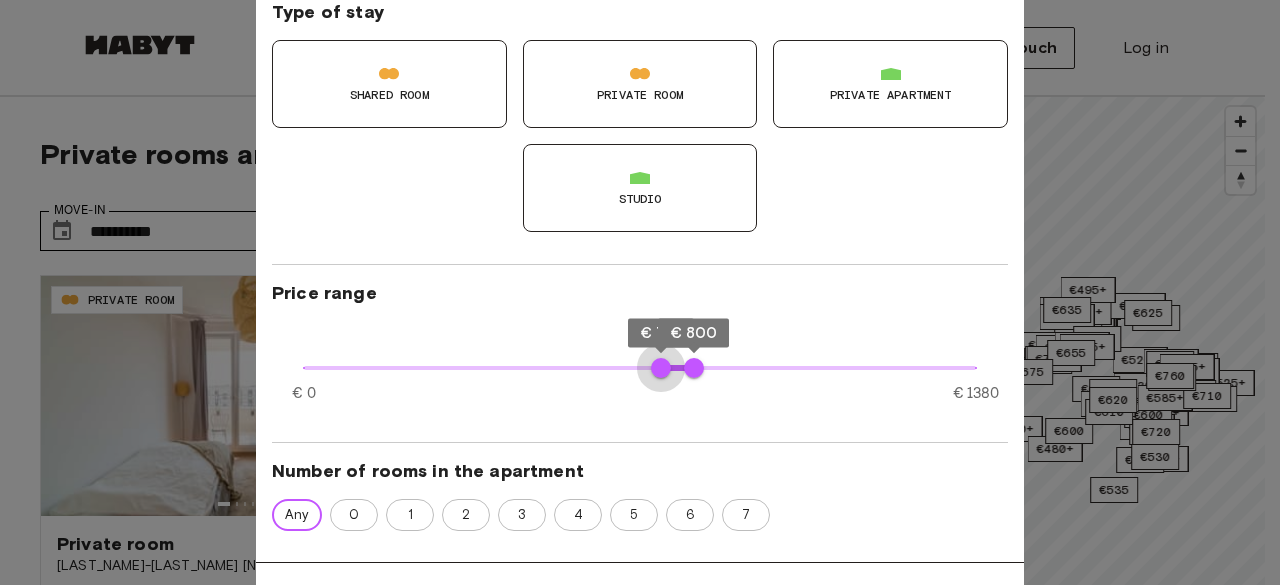 type on "***" 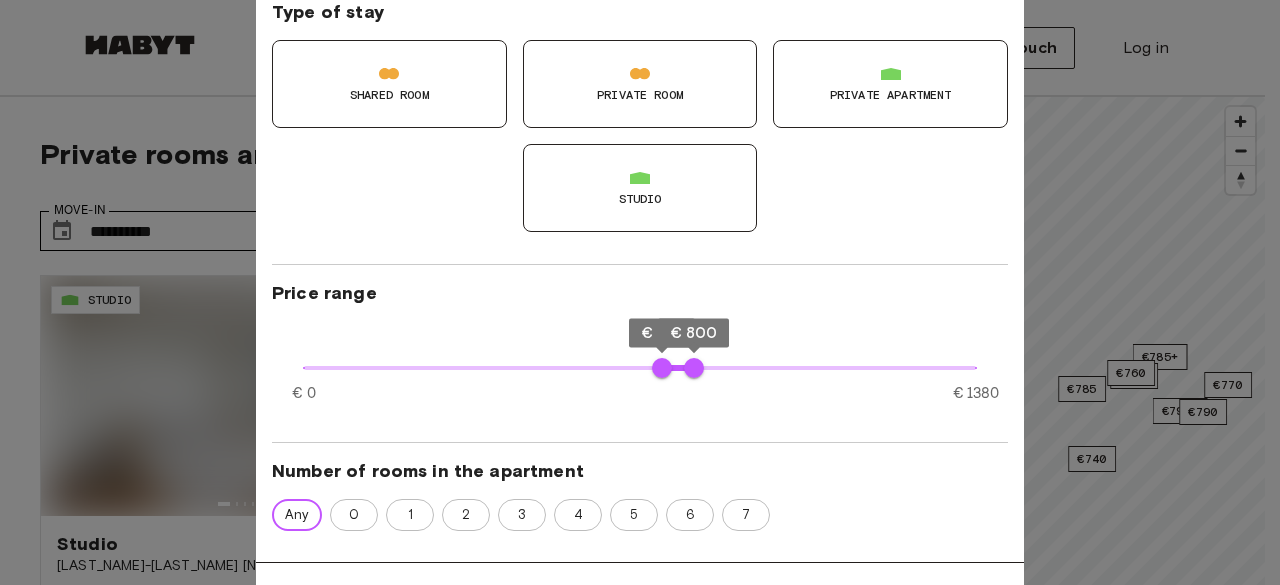 type on "**" 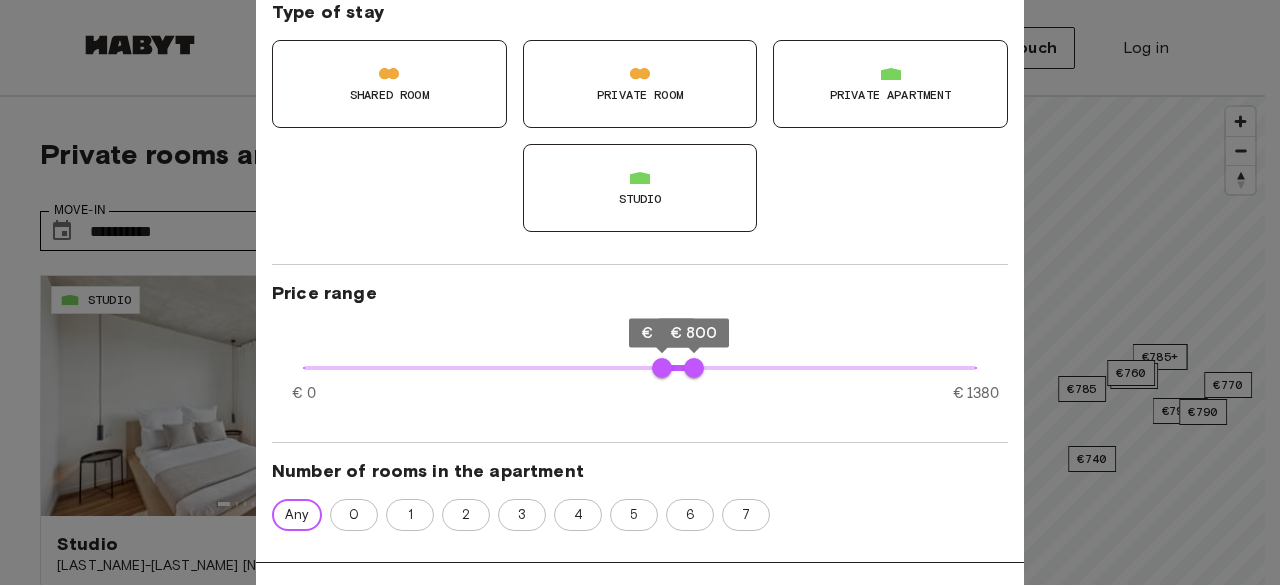click at bounding box center [640, 292] 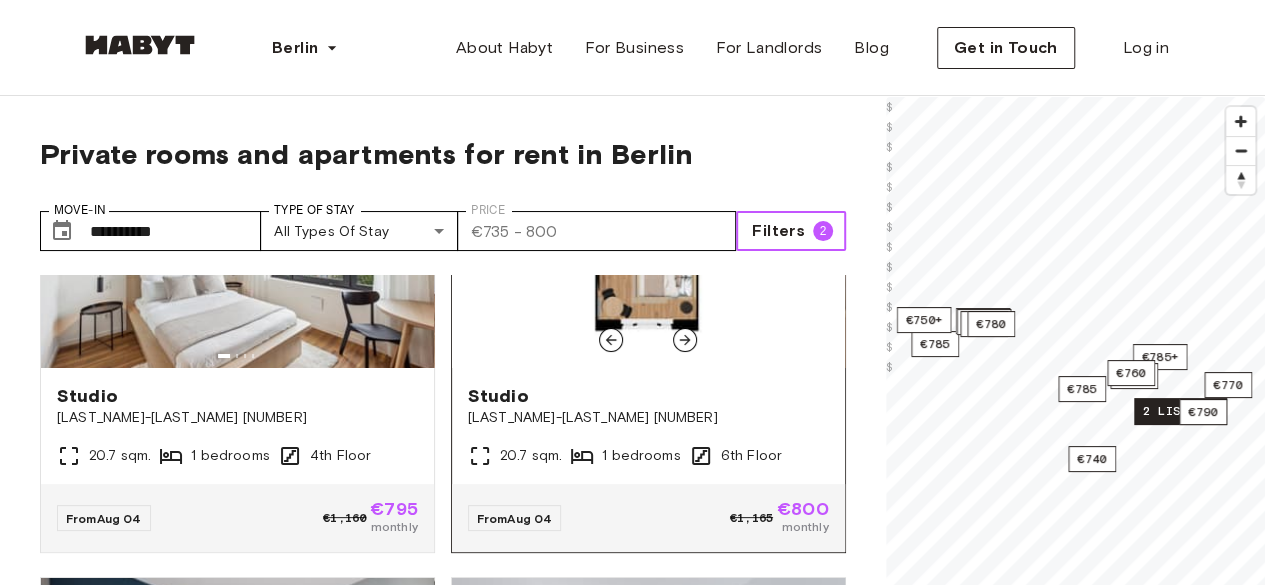 scroll, scrollTop: 147, scrollLeft: 0, axis: vertical 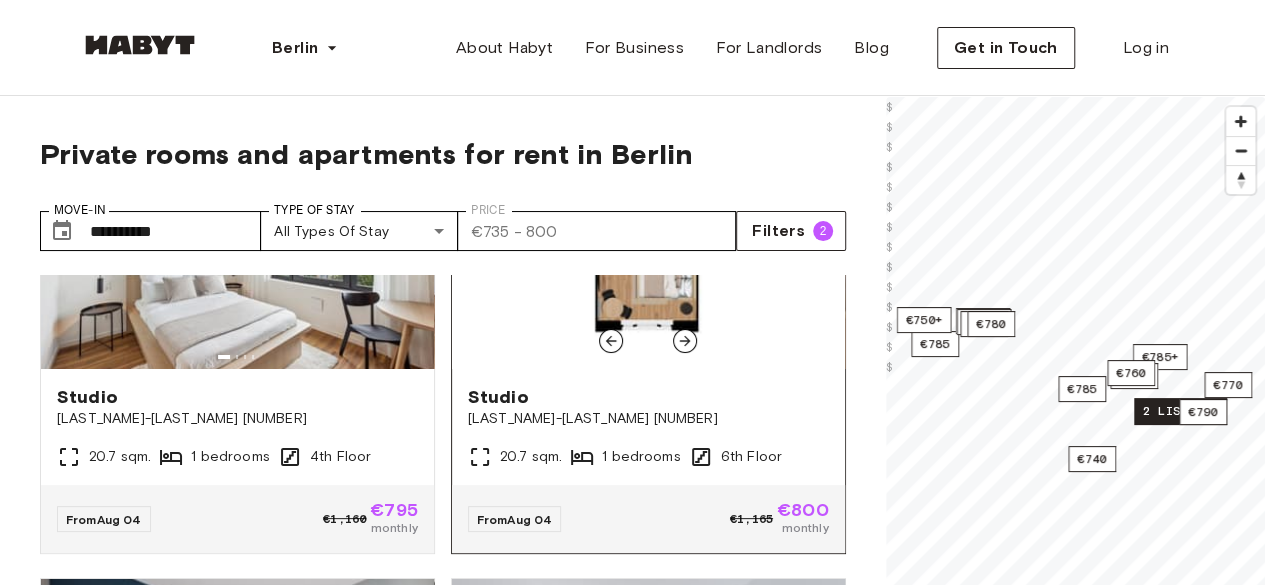 click on "Studio Gustav-Tempel-Straße 2 20.7 sqm. 1 bedrooms 6th Floor" at bounding box center [648, 427] 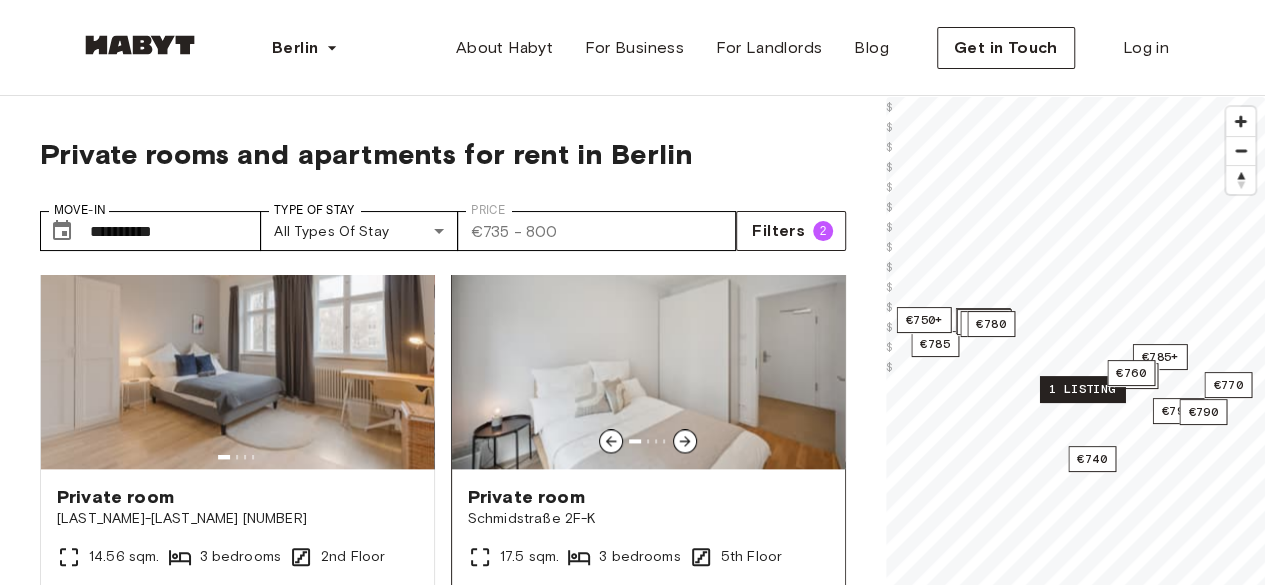 scroll, scrollTop: 1397, scrollLeft: 0, axis: vertical 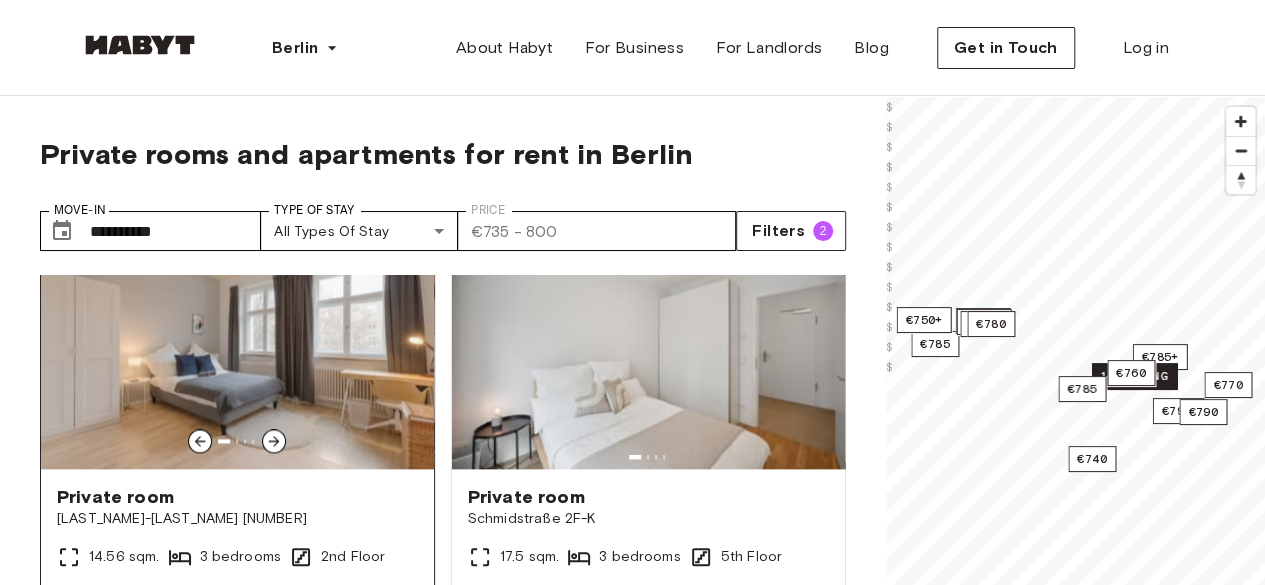 click 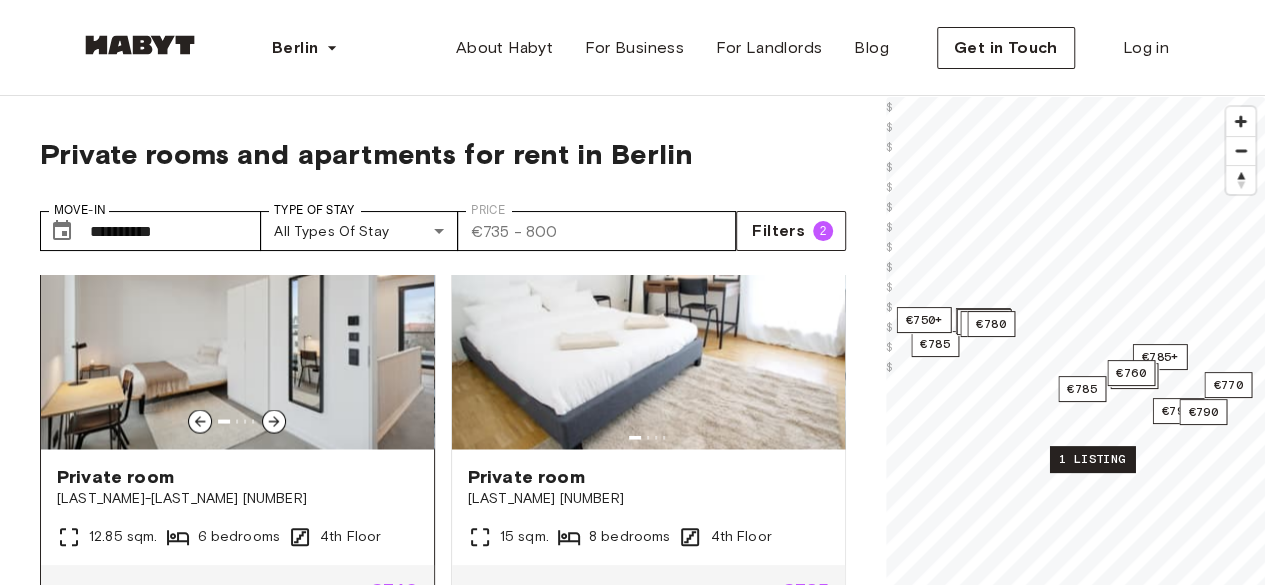 scroll, scrollTop: 1797, scrollLeft: 0, axis: vertical 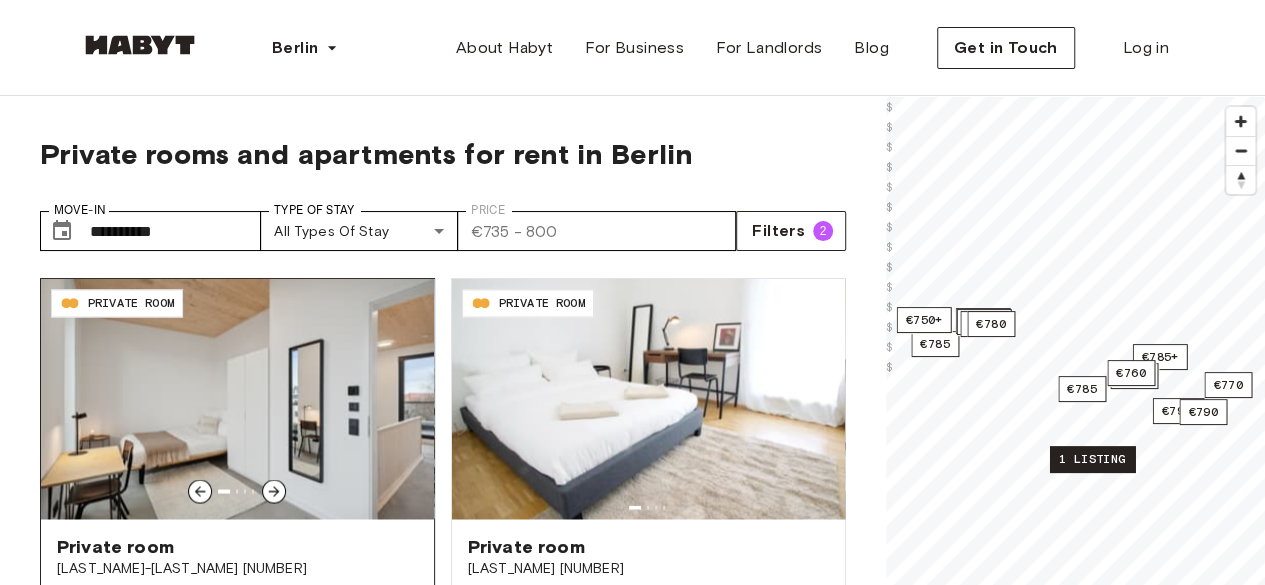click 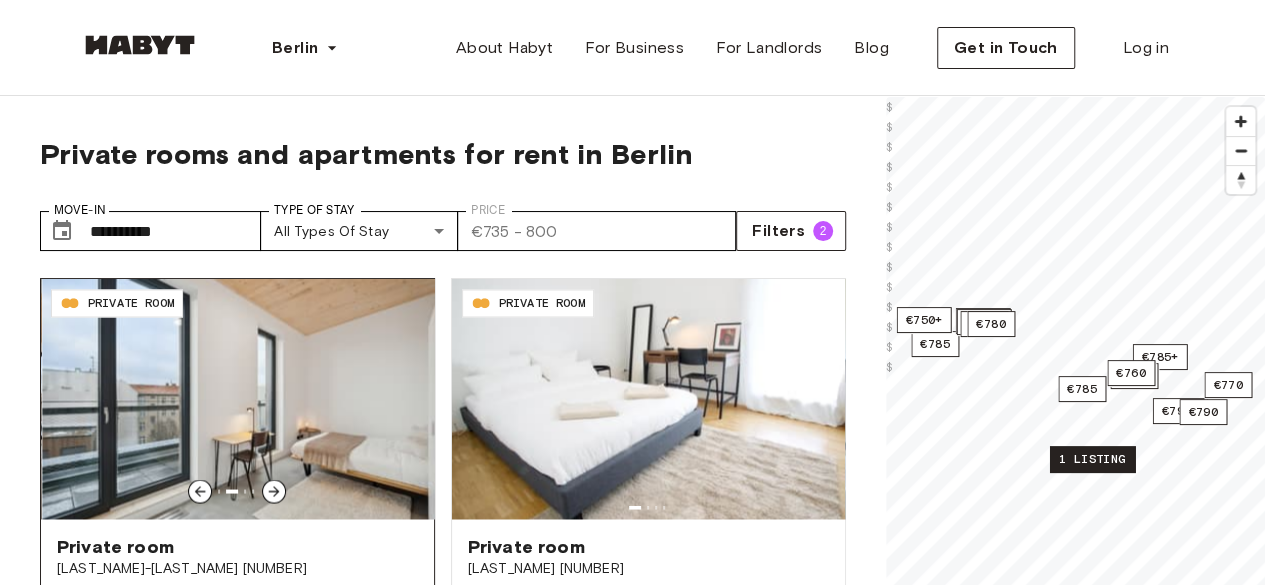 click 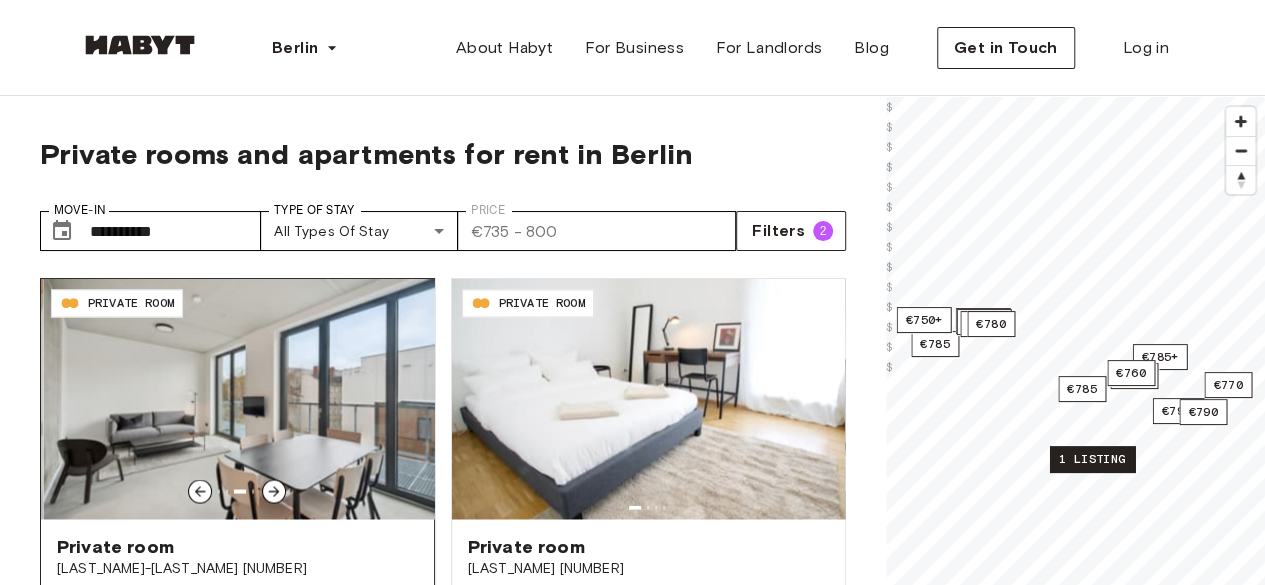 click 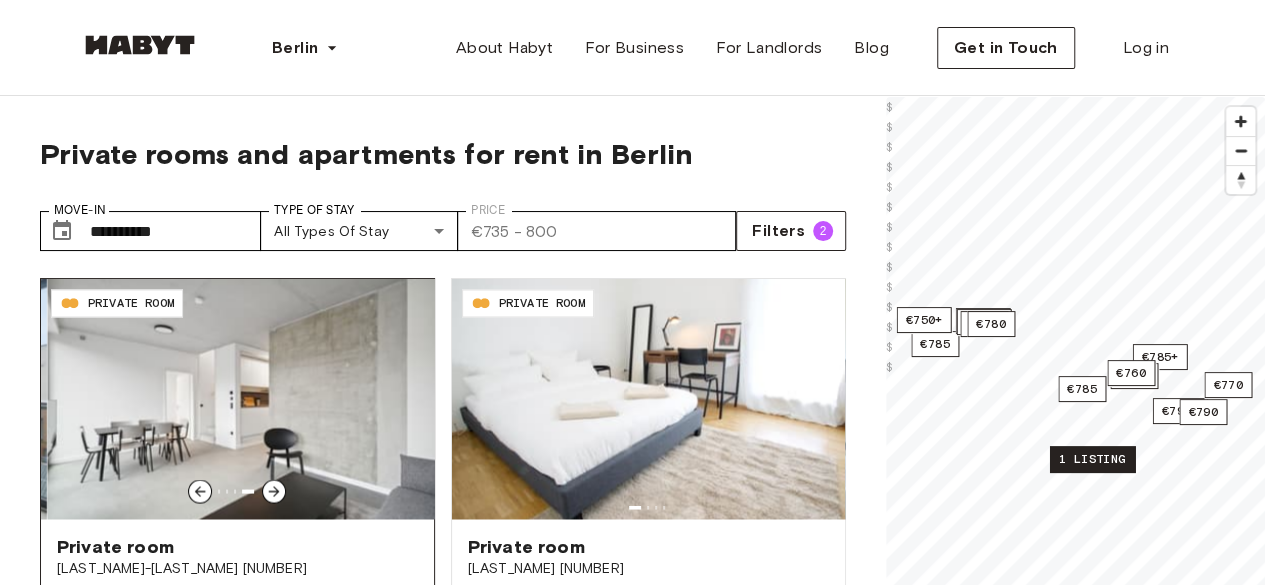 click 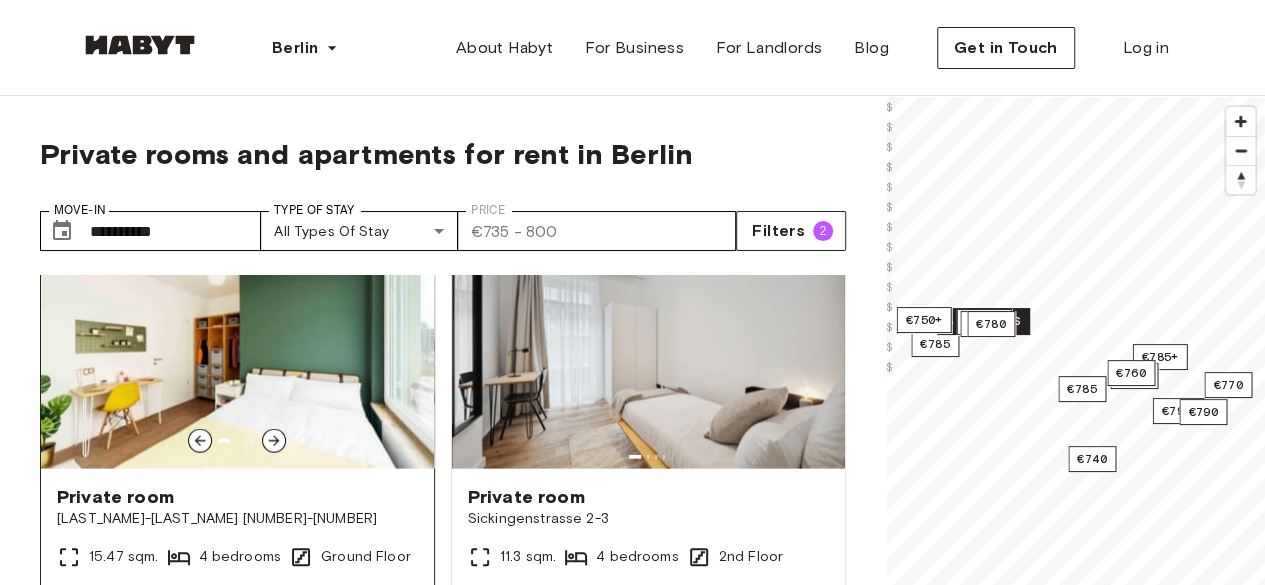 scroll, scrollTop: 2285, scrollLeft: 0, axis: vertical 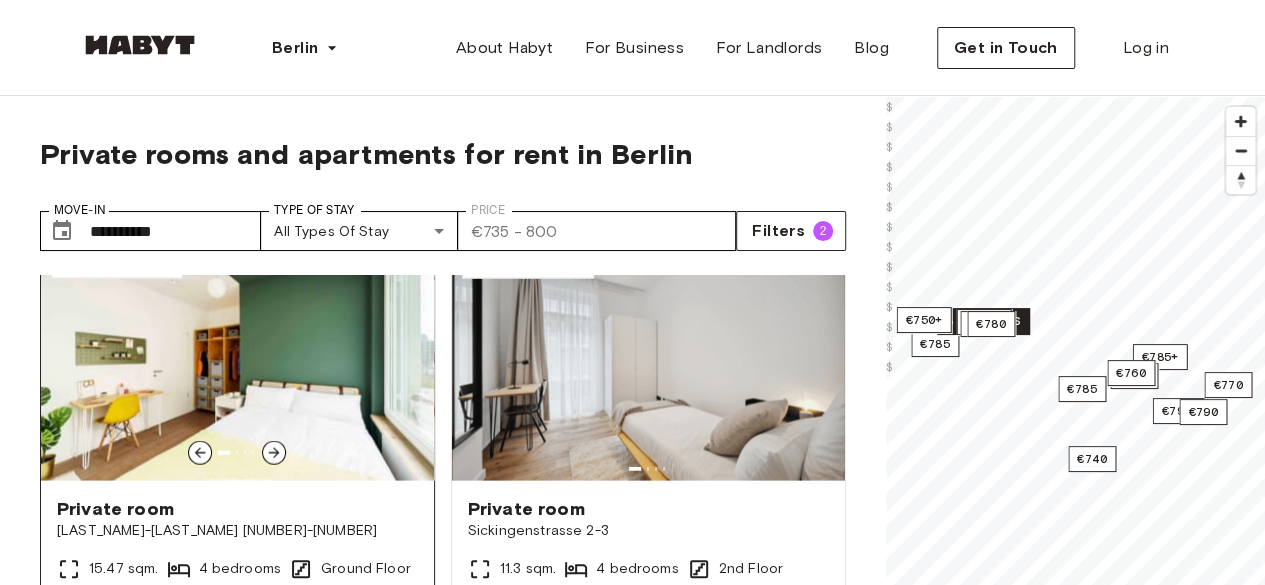 click 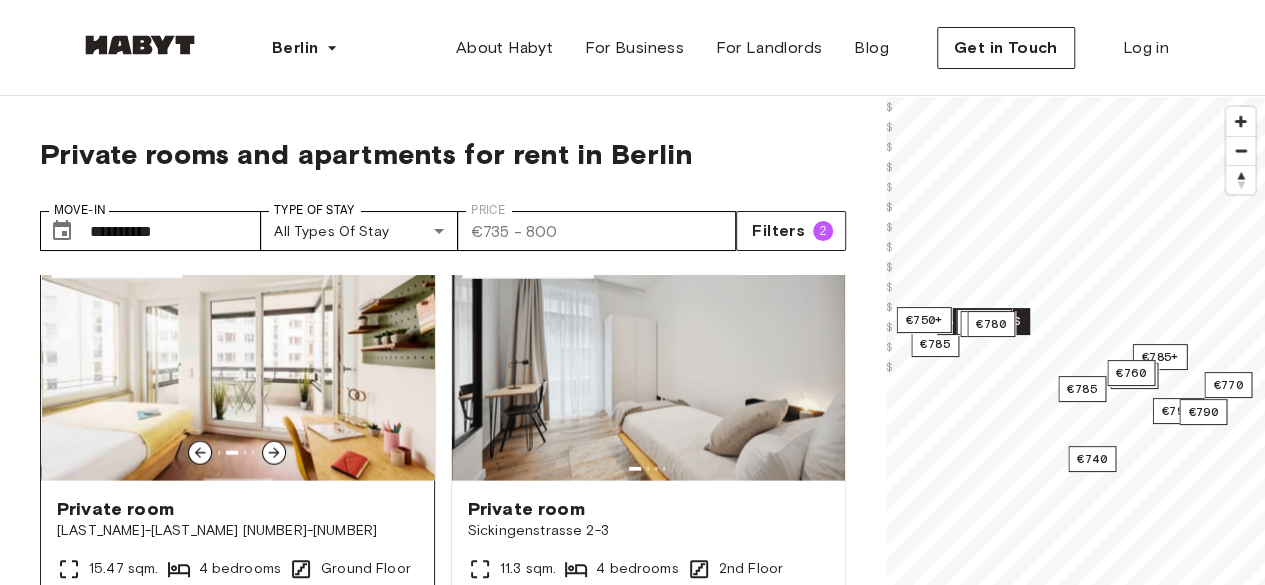 click 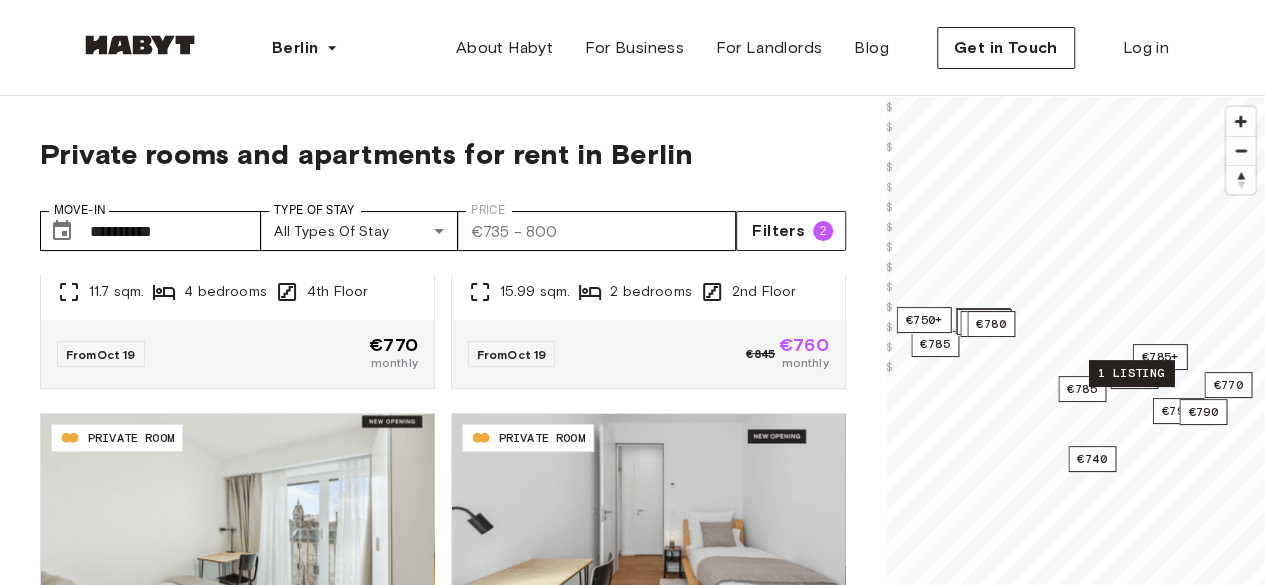 scroll, scrollTop: 4012, scrollLeft: 0, axis: vertical 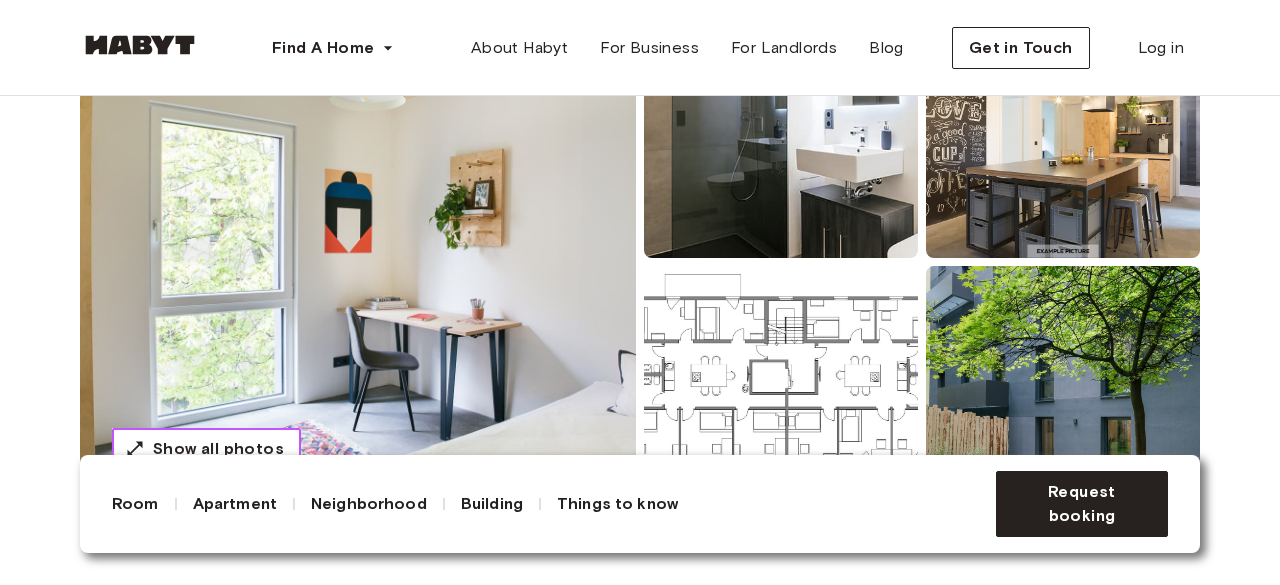 click on "Show all photos" at bounding box center (218, 449) 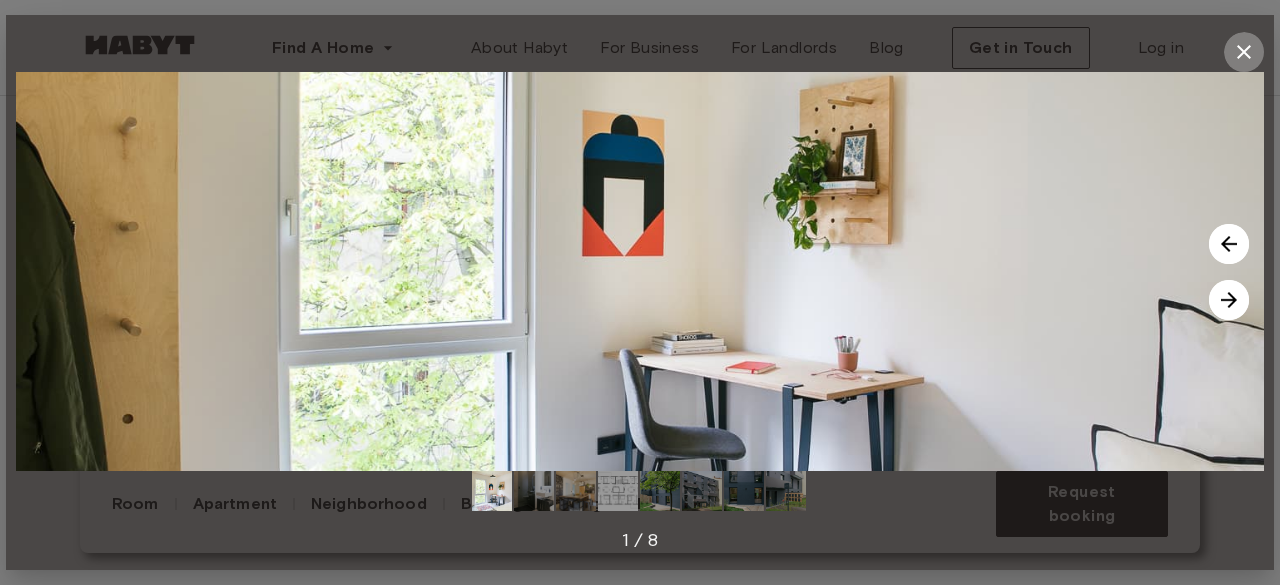 click 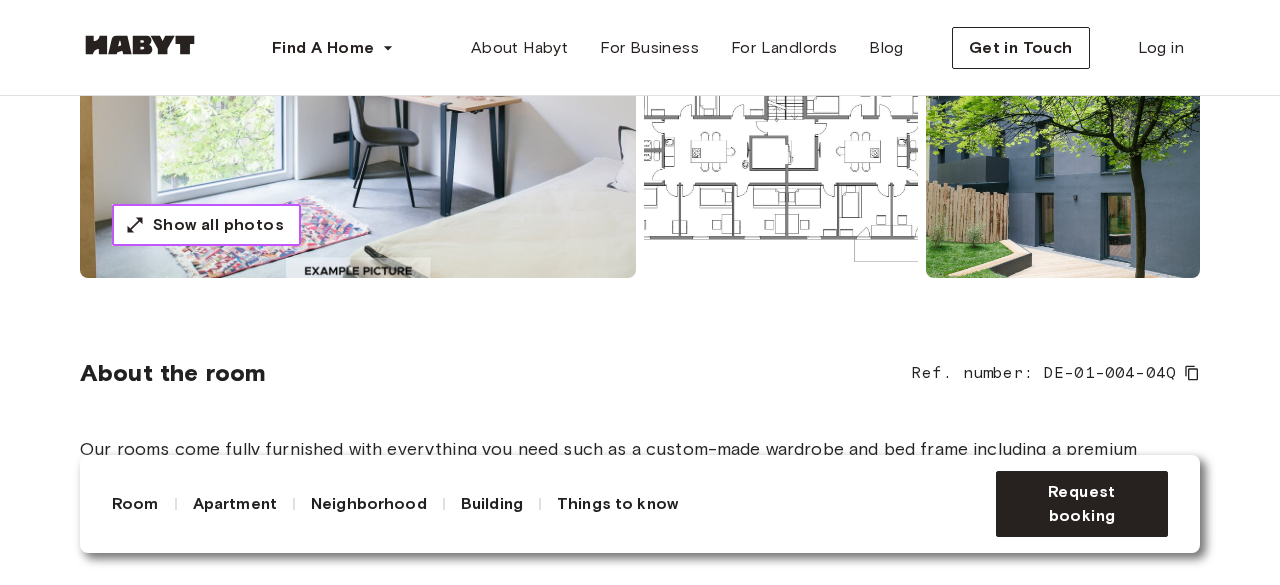 scroll, scrollTop: 546, scrollLeft: 0, axis: vertical 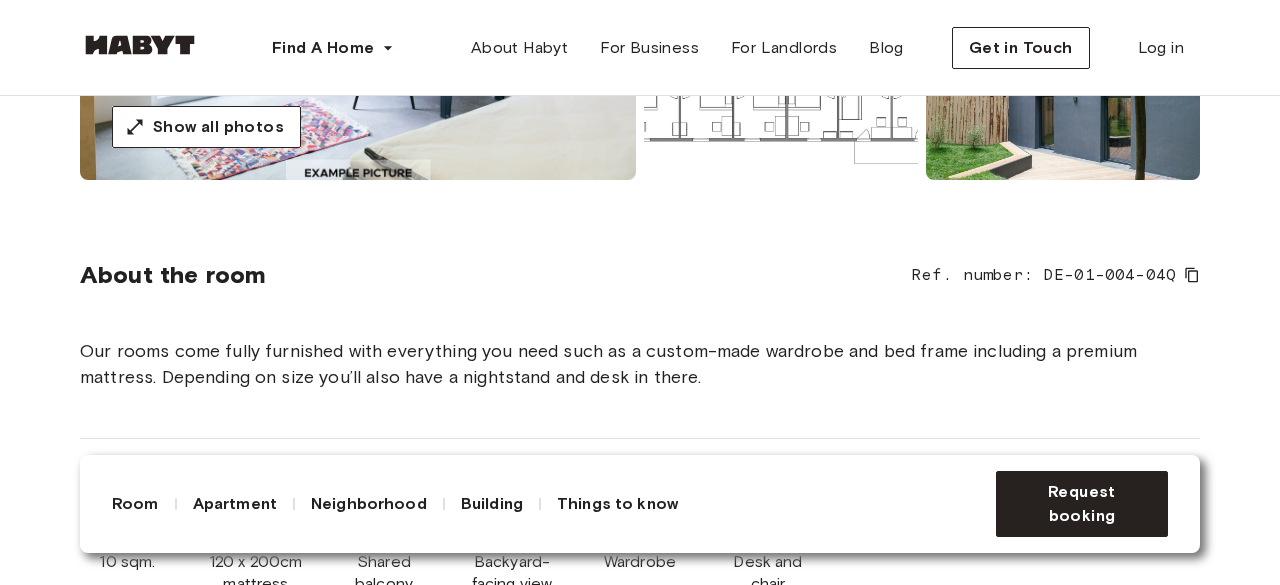 click 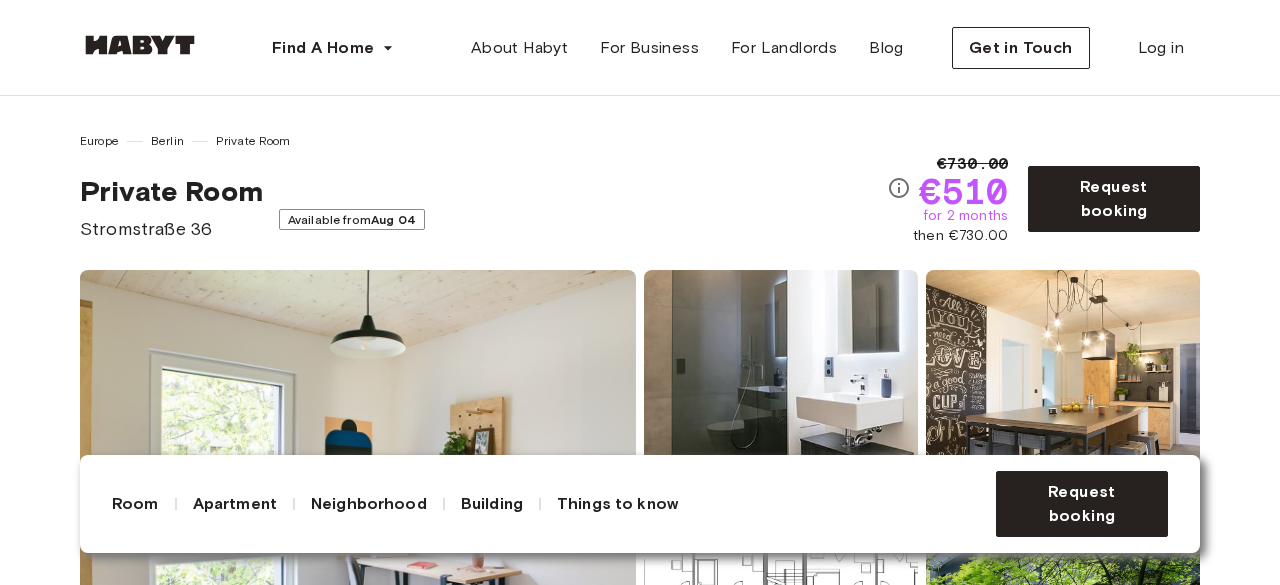 scroll, scrollTop: 0, scrollLeft: 0, axis: both 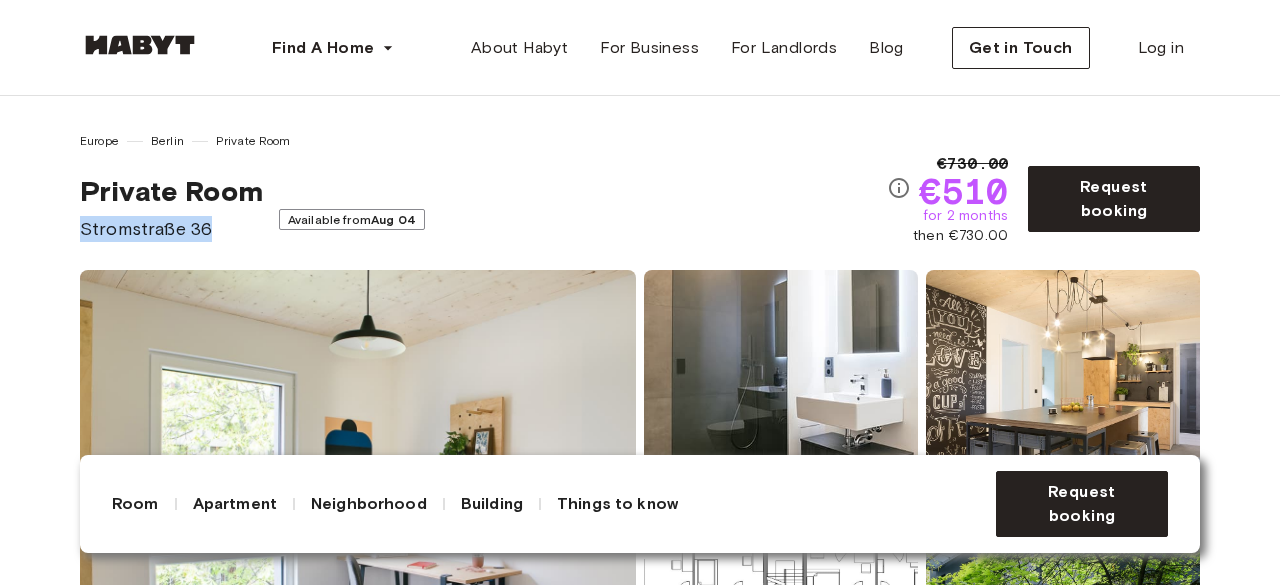 drag, startPoint x: 83, startPoint y: 227, endPoint x: 208, endPoint y: 242, distance: 125.89678 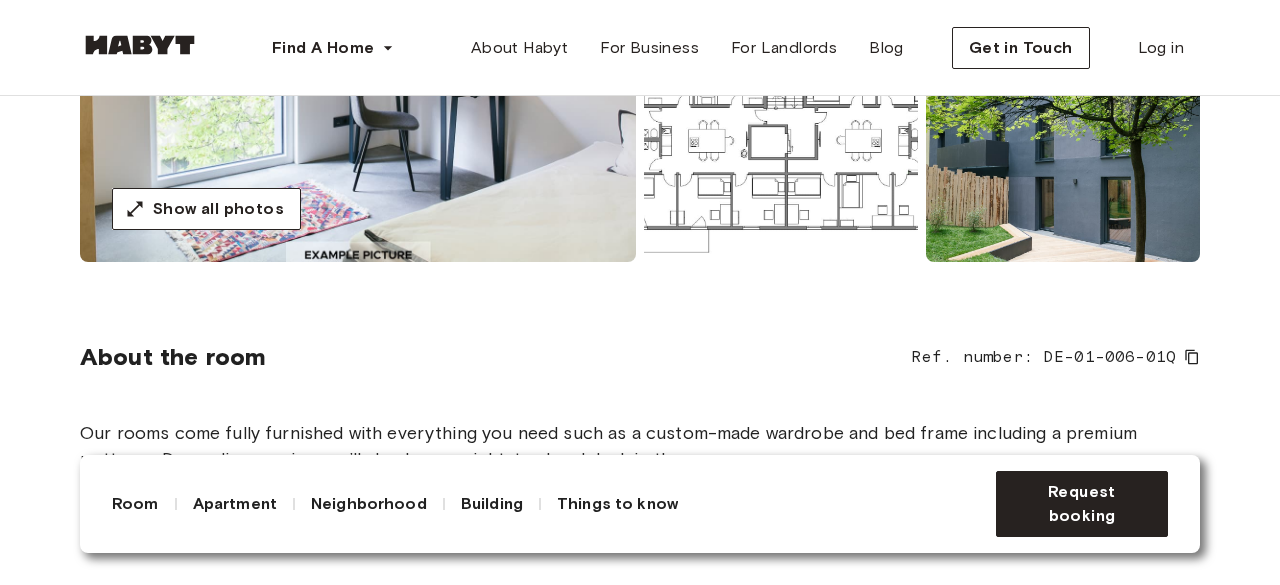 scroll, scrollTop: 490, scrollLeft: 0, axis: vertical 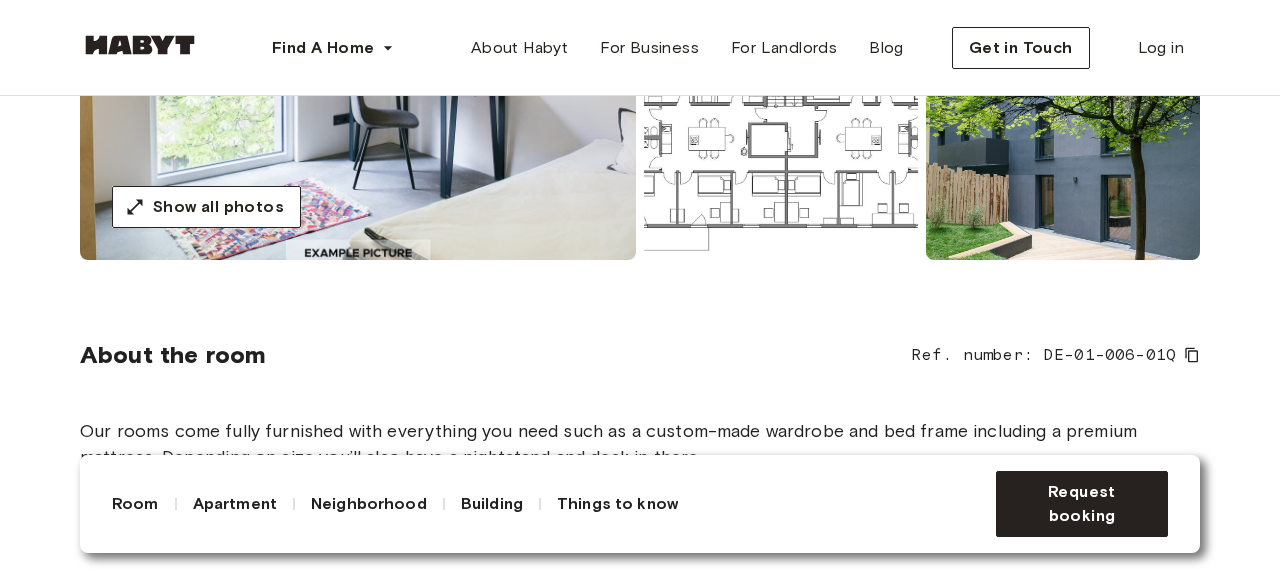 click 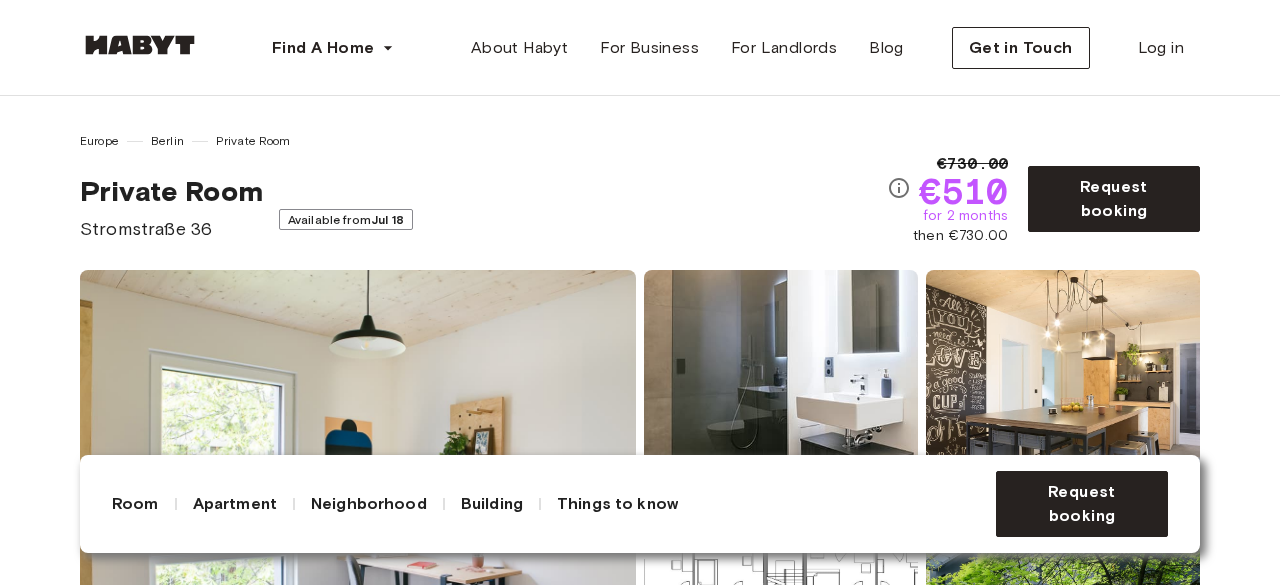 scroll, scrollTop: 0, scrollLeft: 0, axis: both 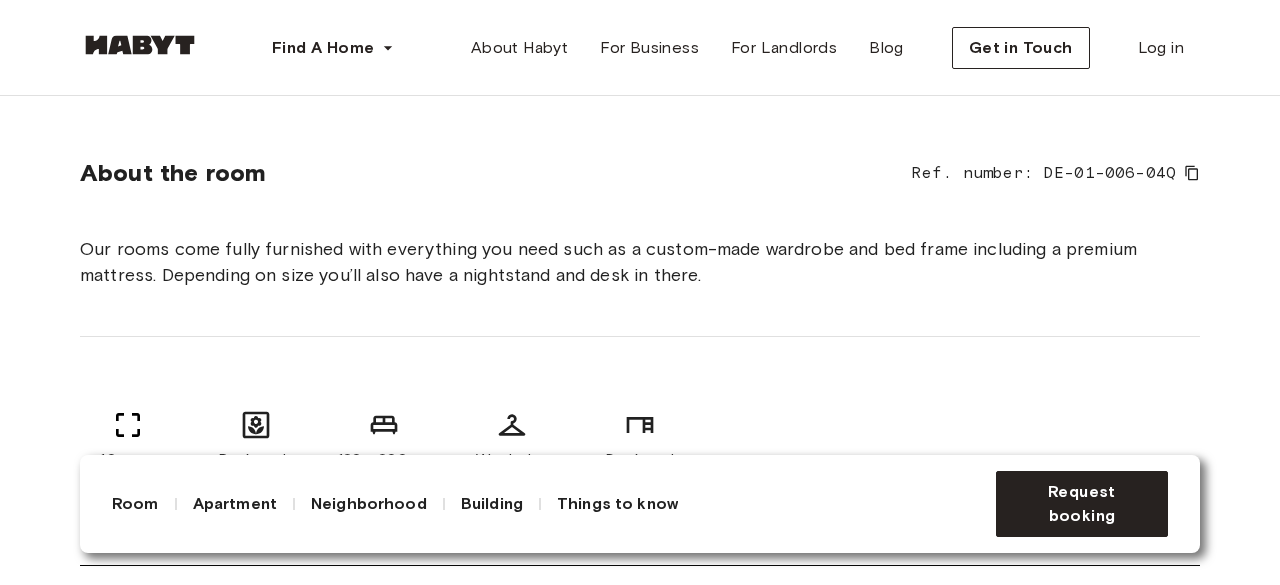 click 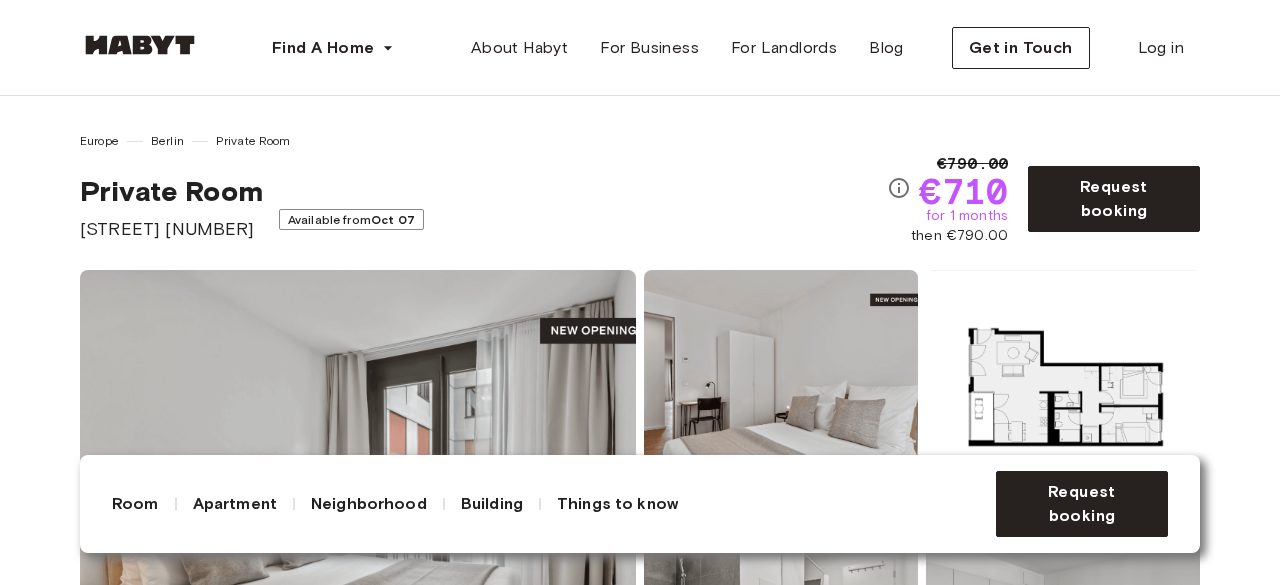 scroll, scrollTop: 154, scrollLeft: 0, axis: vertical 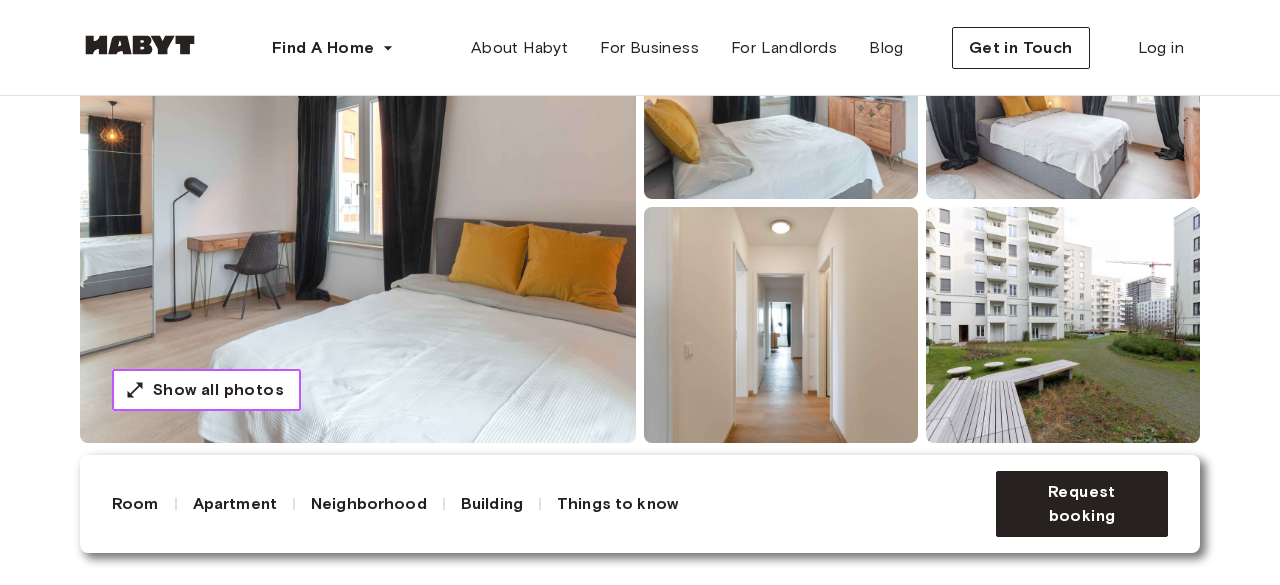click on "Show all photos" at bounding box center (218, 390) 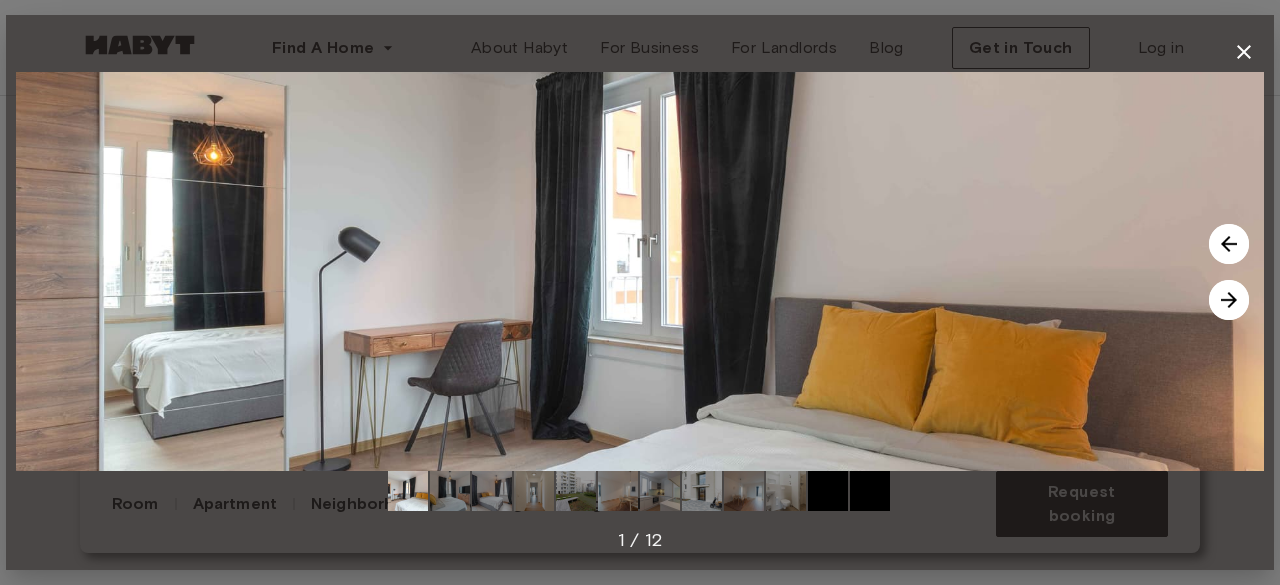 click 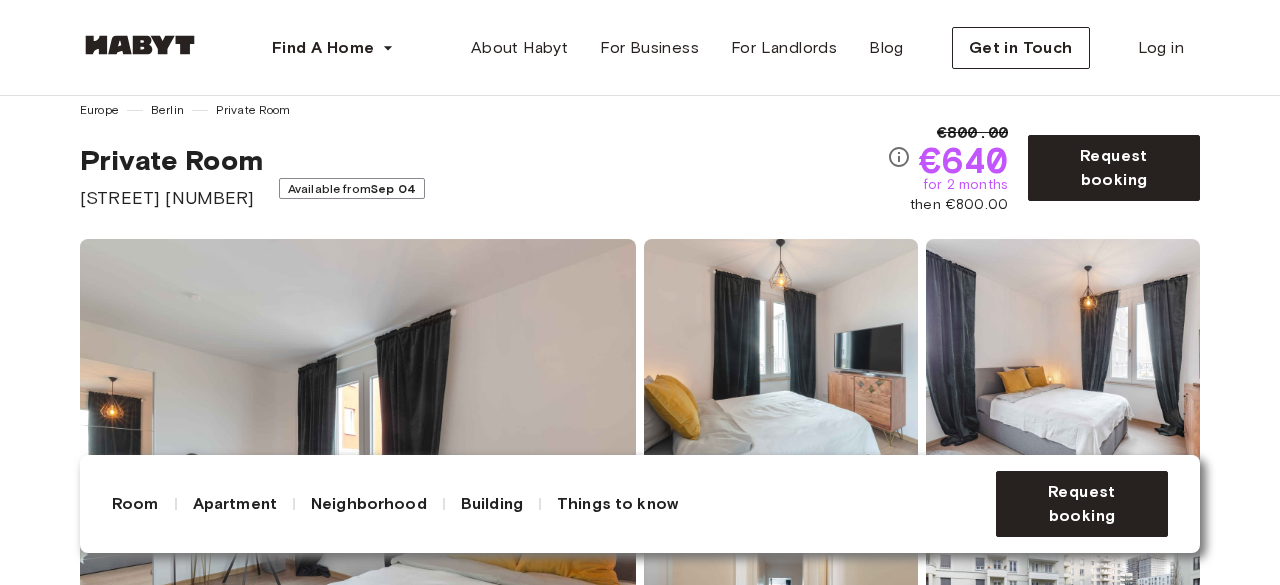 scroll, scrollTop: 0, scrollLeft: 0, axis: both 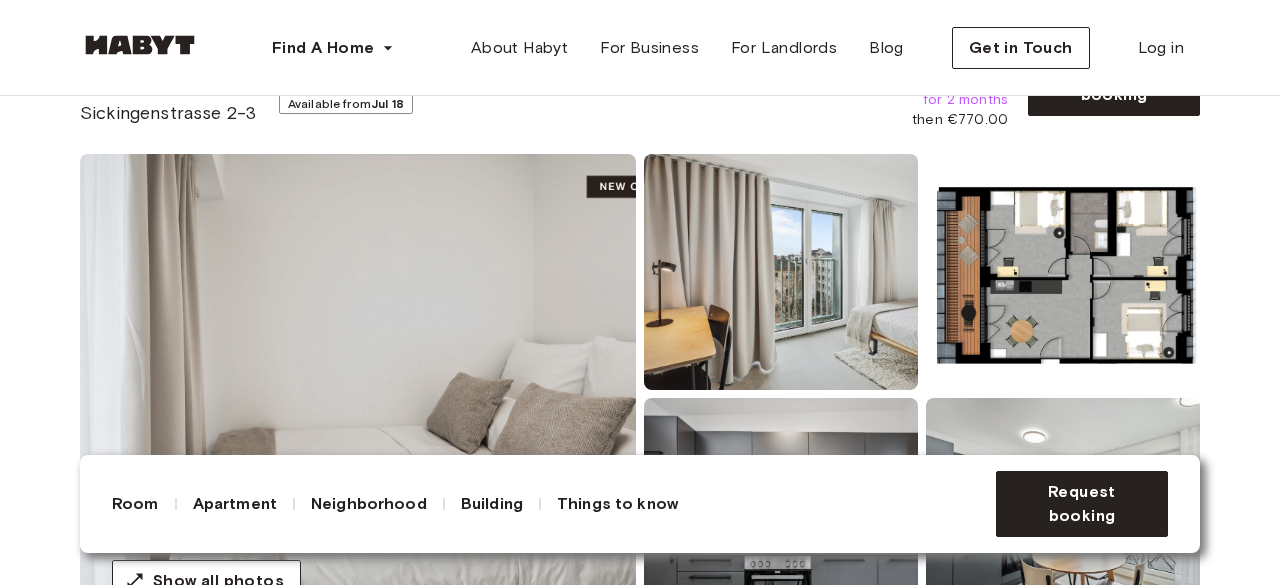 click at bounding box center [1063, 272] 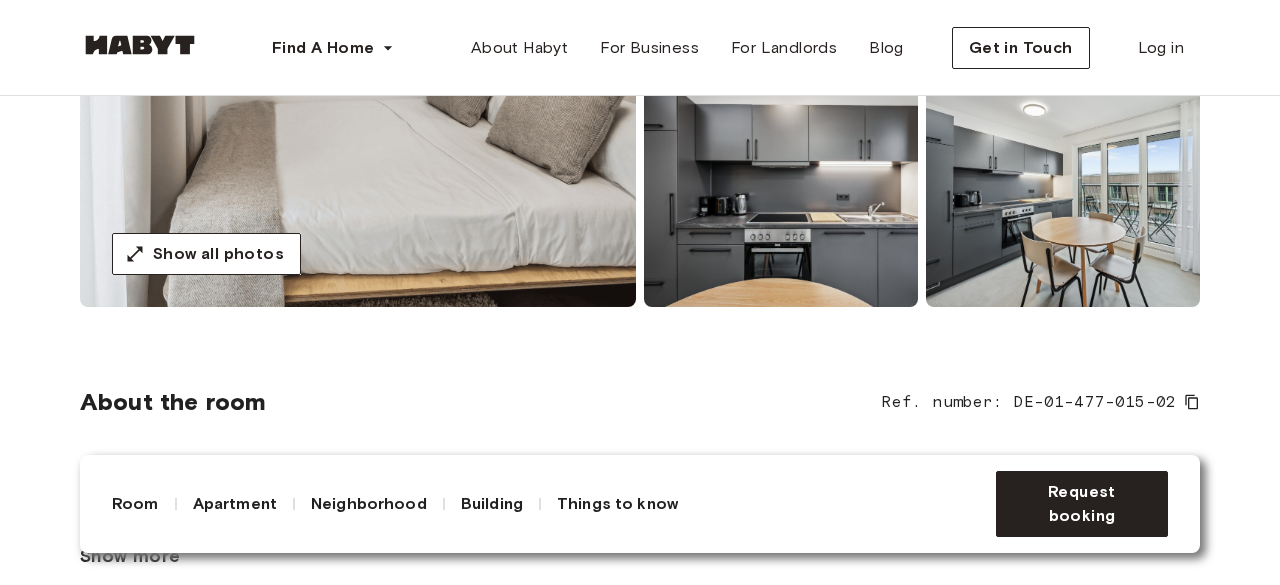 scroll, scrollTop: 444, scrollLeft: 0, axis: vertical 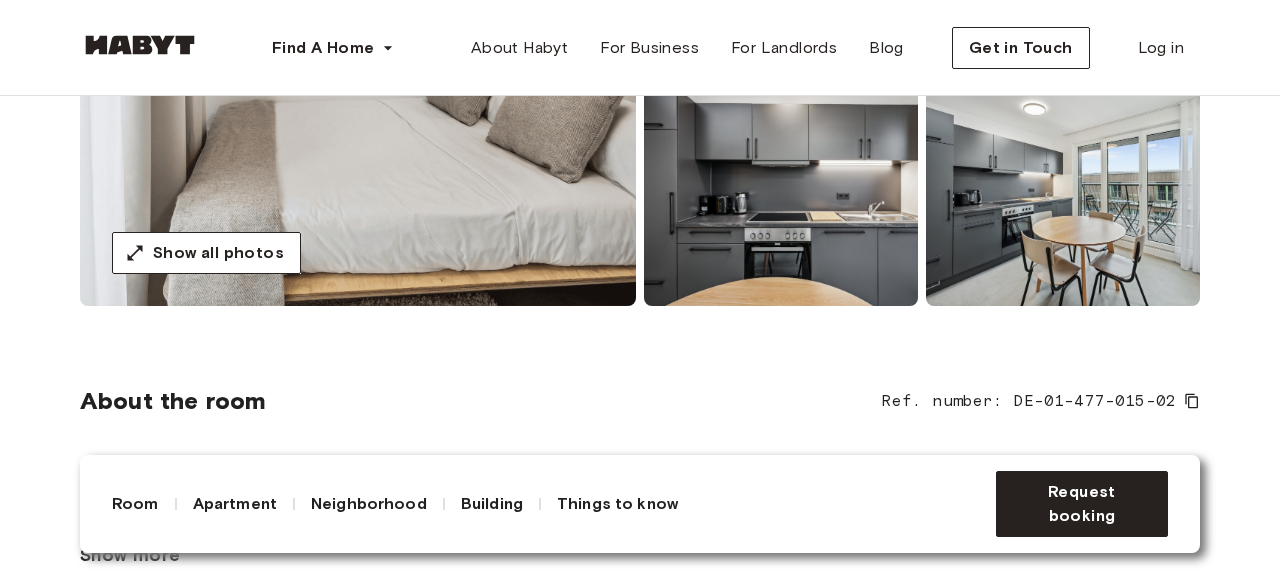 click 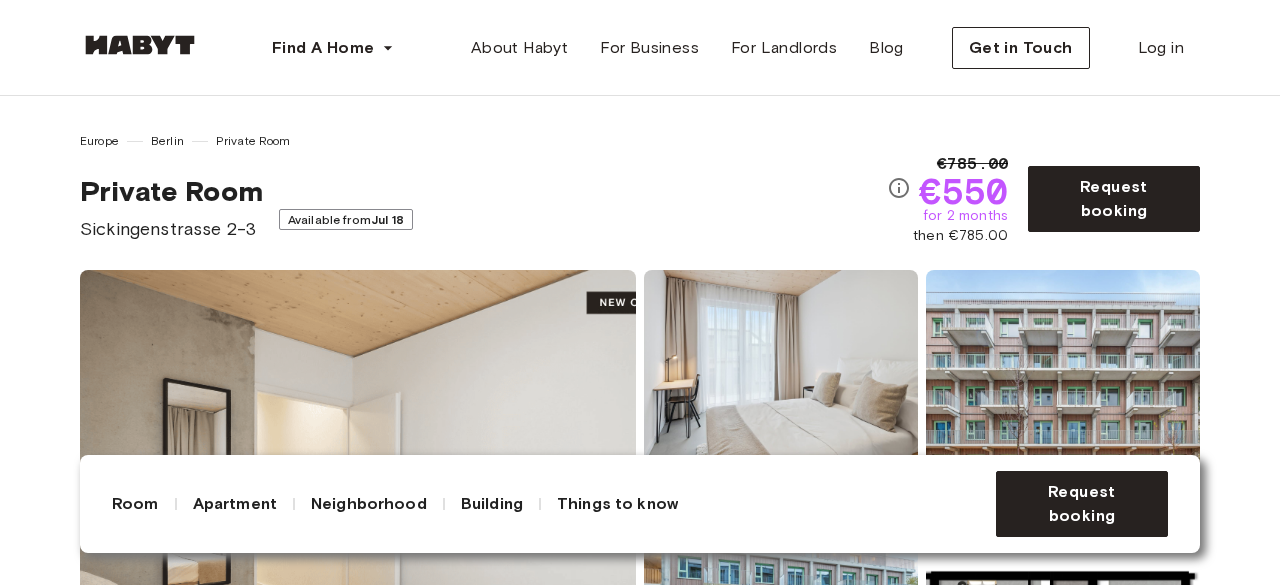 scroll, scrollTop: 0, scrollLeft: 0, axis: both 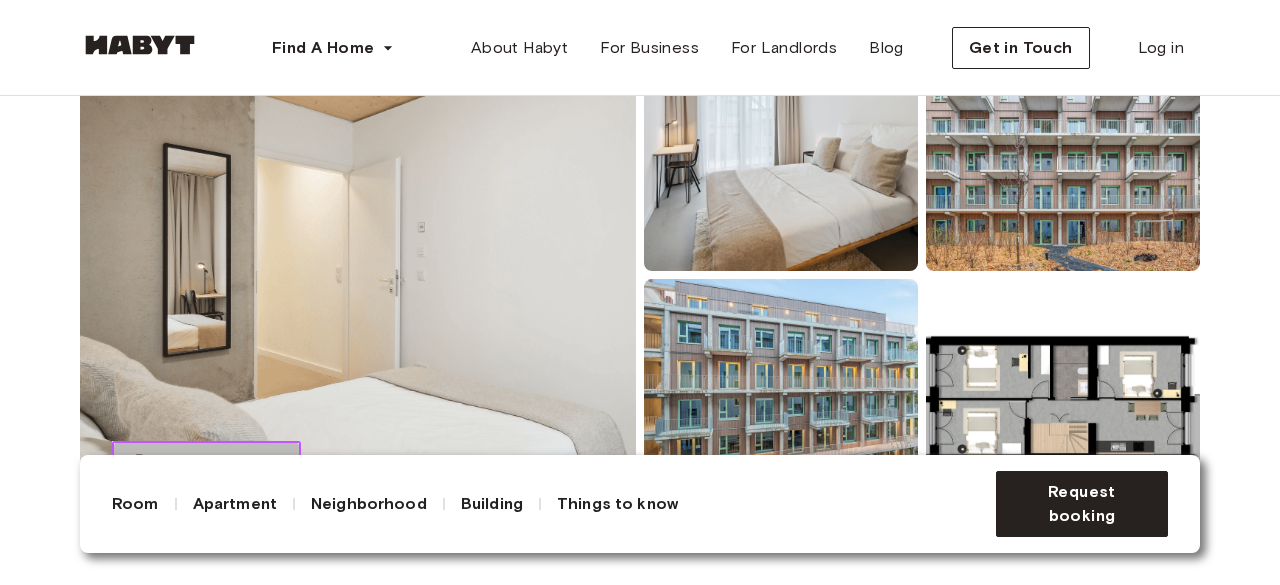 click on "Show all photos" at bounding box center (218, 462) 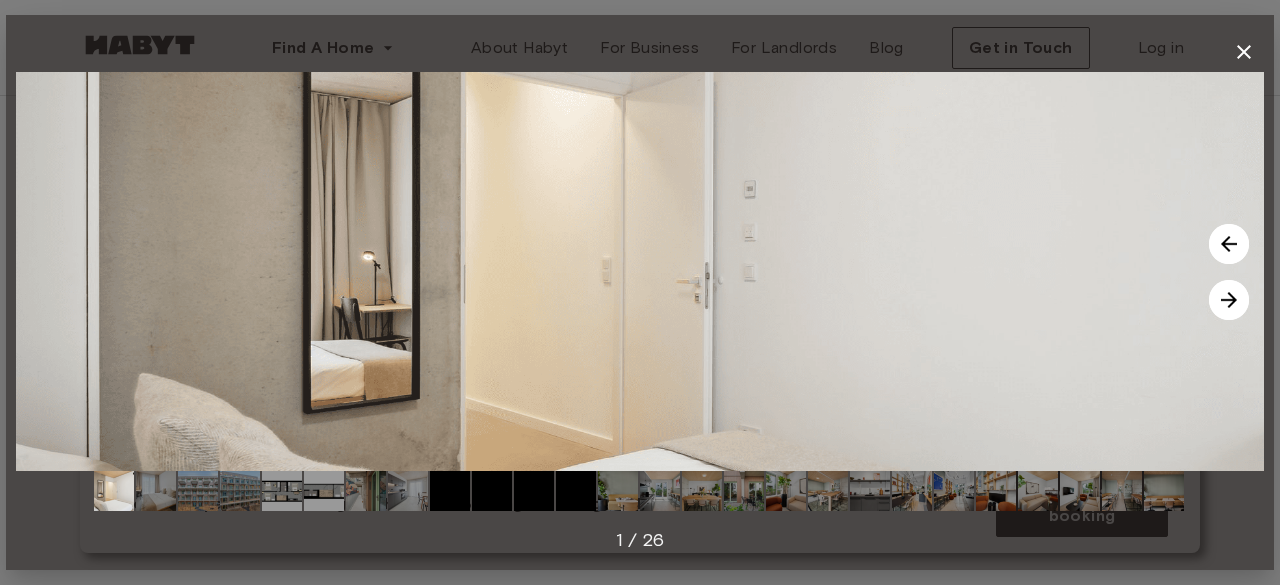 type 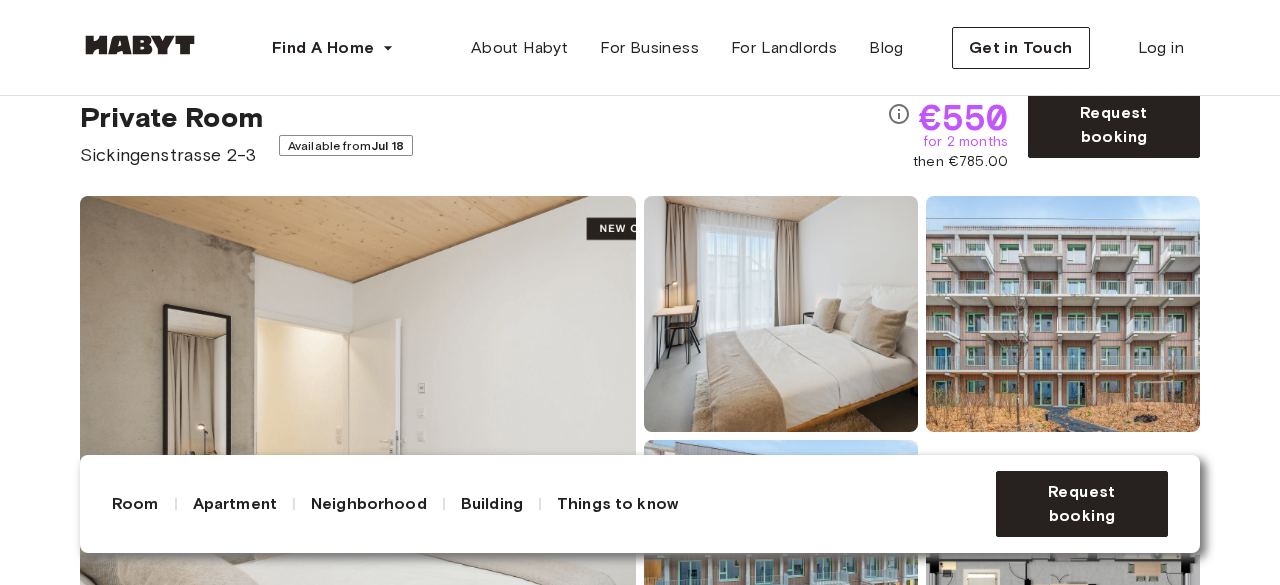 scroll, scrollTop: 70, scrollLeft: 0, axis: vertical 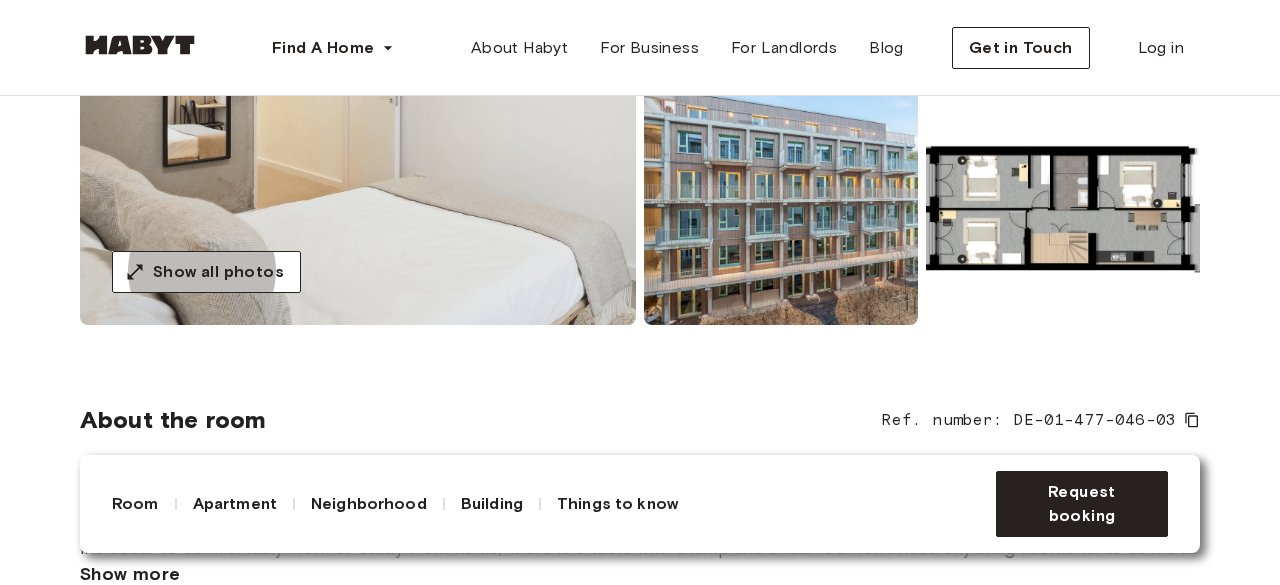 click 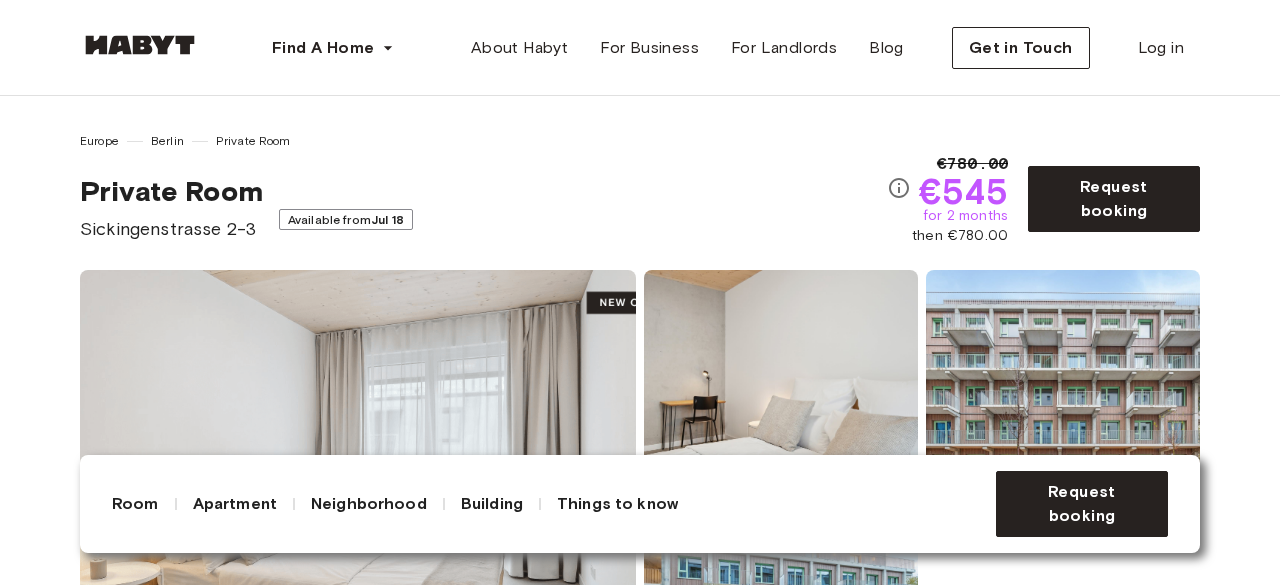 scroll, scrollTop: 0, scrollLeft: 0, axis: both 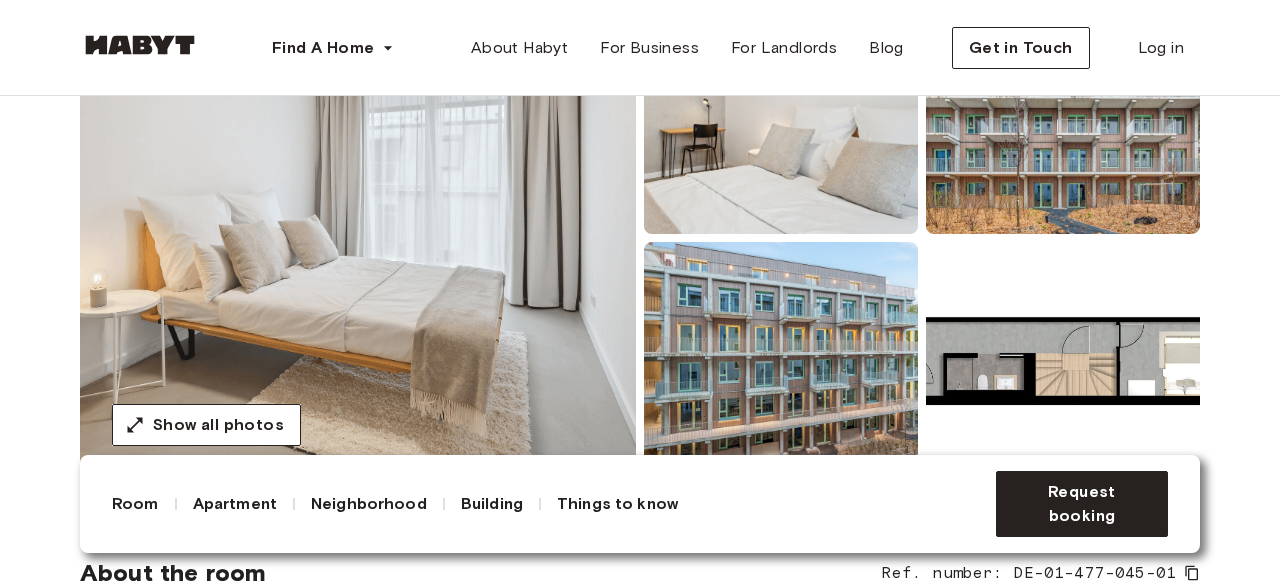 click at bounding box center (1063, 360) 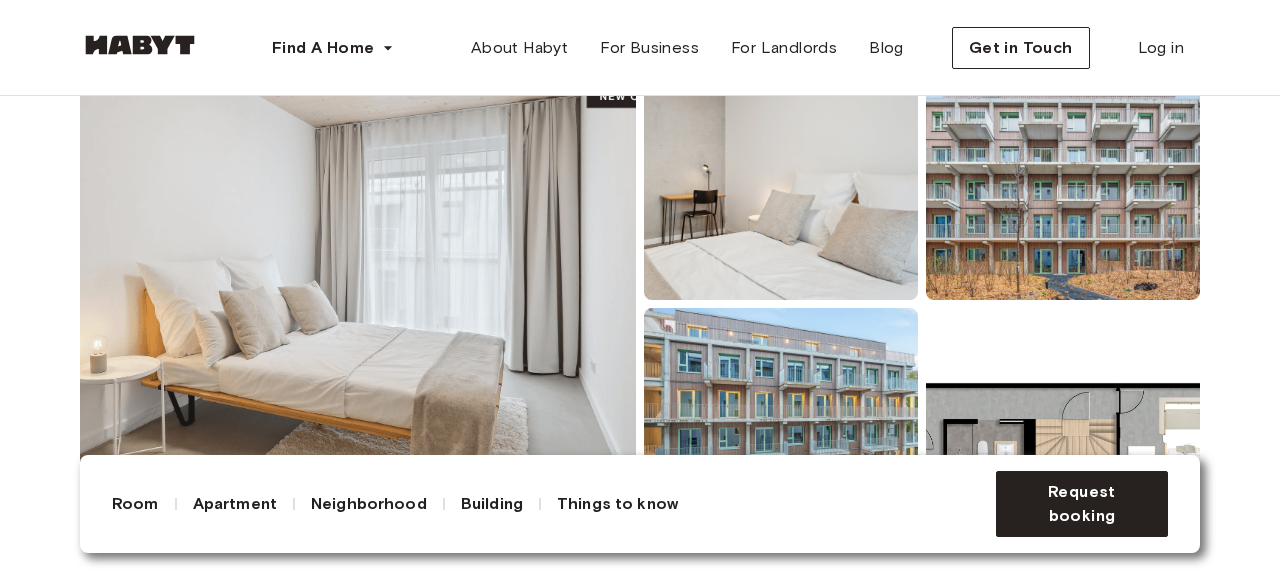 scroll, scrollTop: 205, scrollLeft: 0, axis: vertical 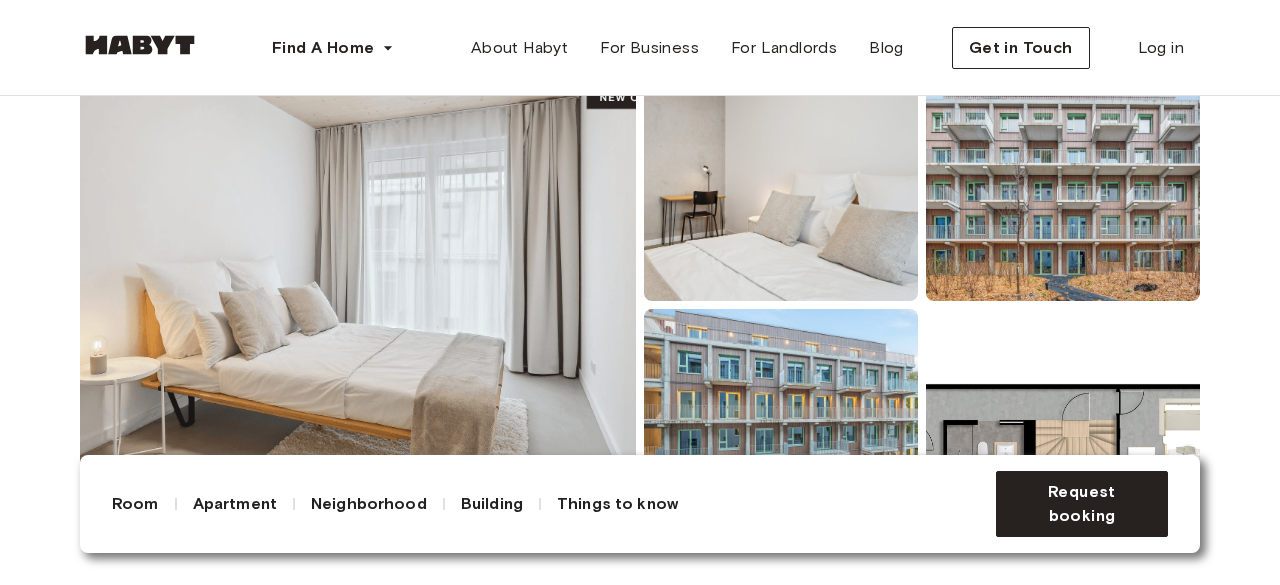 click at bounding box center [781, 183] 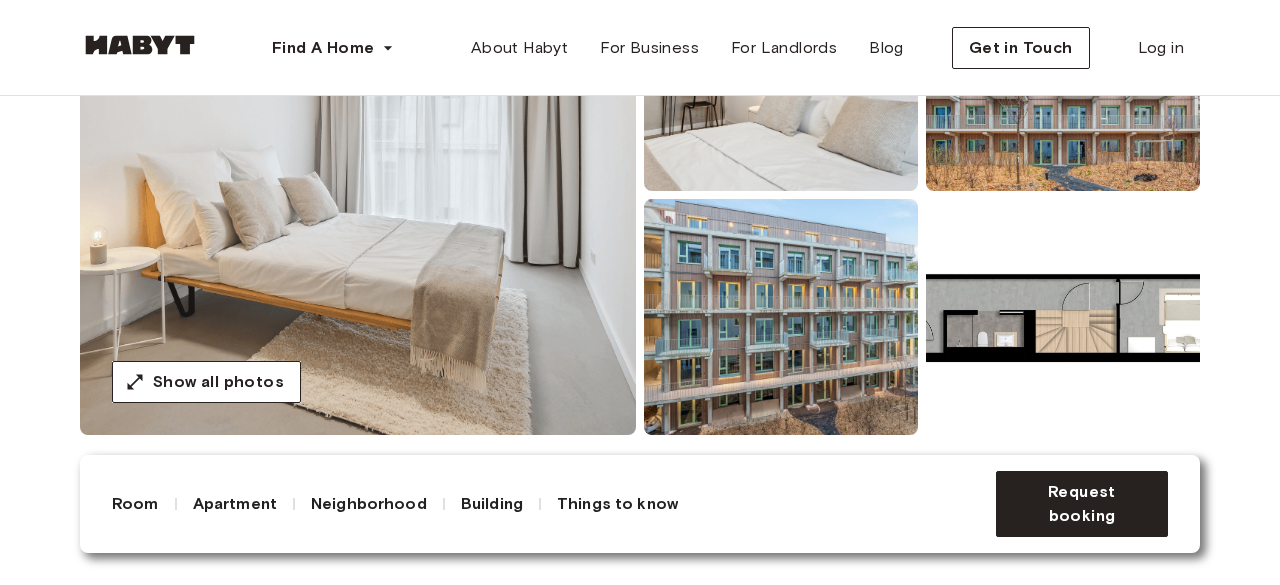 scroll, scrollTop: 313, scrollLeft: 0, axis: vertical 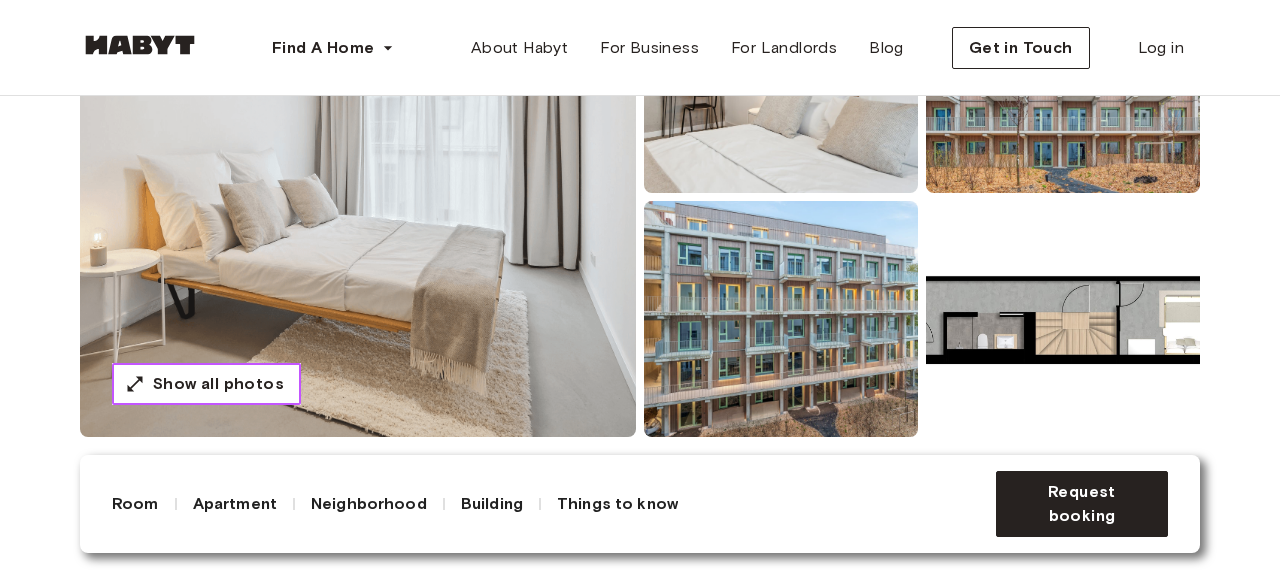 click on "Show all photos" at bounding box center (218, 384) 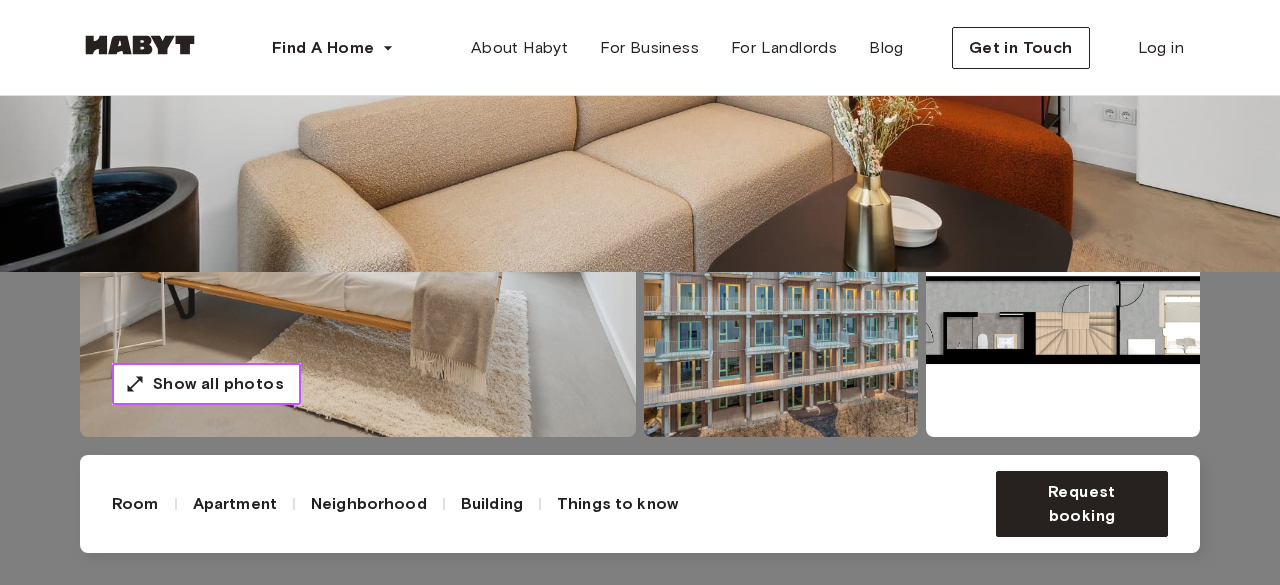 type 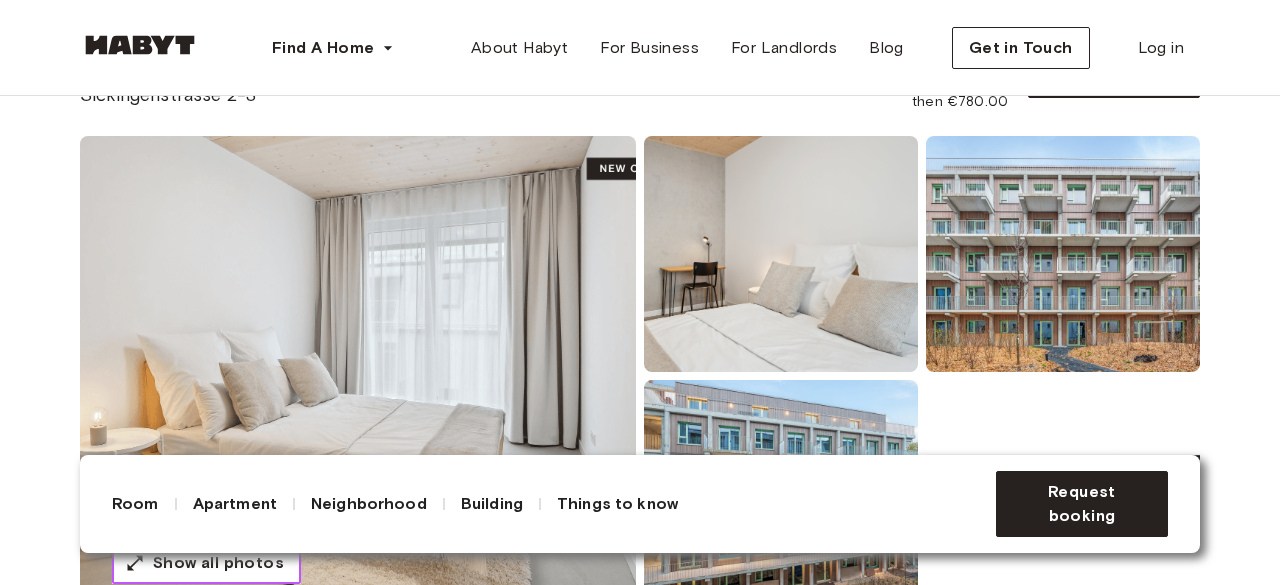 scroll, scrollTop: 0, scrollLeft: 0, axis: both 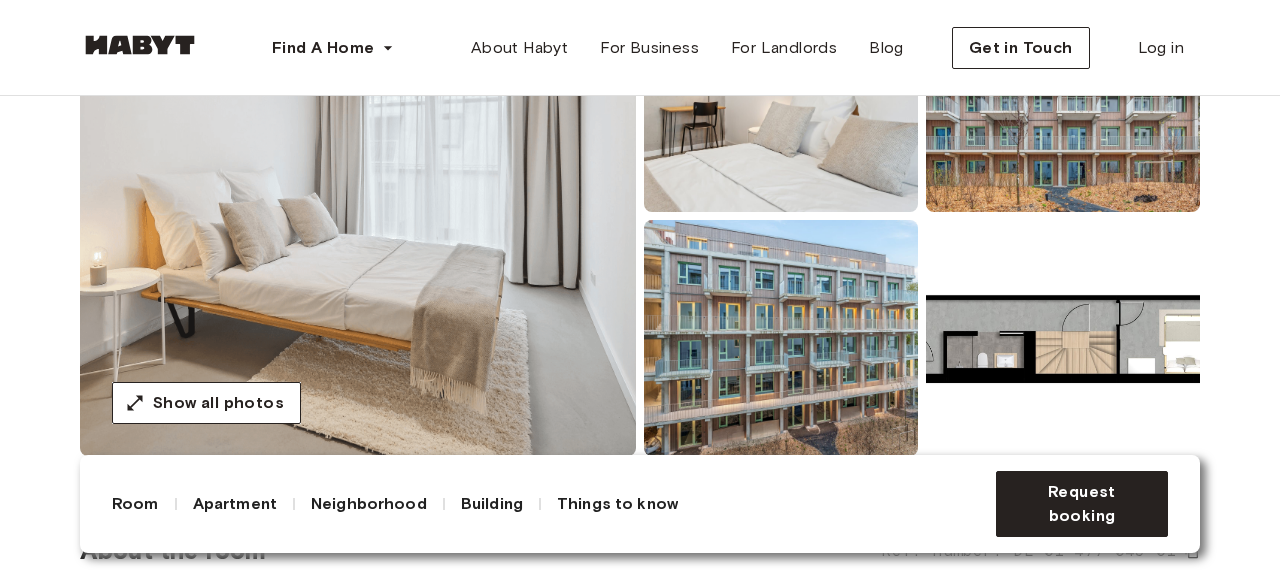 click at bounding box center (1063, 338) 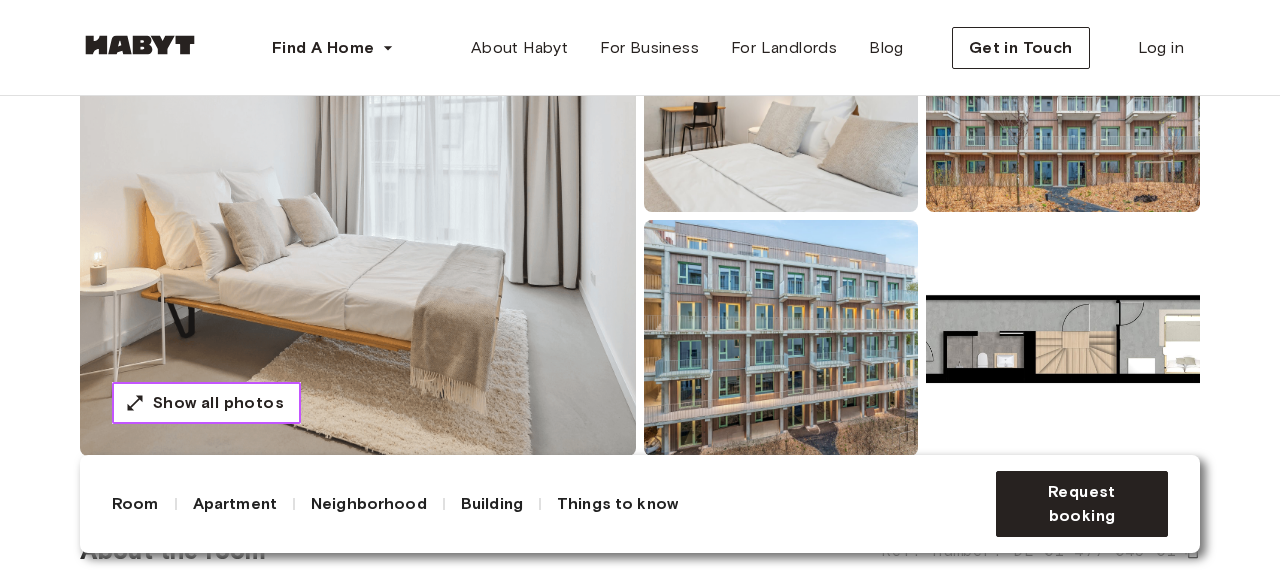 click on "Show all photos" at bounding box center [218, 403] 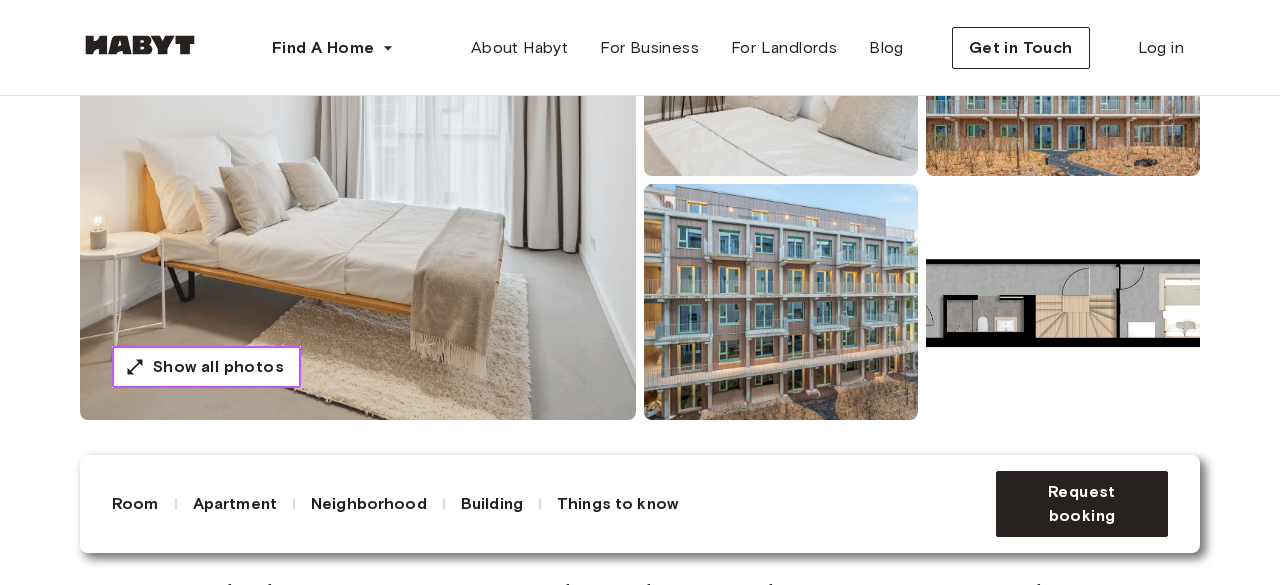 scroll, scrollTop: 315, scrollLeft: 0, axis: vertical 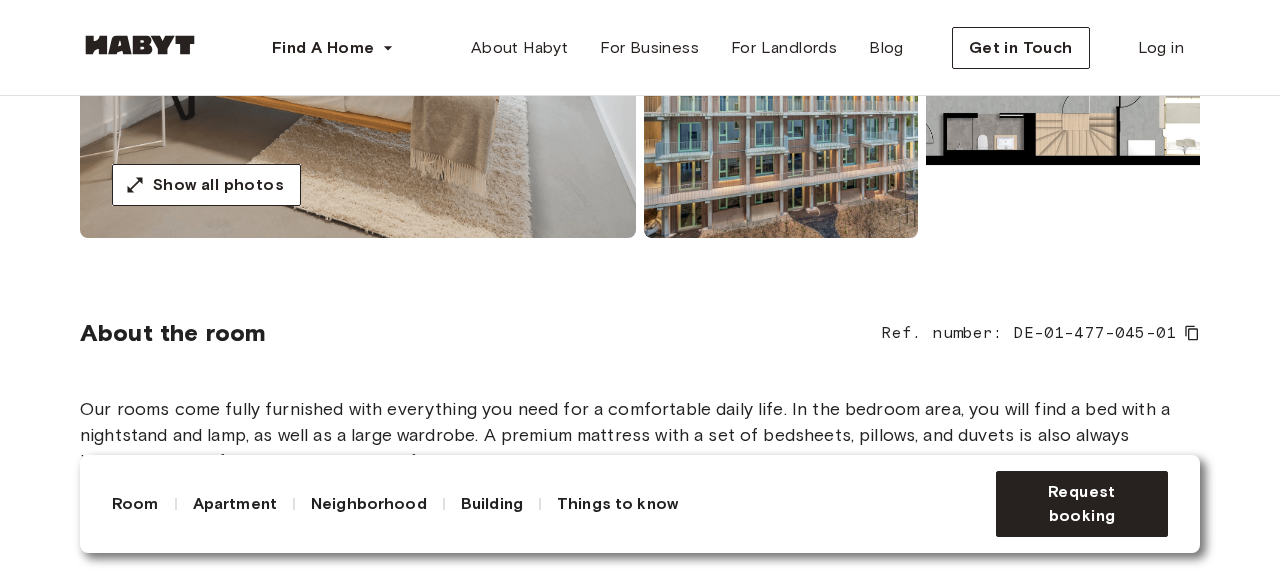click 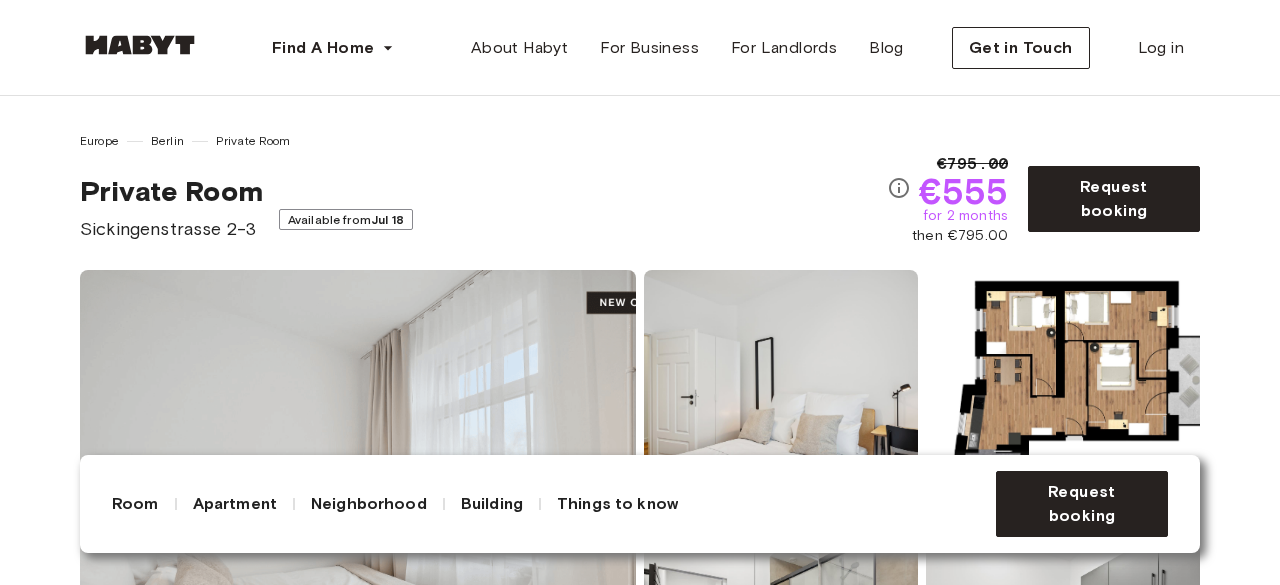 scroll, scrollTop: 0, scrollLeft: 0, axis: both 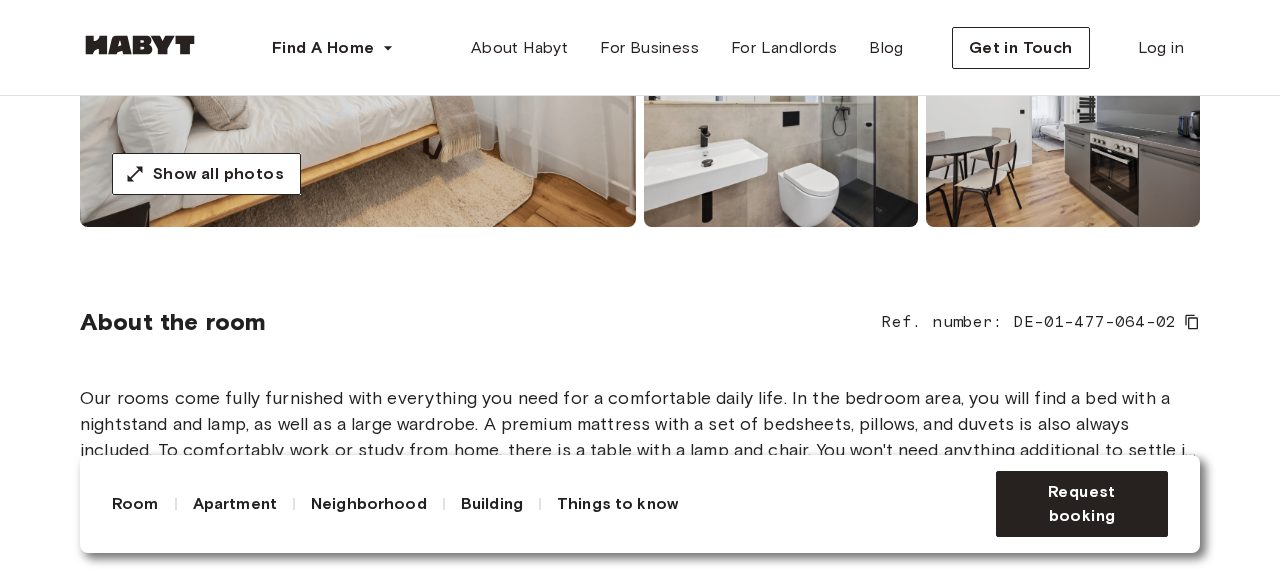 click 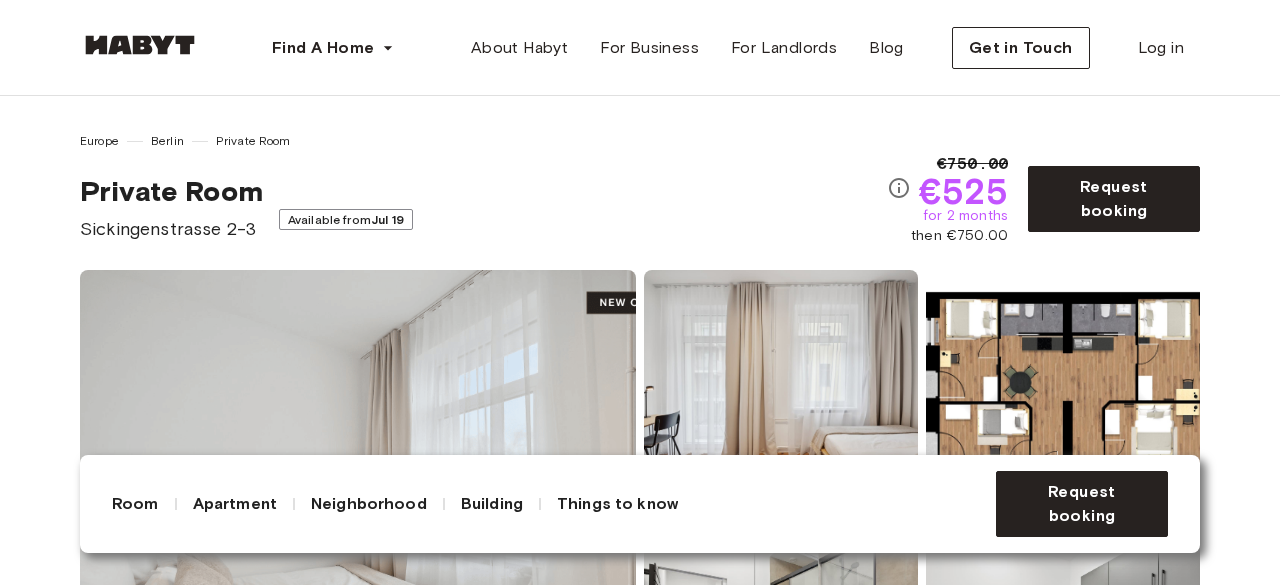 scroll, scrollTop: 0, scrollLeft: 0, axis: both 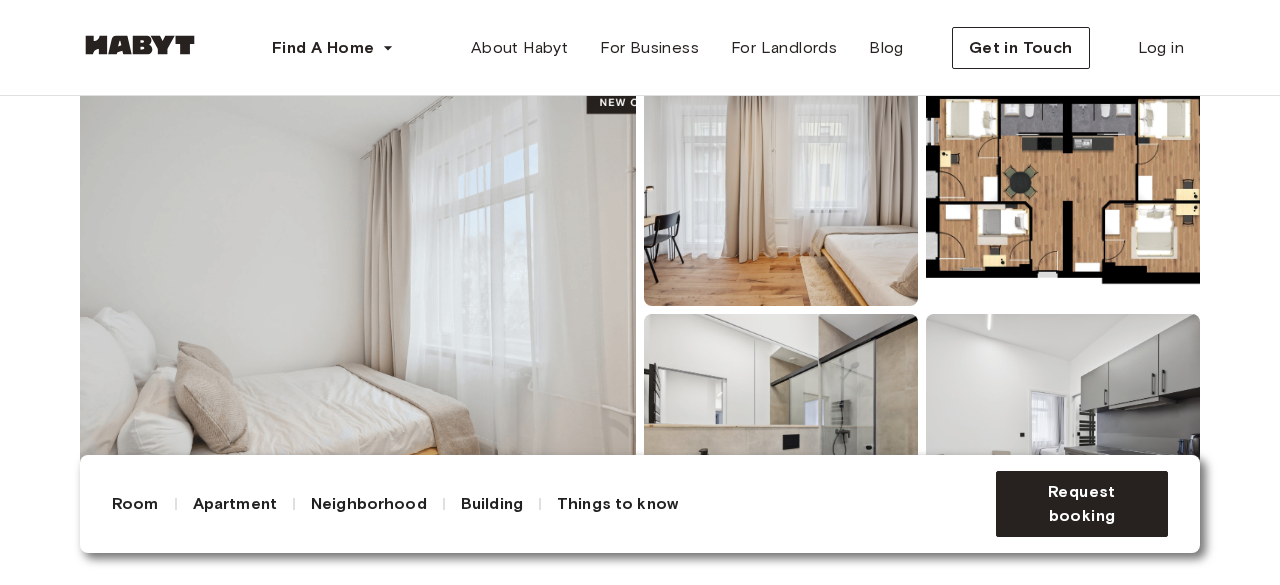 click at bounding box center (358, 310) 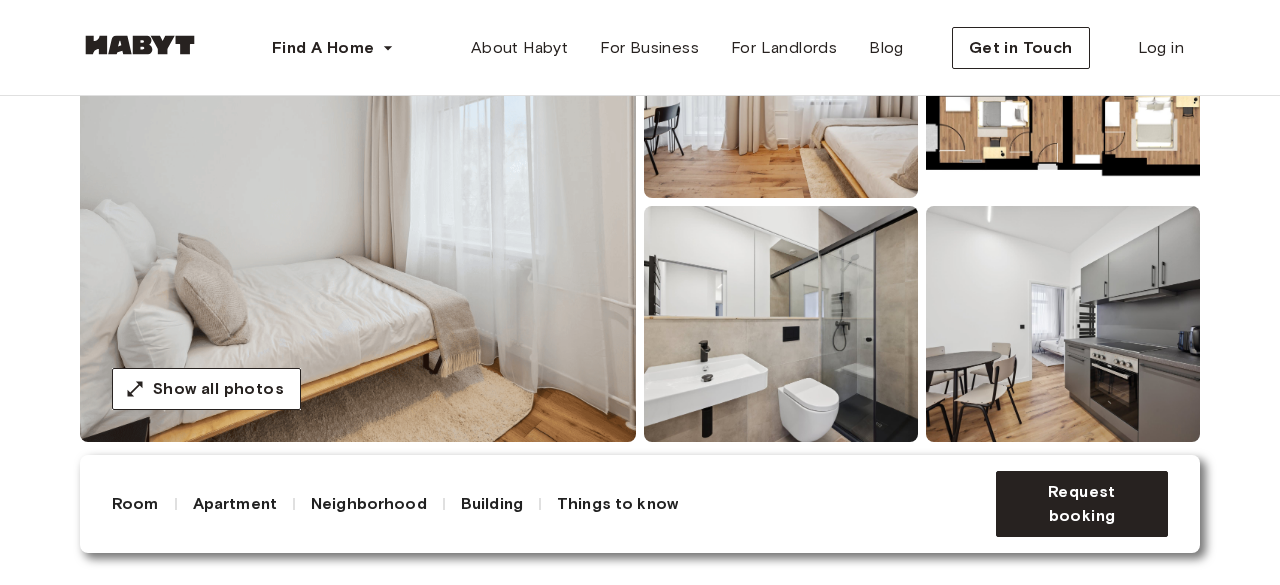 scroll, scrollTop: 397, scrollLeft: 0, axis: vertical 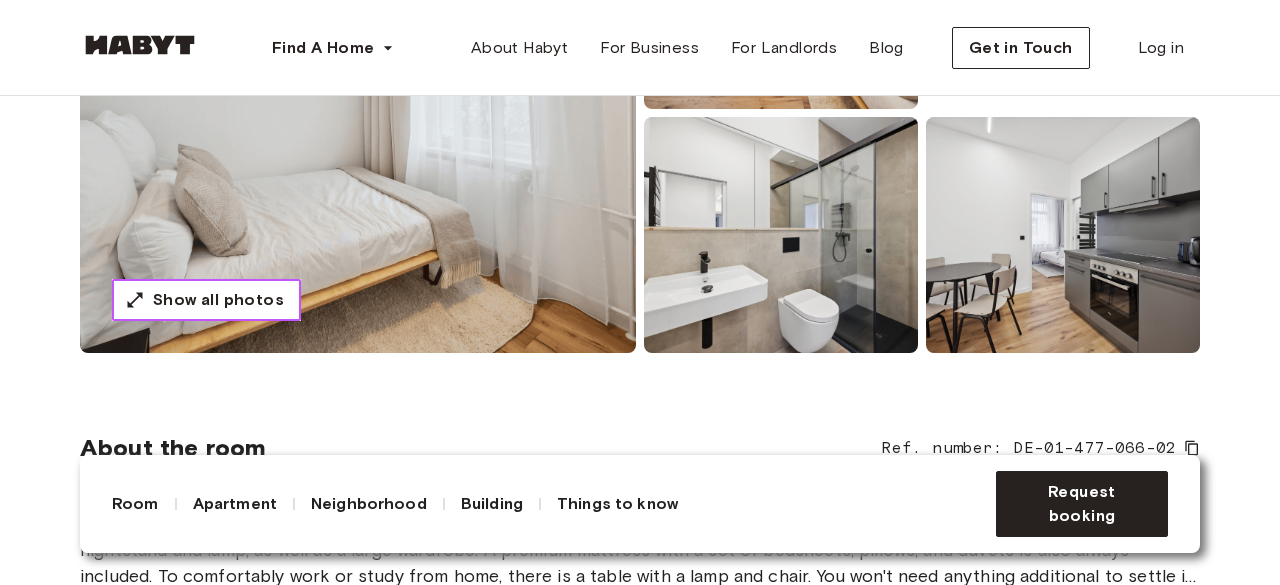 click on "Show all photos" at bounding box center [218, 300] 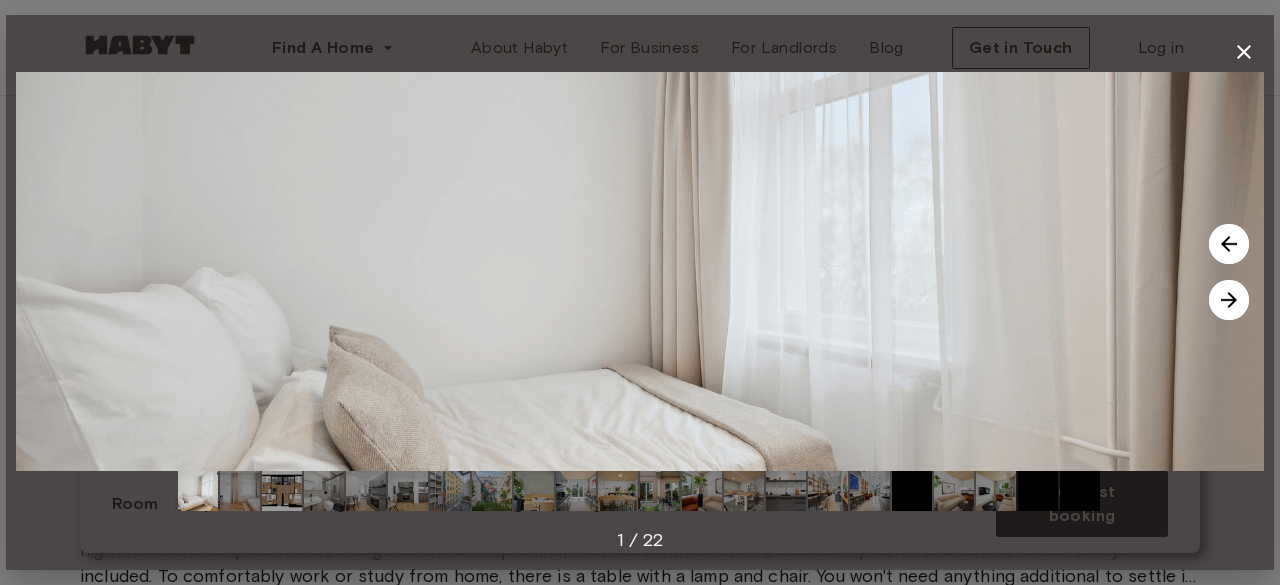 click 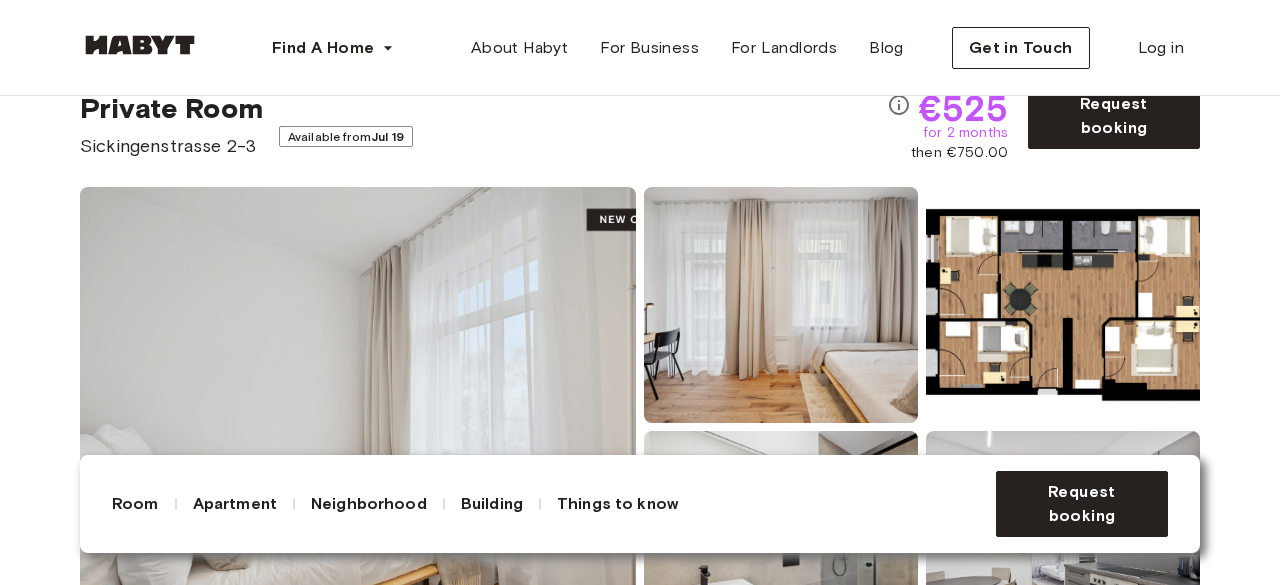 scroll, scrollTop: 0, scrollLeft: 0, axis: both 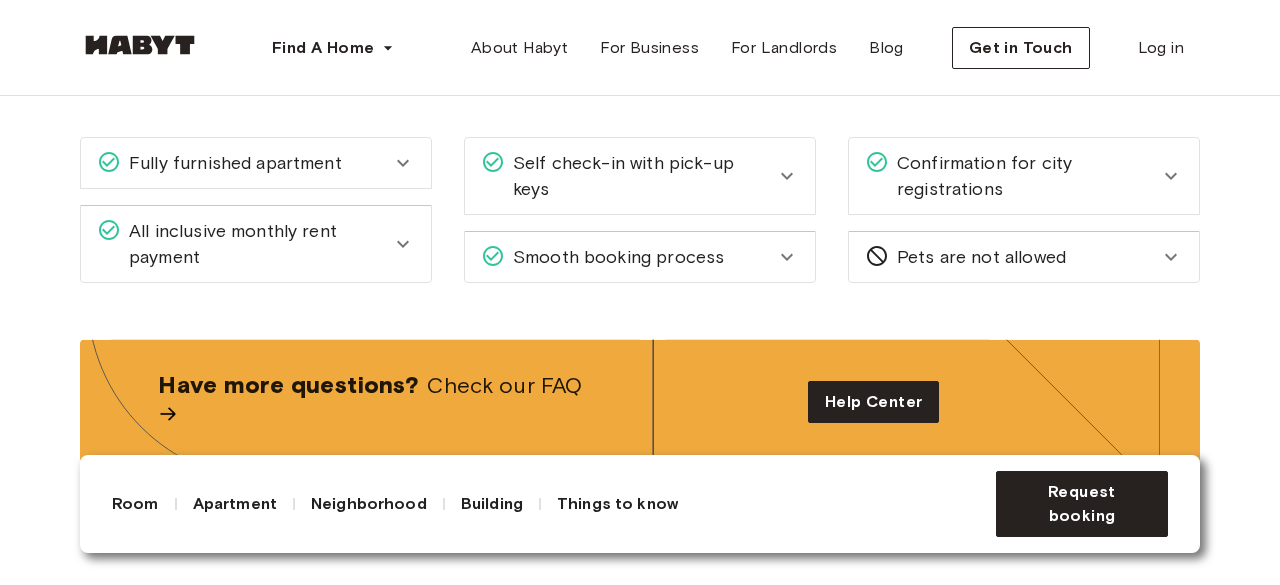 click on "Fully furnished apartment" at bounding box center [256, 163] 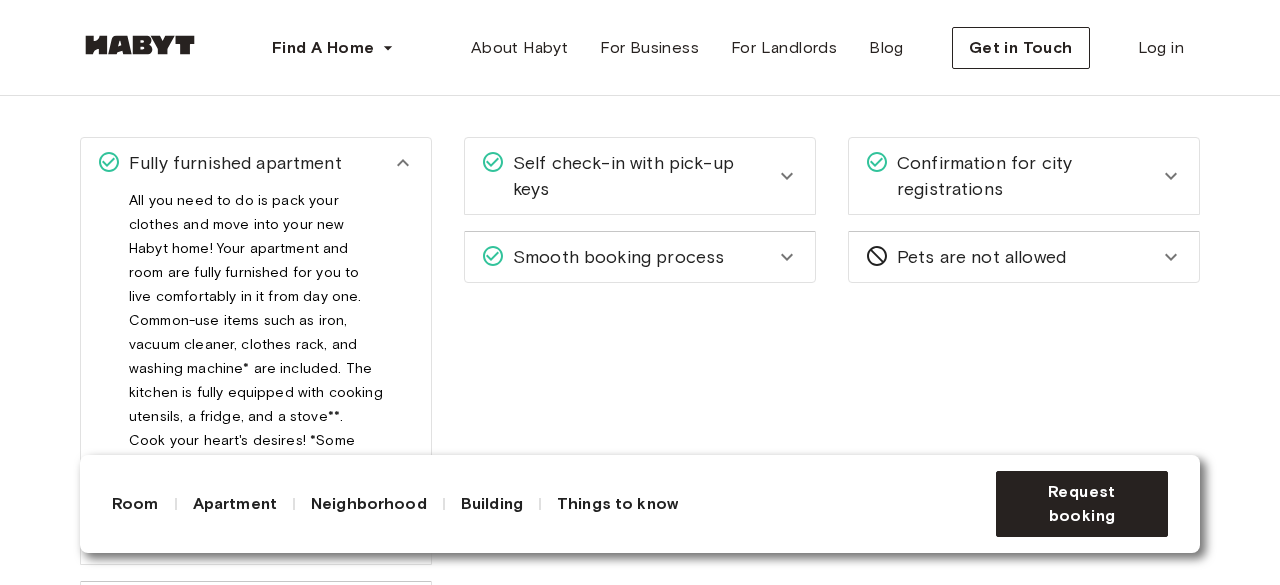click 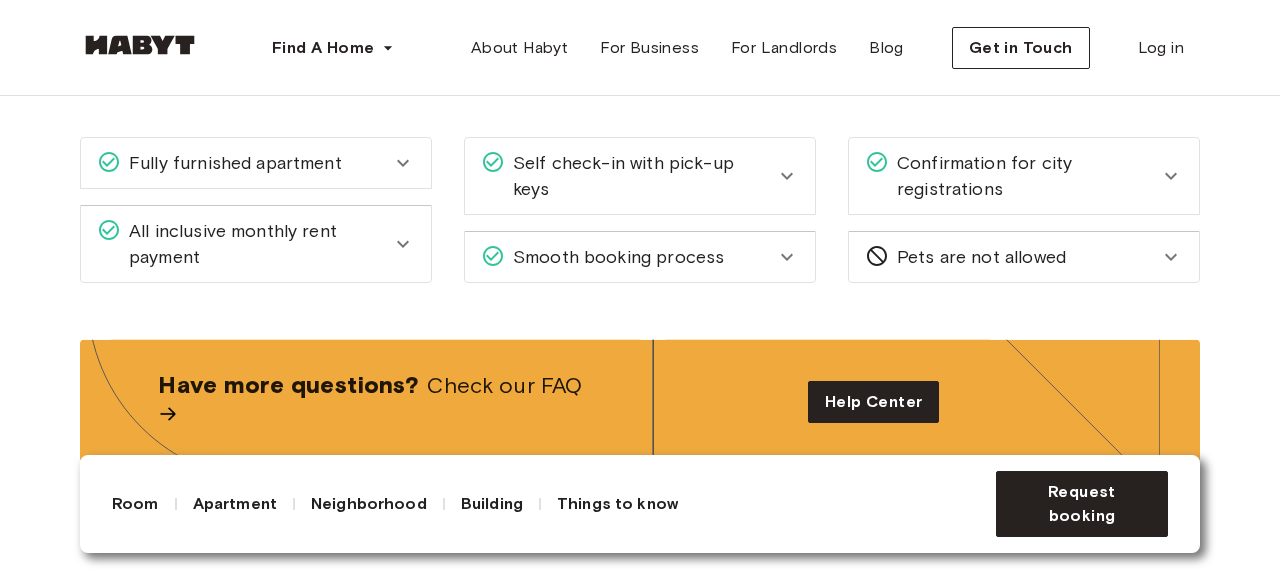 click on "Self check-in with pick-up keys" at bounding box center [640, 176] 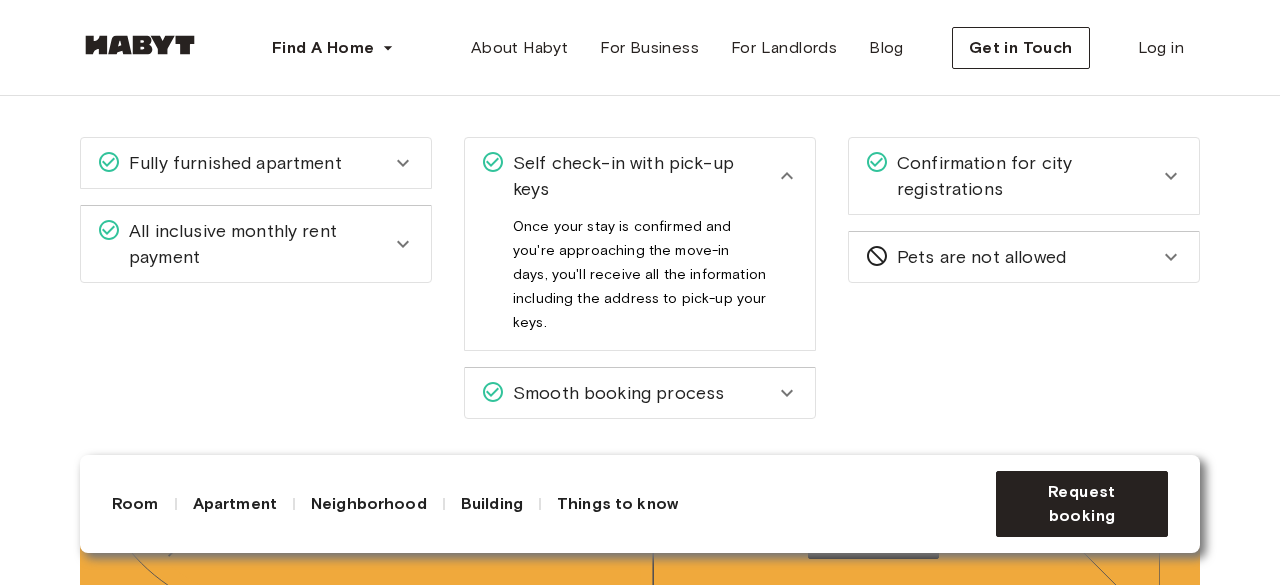 click on "Smooth booking process" at bounding box center (614, 393) 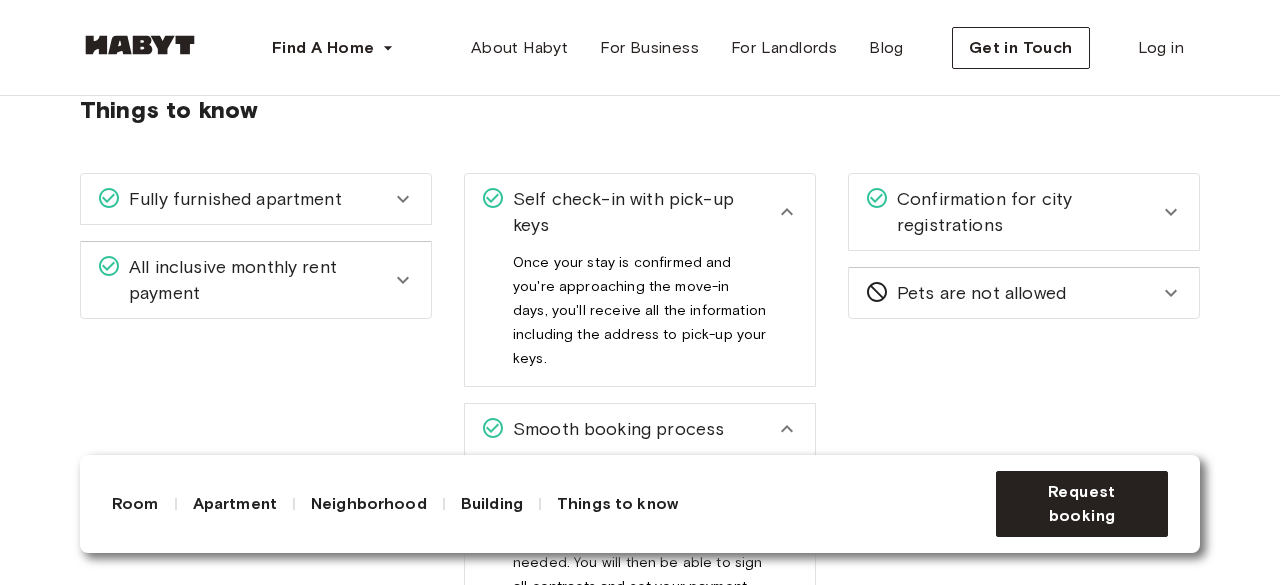 scroll, scrollTop: 3349, scrollLeft: 0, axis: vertical 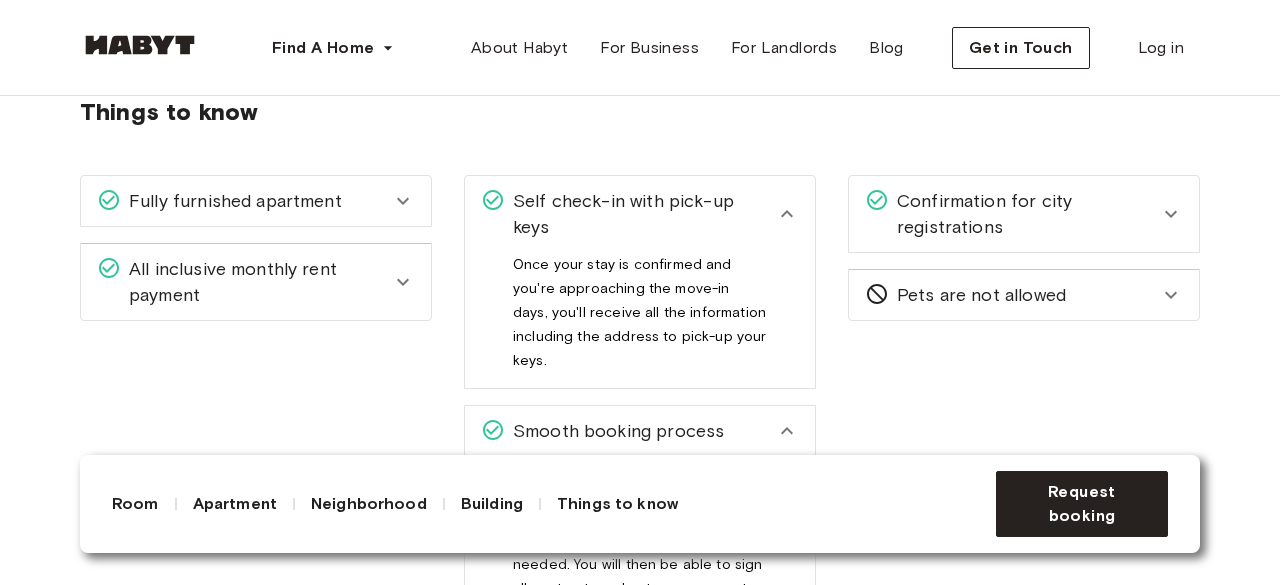 click on "Confirmation for city registrations" at bounding box center (1024, 214) 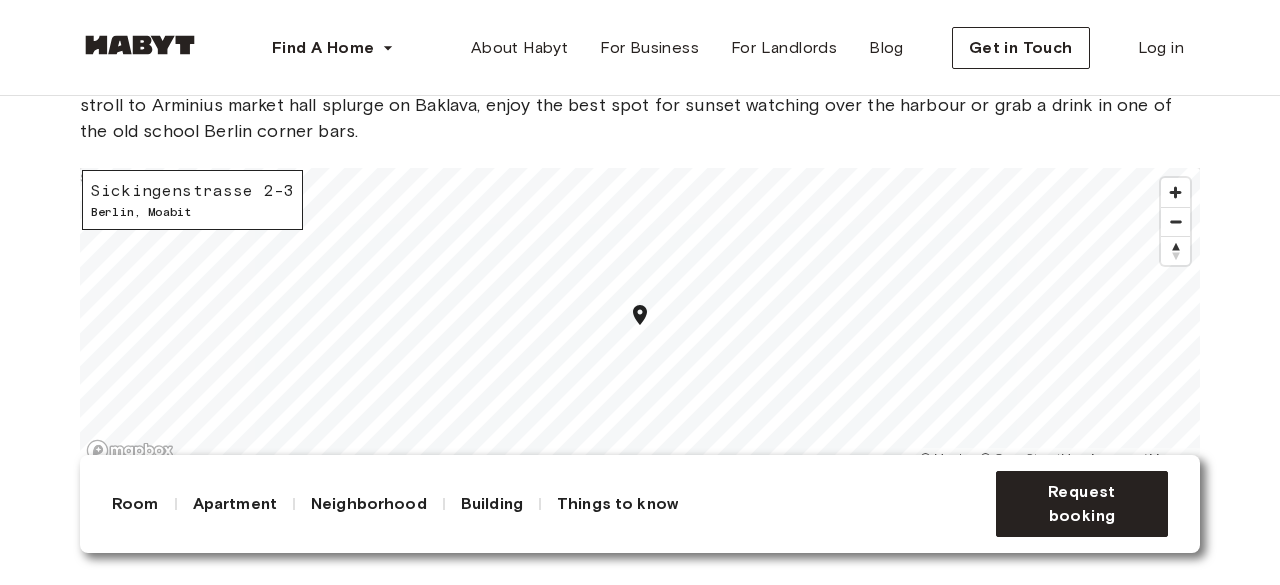 scroll, scrollTop: 2823, scrollLeft: 0, axis: vertical 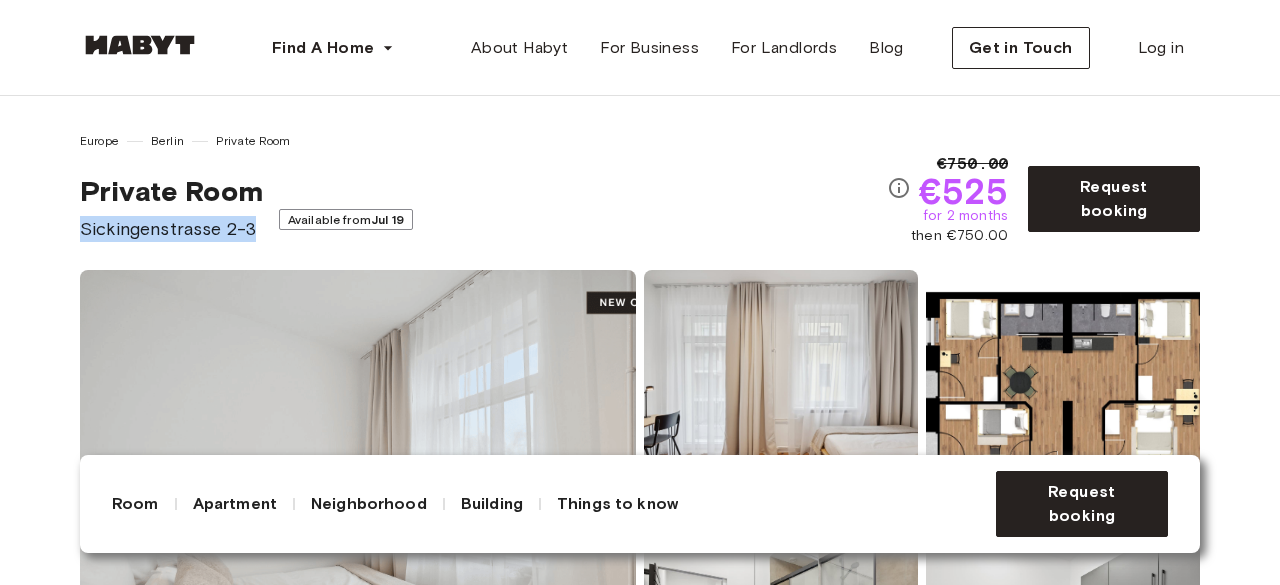 drag, startPoint x: 83, startPoint y: 229, endPoint x: 250, endPoint y: 240, distance: 167.36188 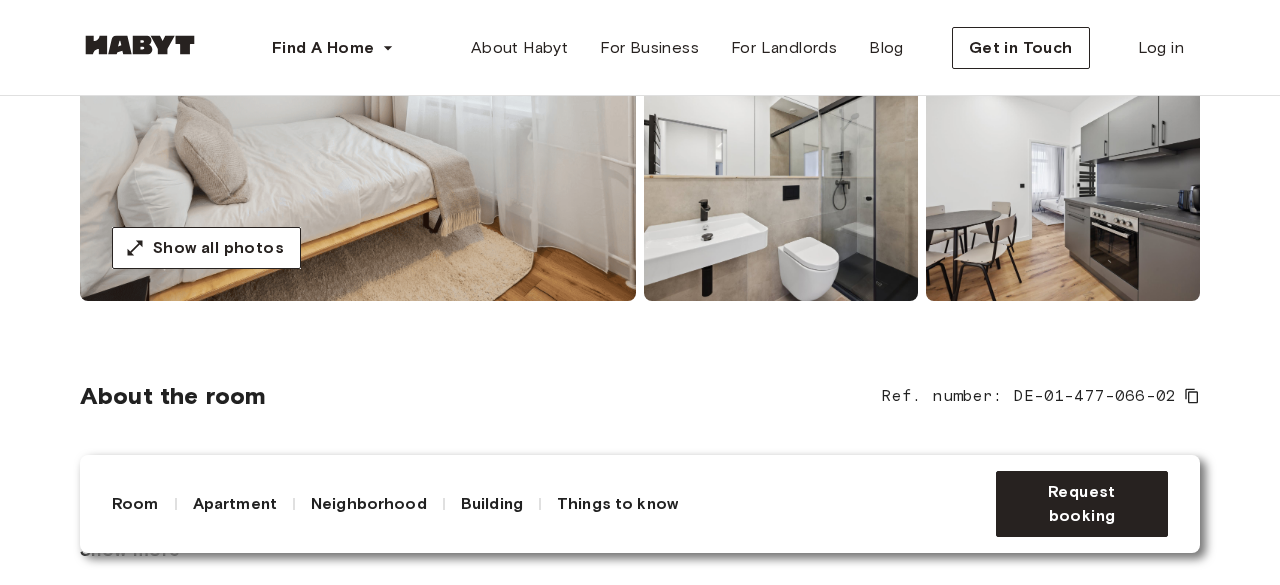 scroll, scrollTop: 463, scrollLeft: 0, axis: vertical 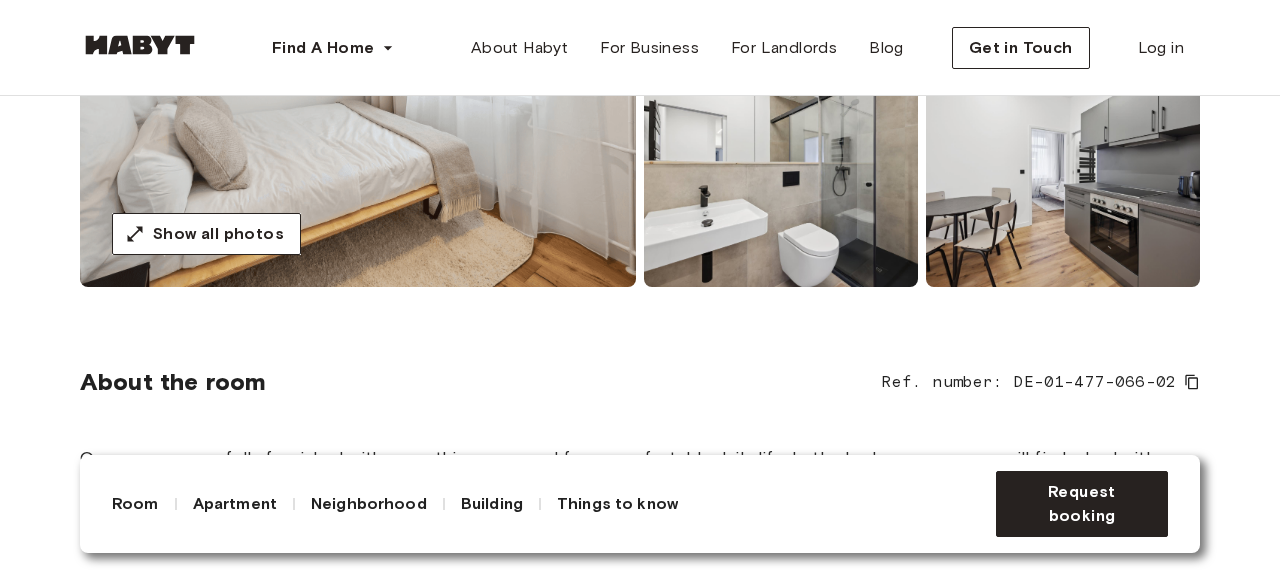 click 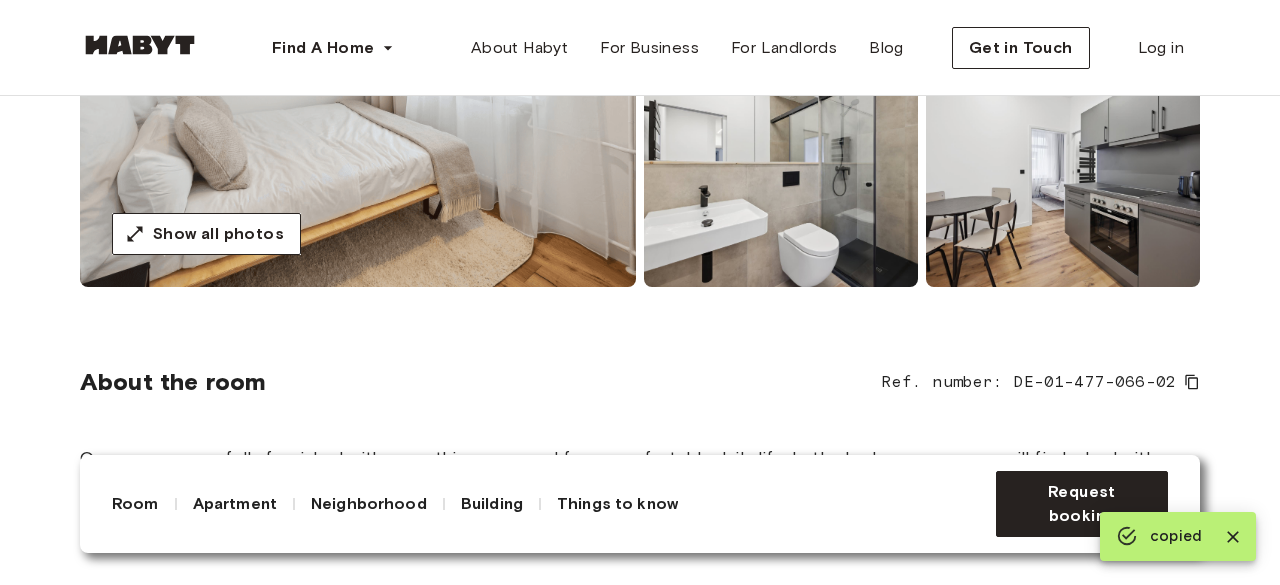 scroll, scrollTop: 365, scrollLeft: 0, axis: vertical 